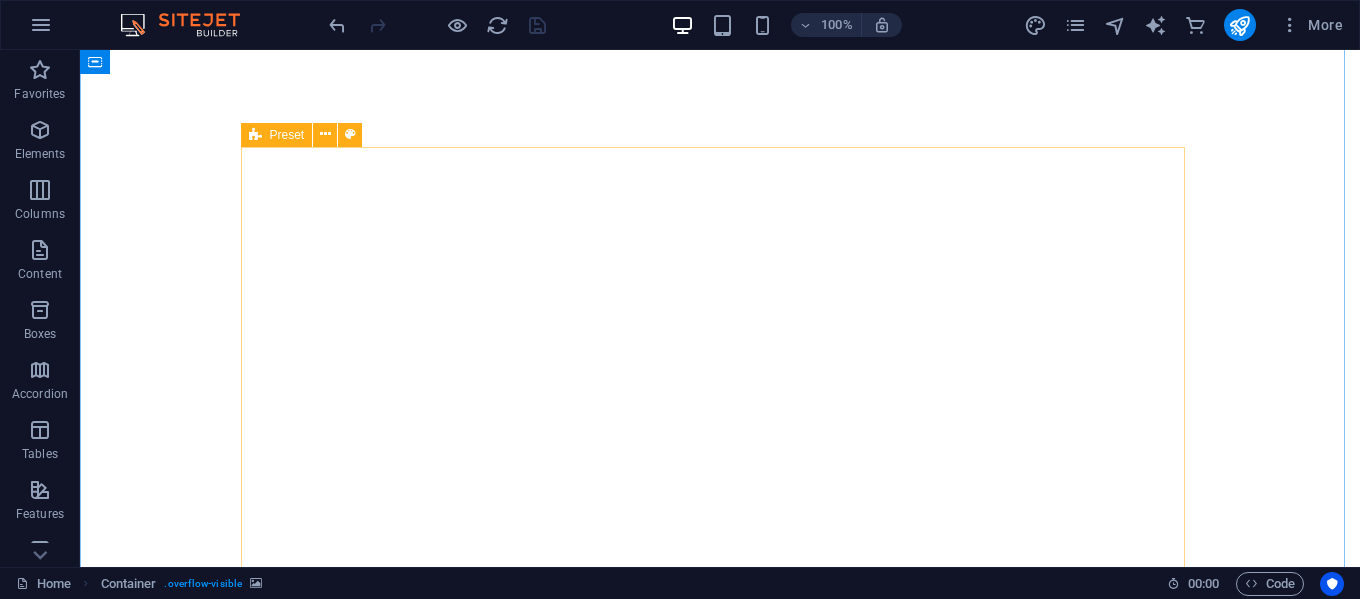 scroll, scrollTop: 0, scrollLeft: 0, axis: both 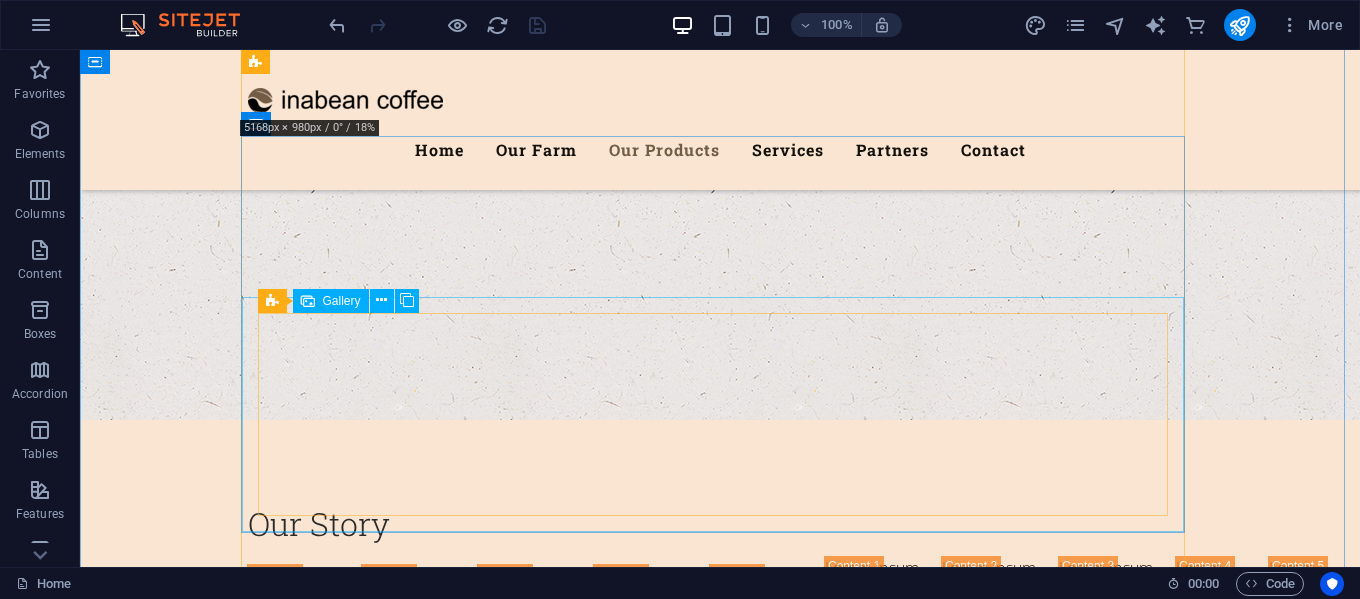 click at bounding box center [367, 5893] 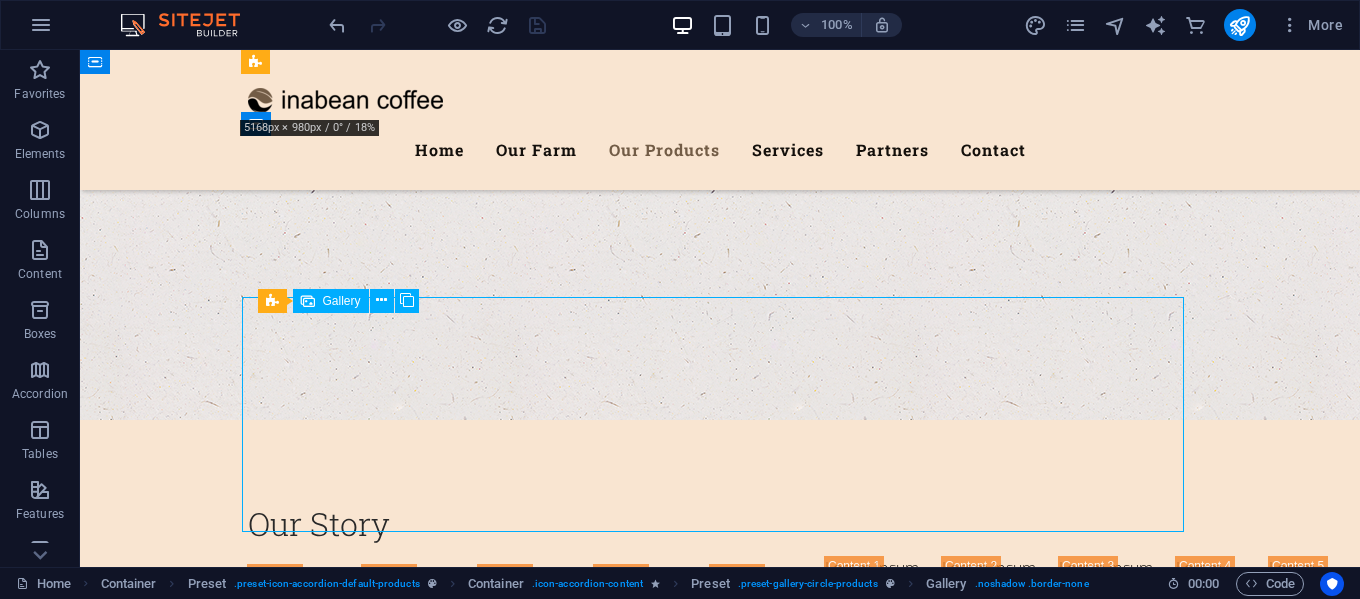 click at bounding box center (367, 5893) 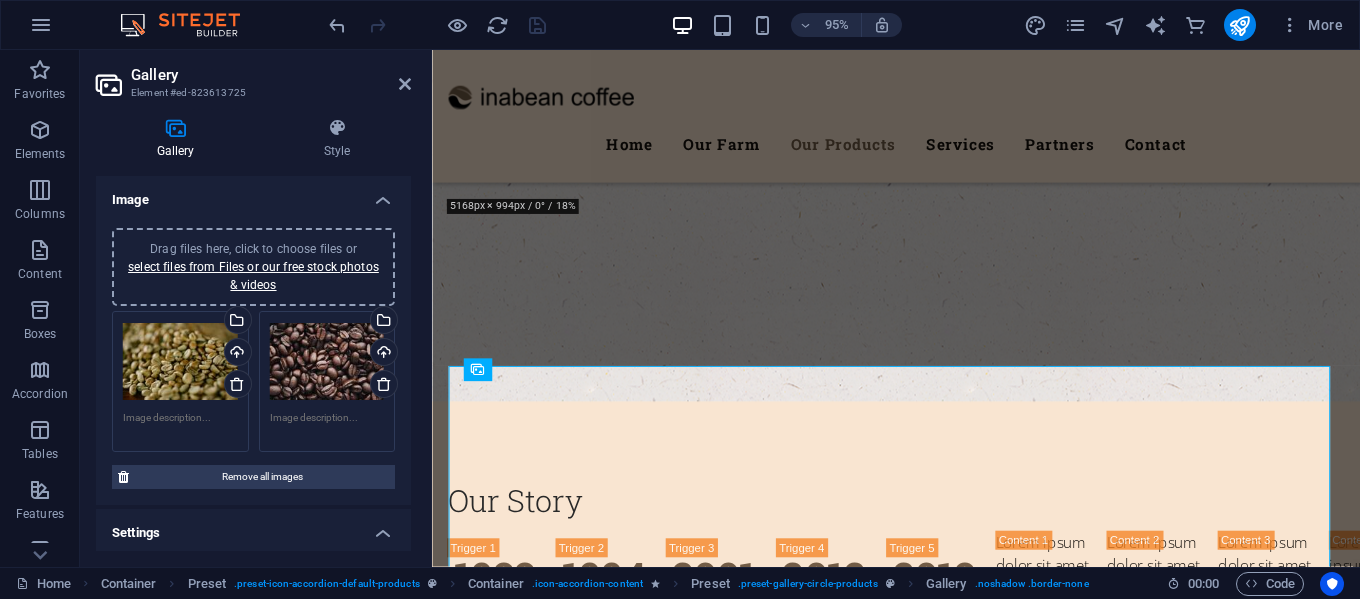 click on "Drag files here, click to choose files or select files from Files or our free stock photos & videos" at bounding box center (180, 362) 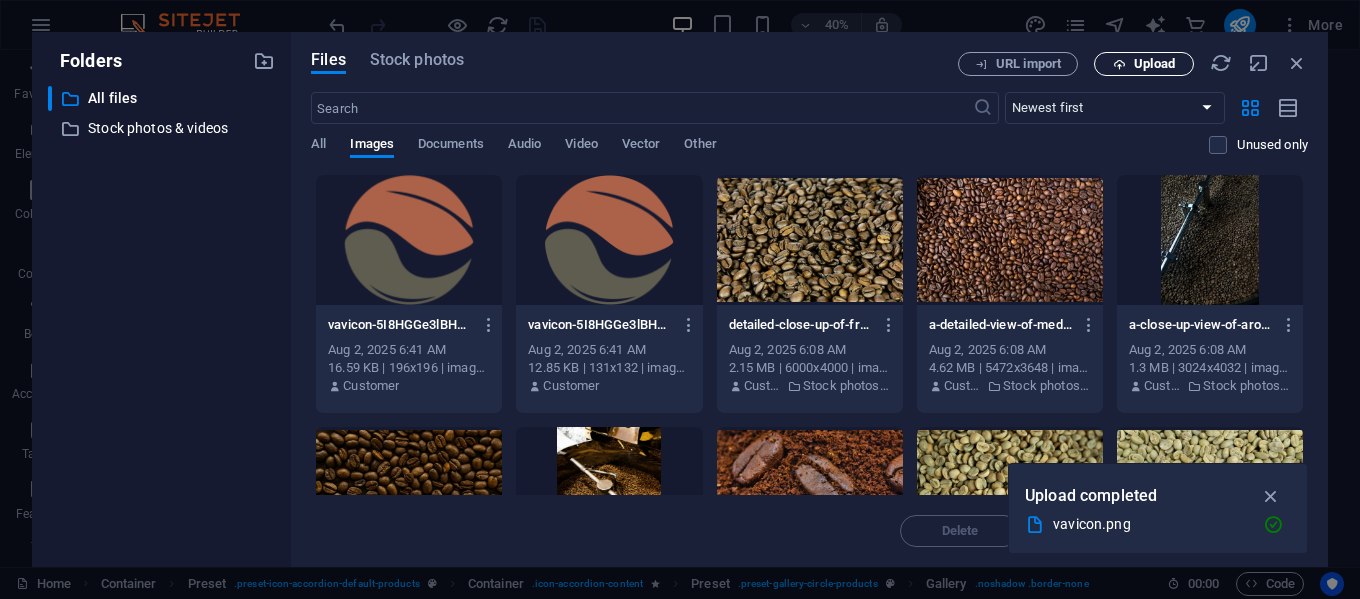 click on "Upload" at bounding box center [1154, 64] 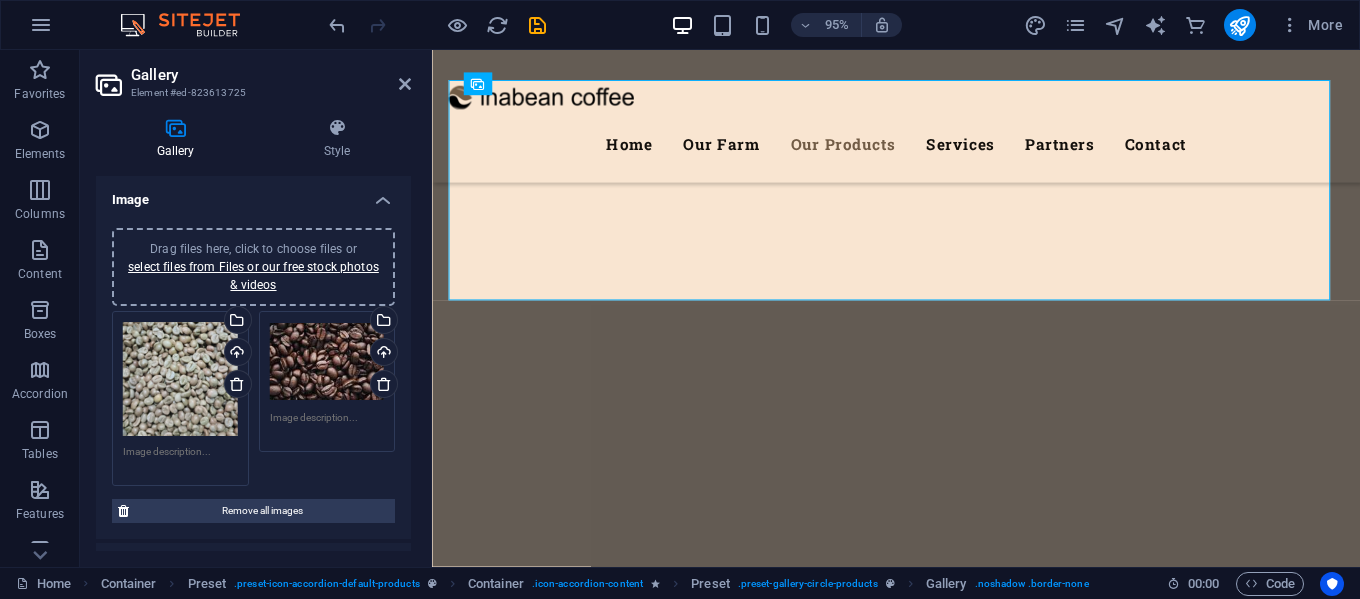 click on "Drag files here, click to choose files or select files from Files or our free stock photos & videos" at bounding box center (327, 362) 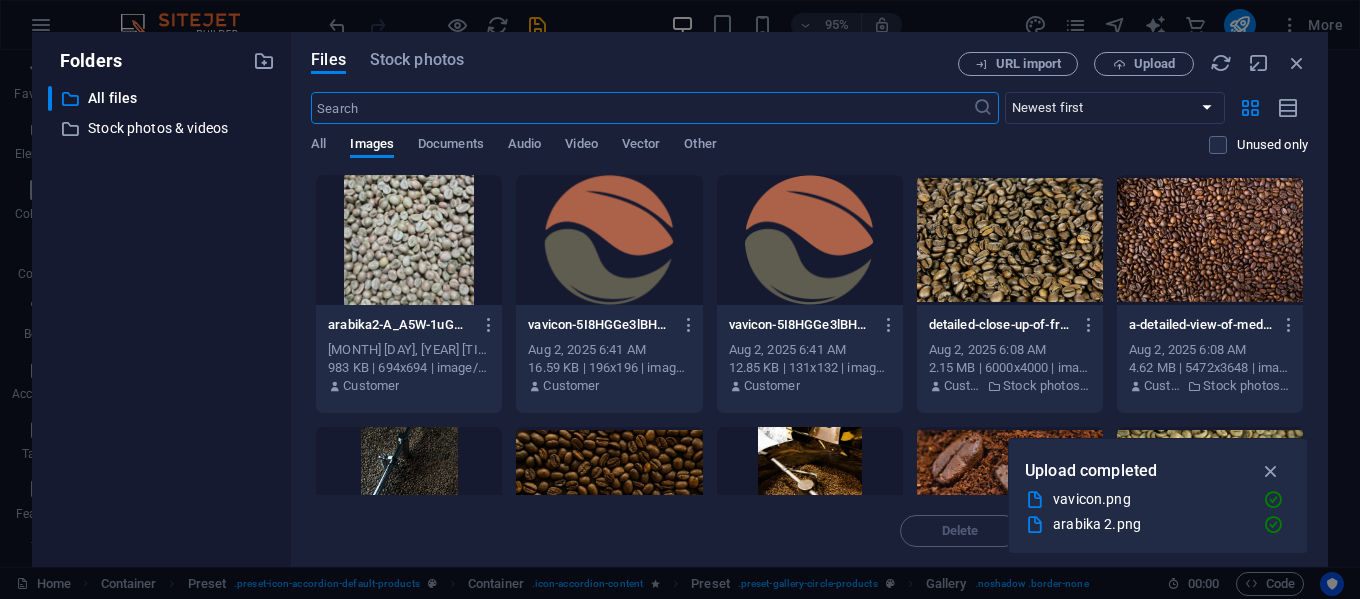 scroll, scrollTop: 4603, scrollLeft: 0, axis: vertical 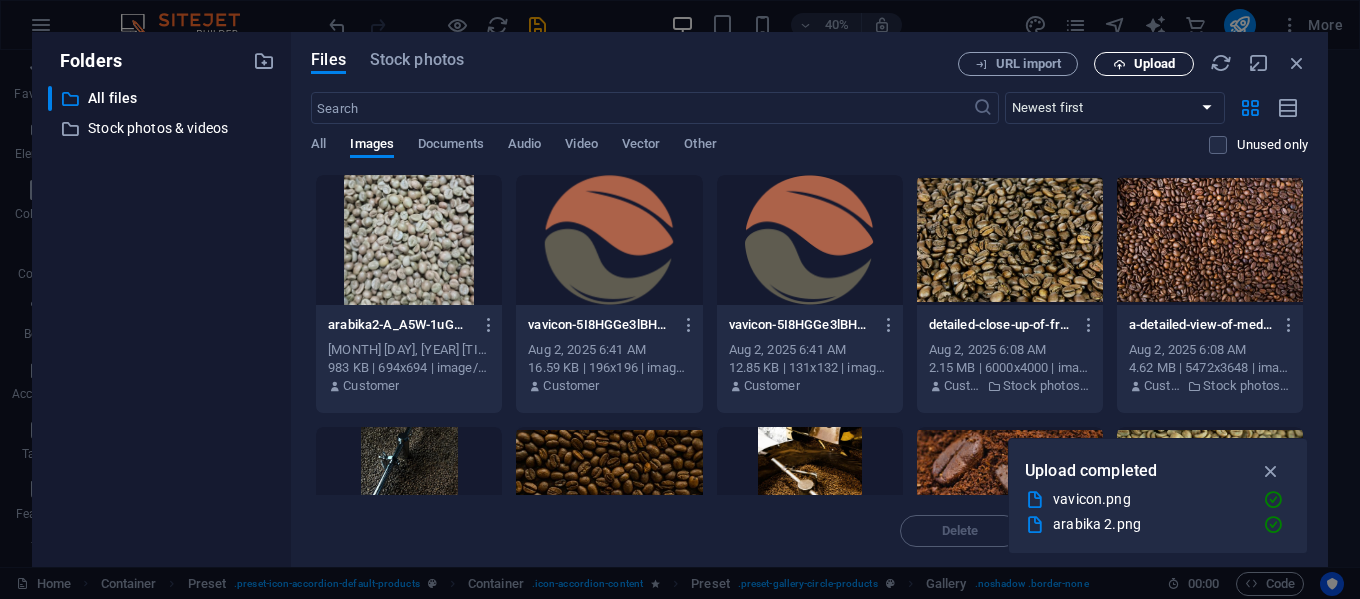 click on "Upload" at bounding box center (1144, 64) 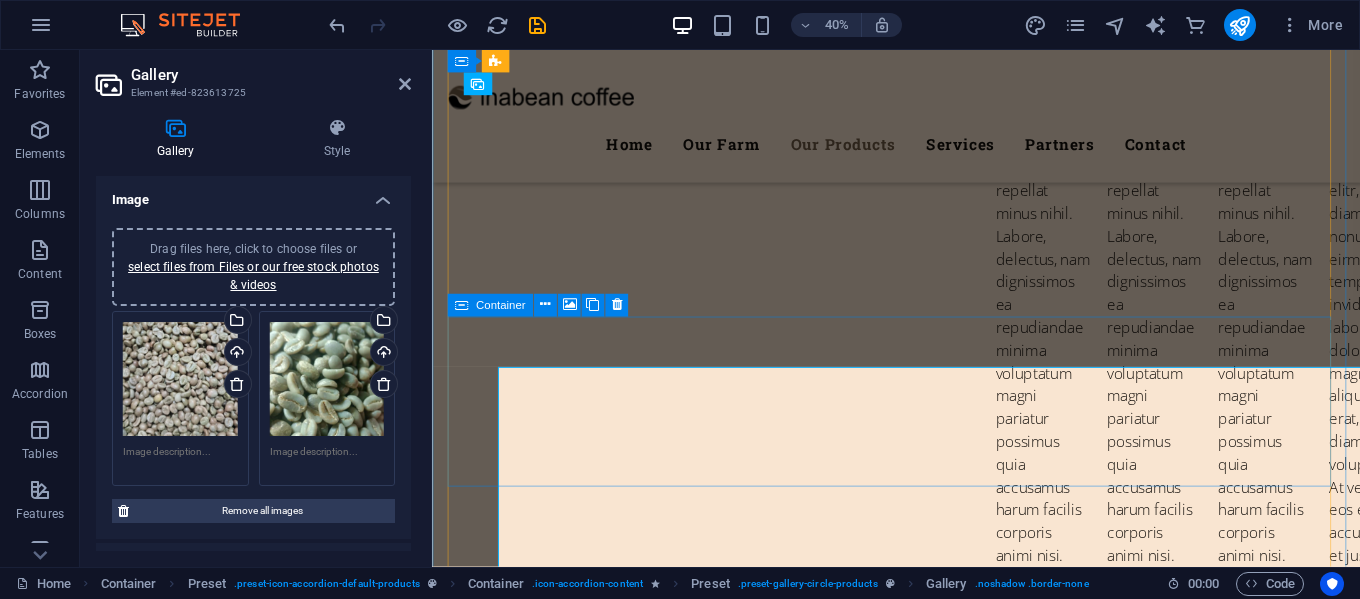 scroll, scrollTop: 4301, scrollLeft: 0, axis: vertical 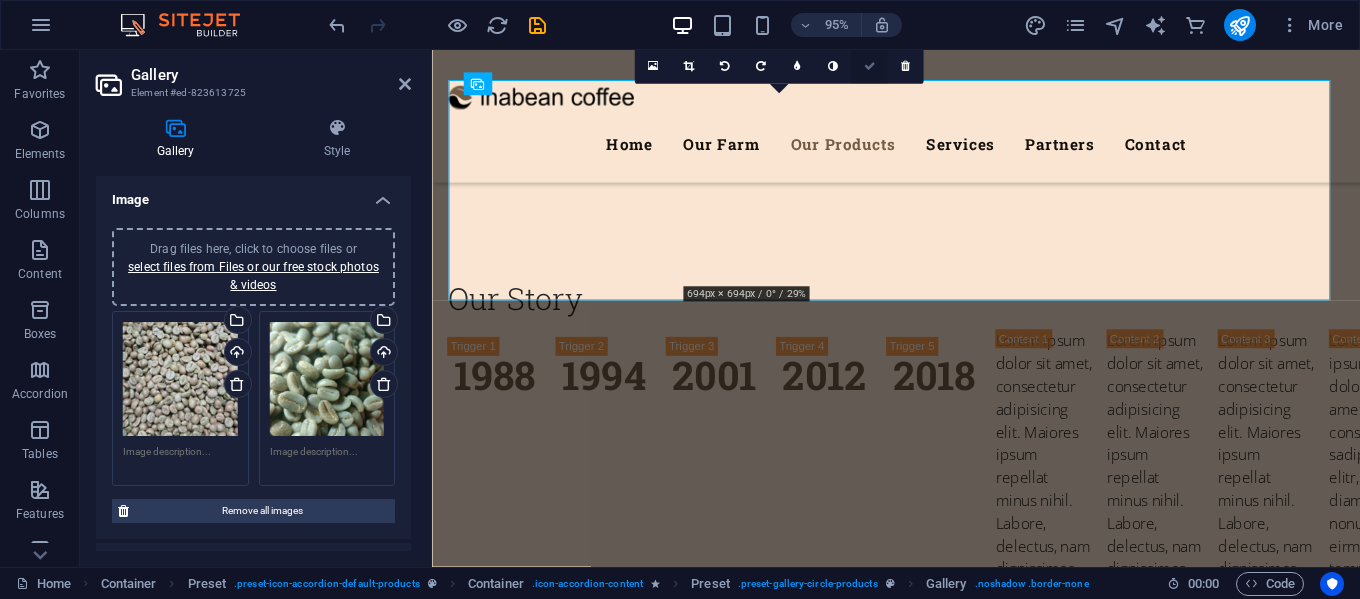 click at bounding box center [869, 65] 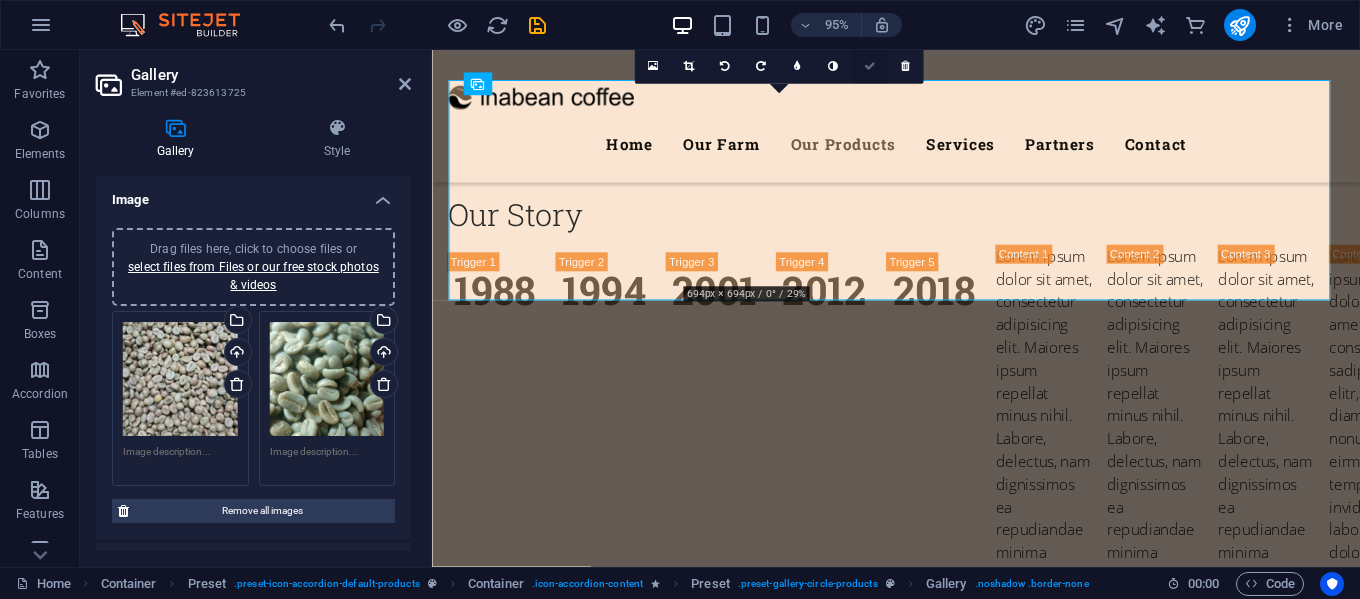 scroll, scrollTop: 4215, scrollLeft: 0, axis: vertical 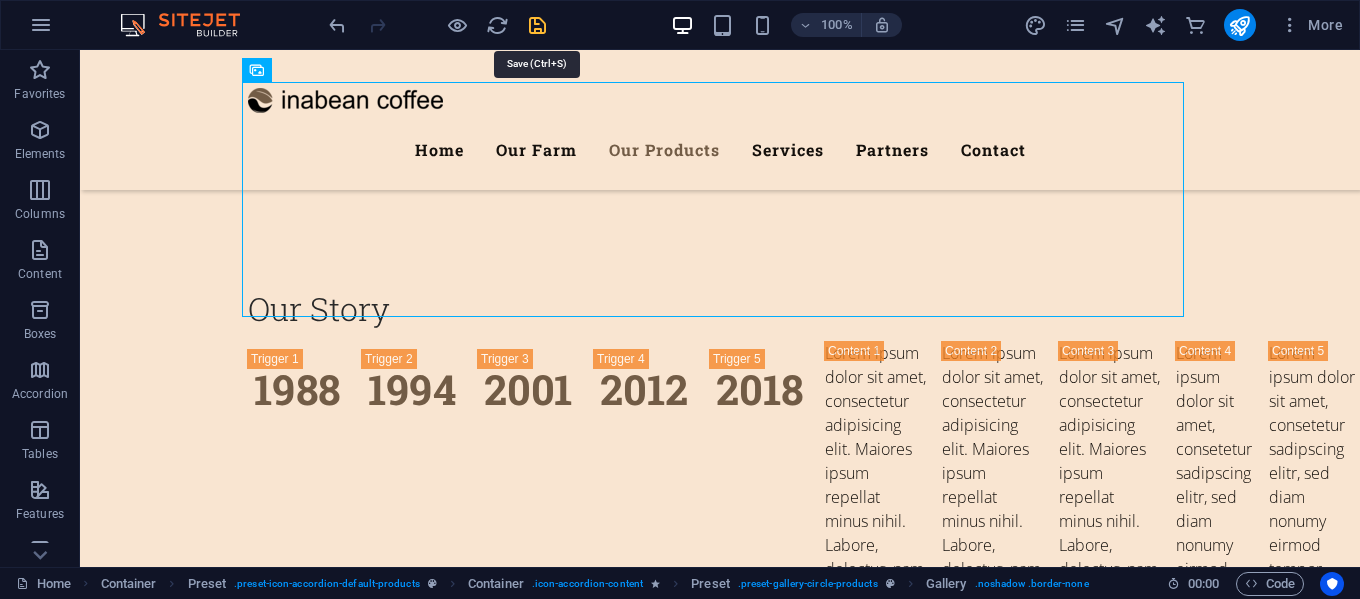 click at bounding box center (537, 25) 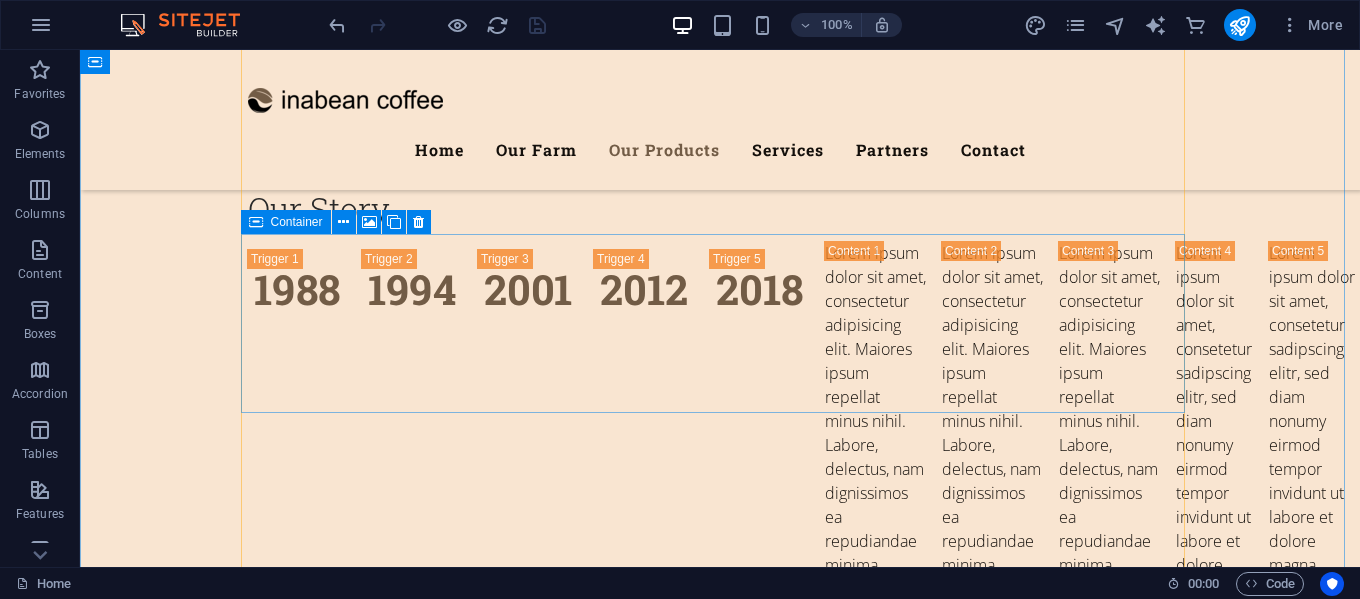 scroll, scrollTop: 3715, scrollLeft: 0, axis: vertical 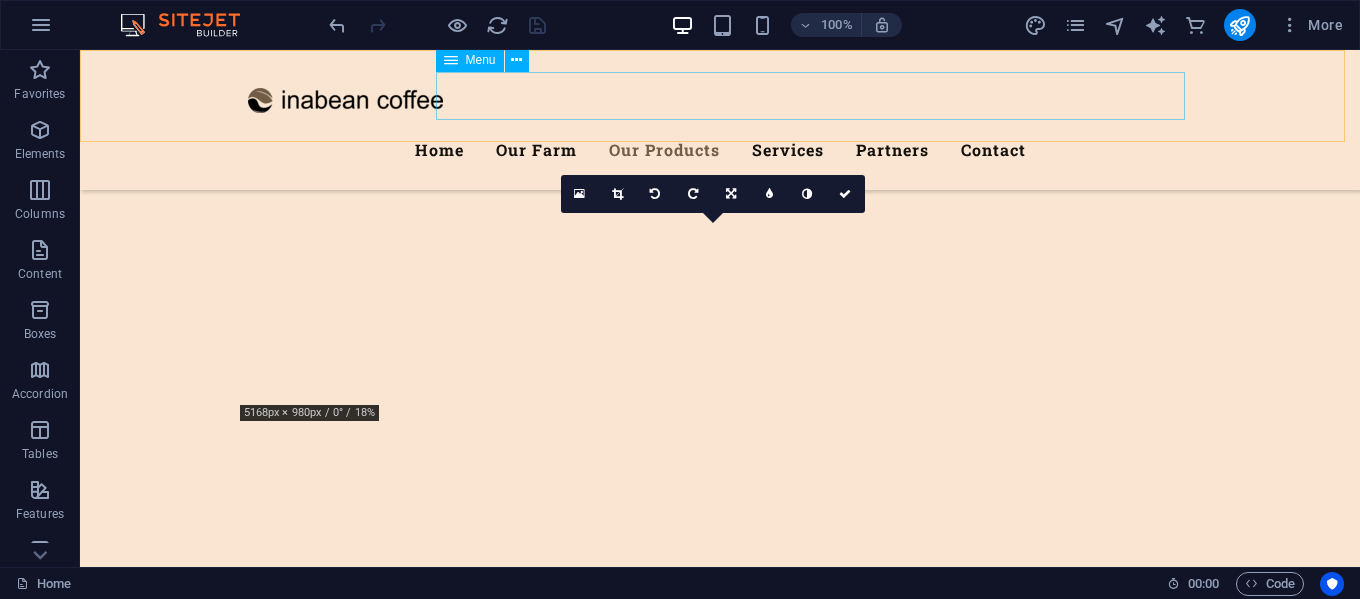 click on "Home Our Farm Our Products Services Partners Contact" at bounding box center [720, 150] 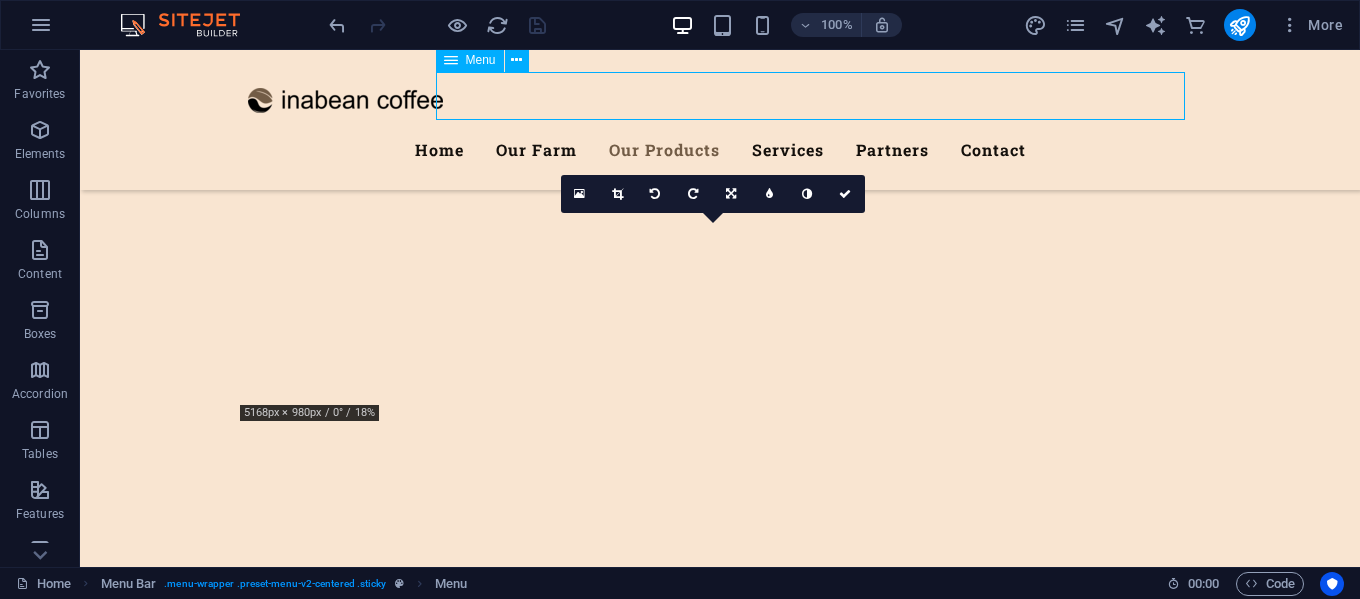 click on "Home Our Farm Our Products Services Partners Contact" at bounding box center [720, 150] 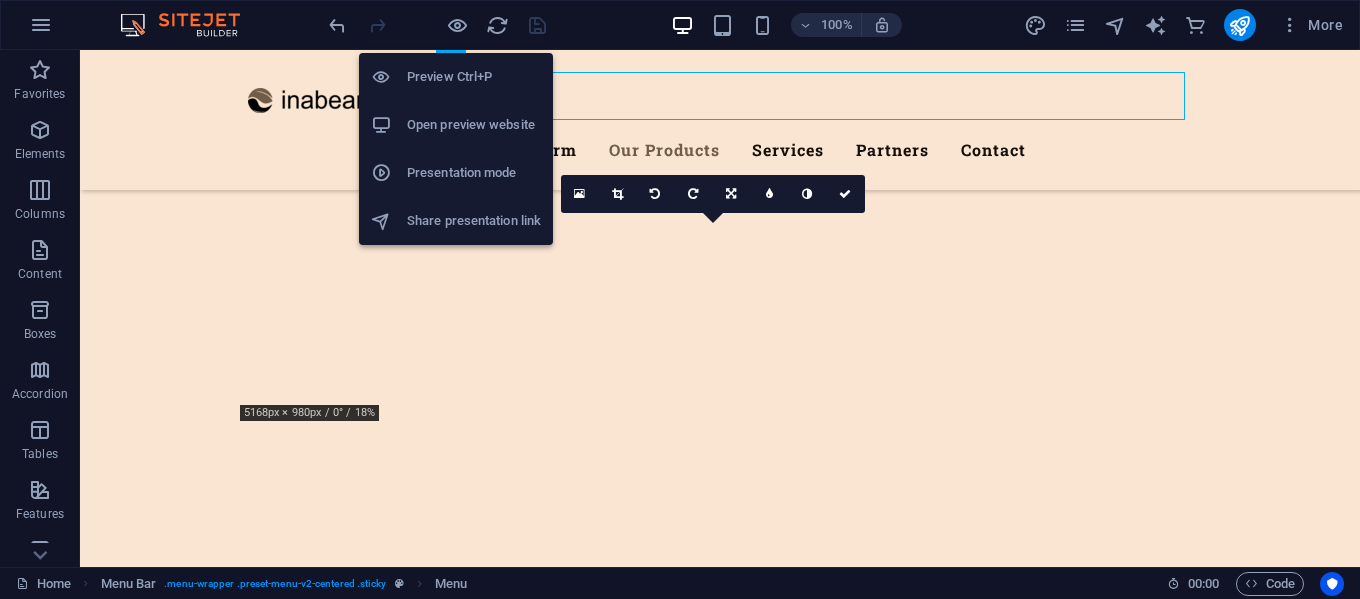 click on "Open preview website" at bounding box center (474, 125) 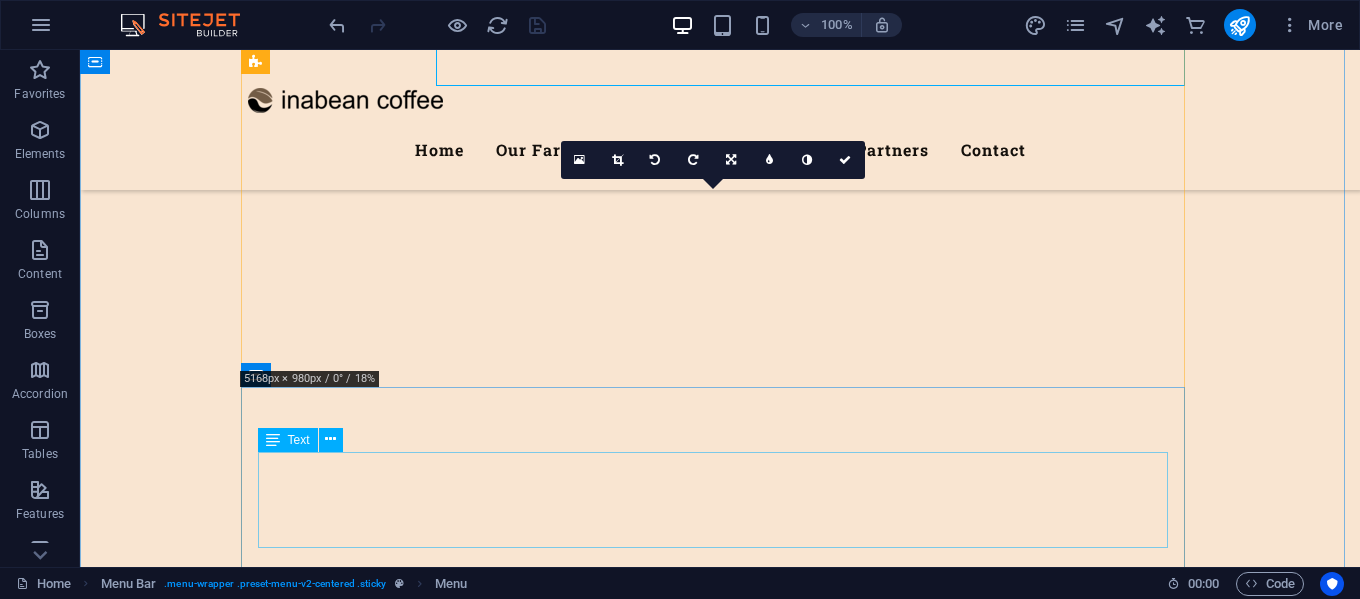 scroll, scrollTop: 3915, scrollLeft: 0, axis: vertical 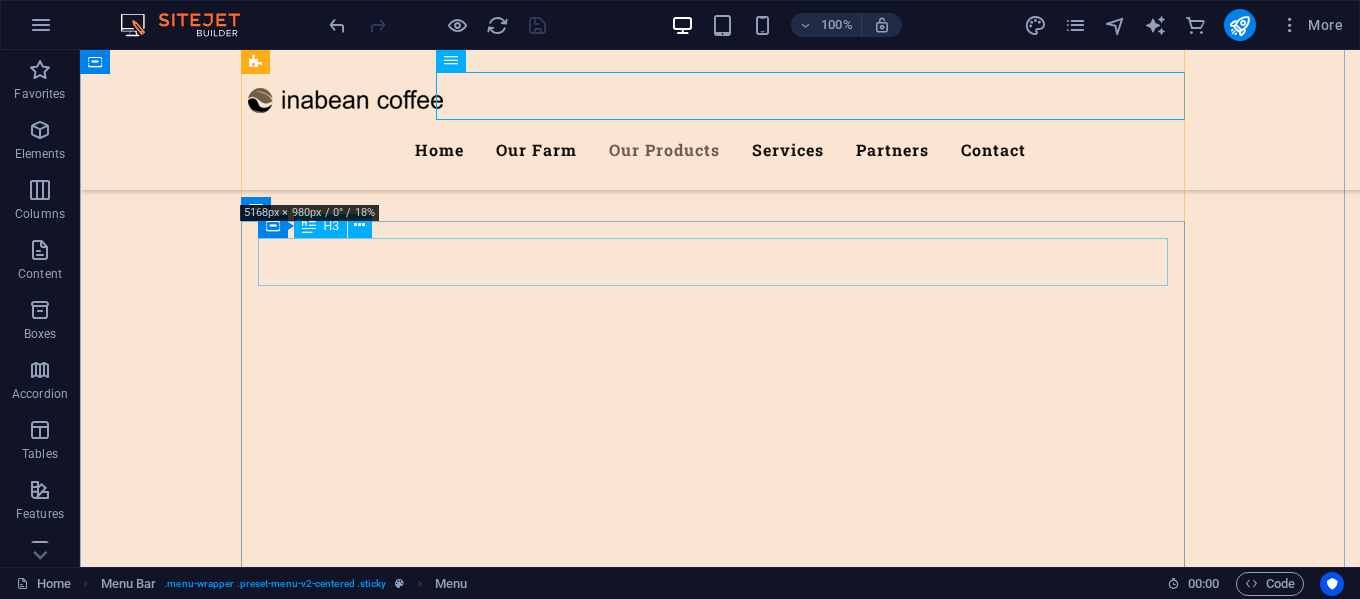 click on "Herbs & Salad" at bounding box center (720, 5764) 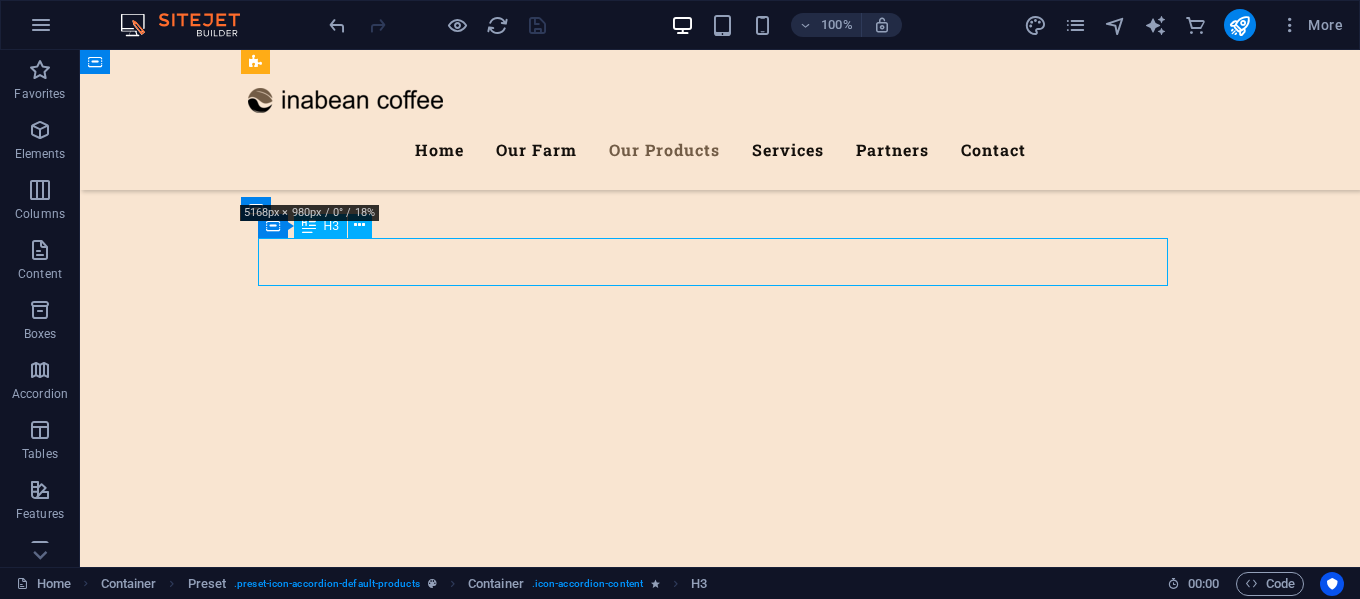 click on "Herbs & Salad" at bounding box center (720, 5764) 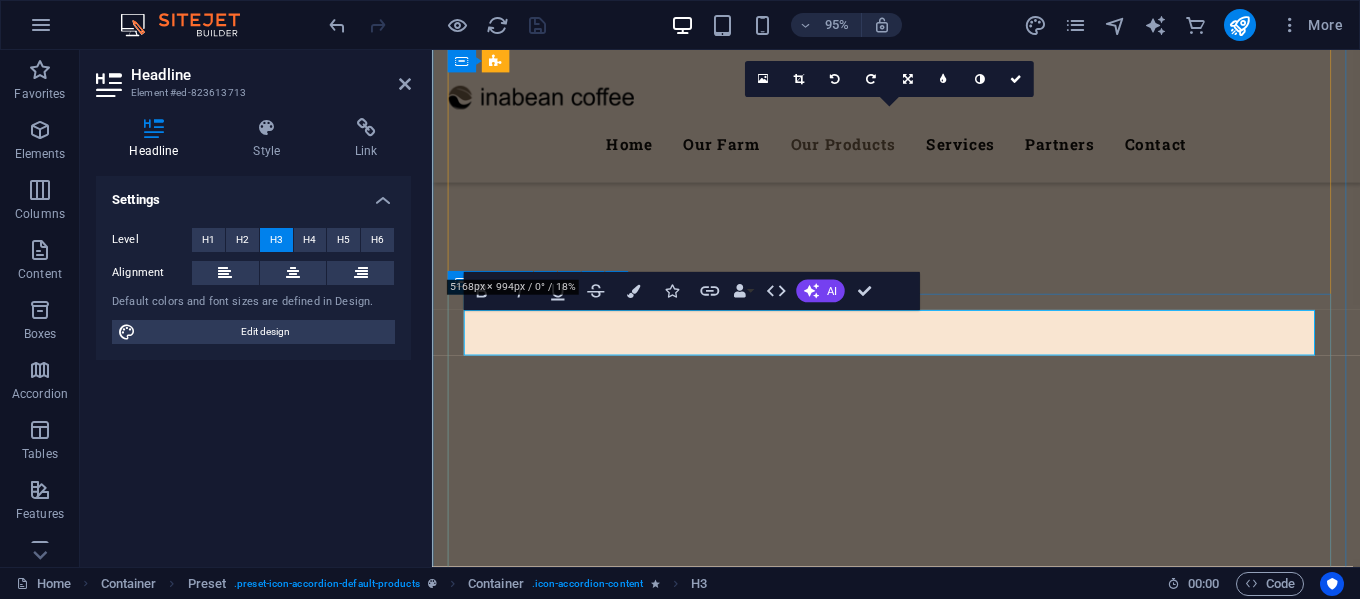 drag, startPoint x: 549, startPoint y: 352, endPoint x: 455, endPoint y: 353, distance: 94.00532 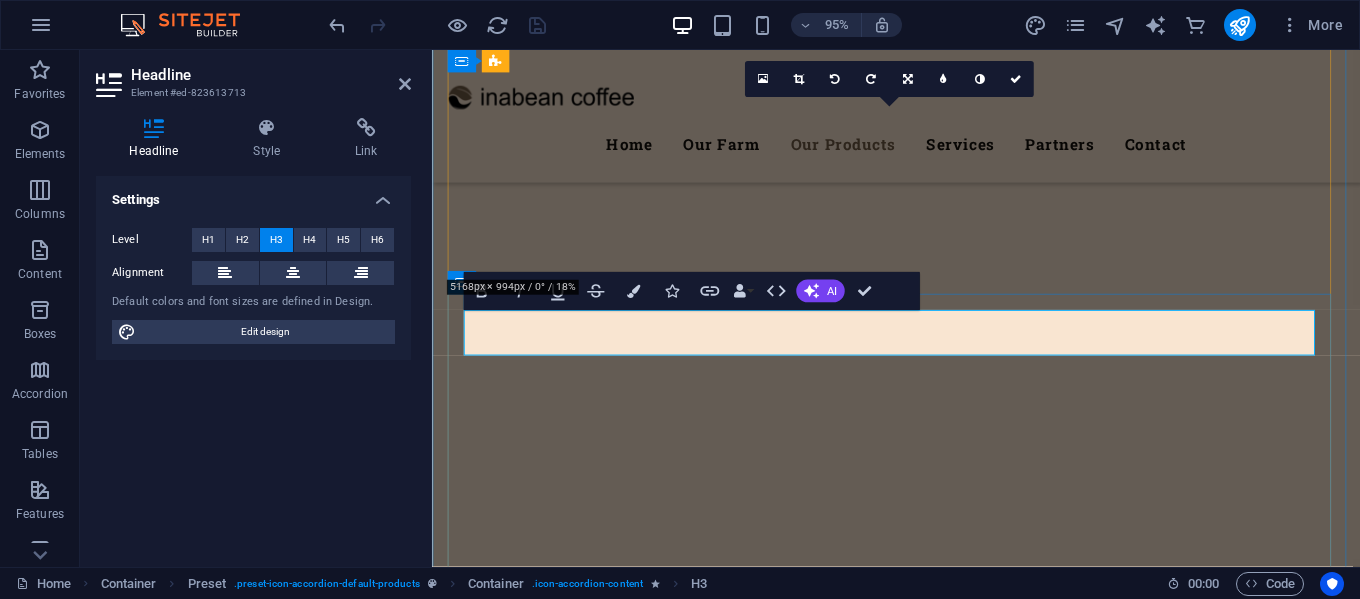 drag, startPoint x: 657, startPoint y: 339, endPoint x: 563, endPoint y: 341, distance: 94.02127 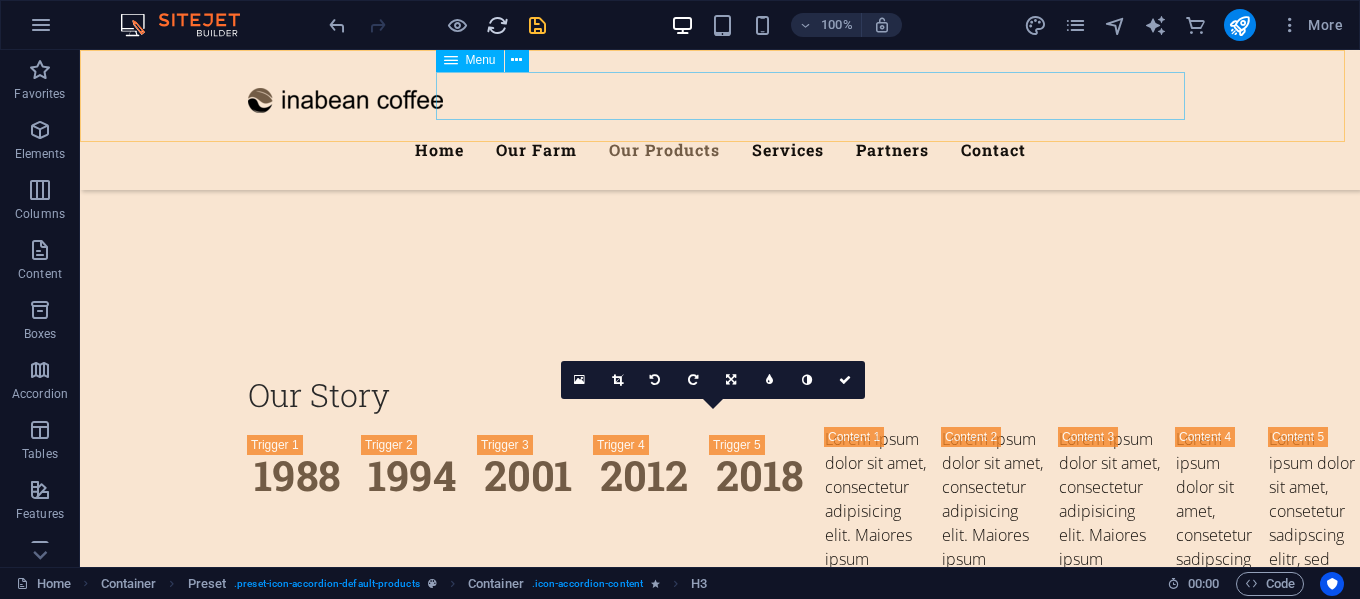 scroll, scrollTop: 3529, scrollLeft: 0, axis: vertical 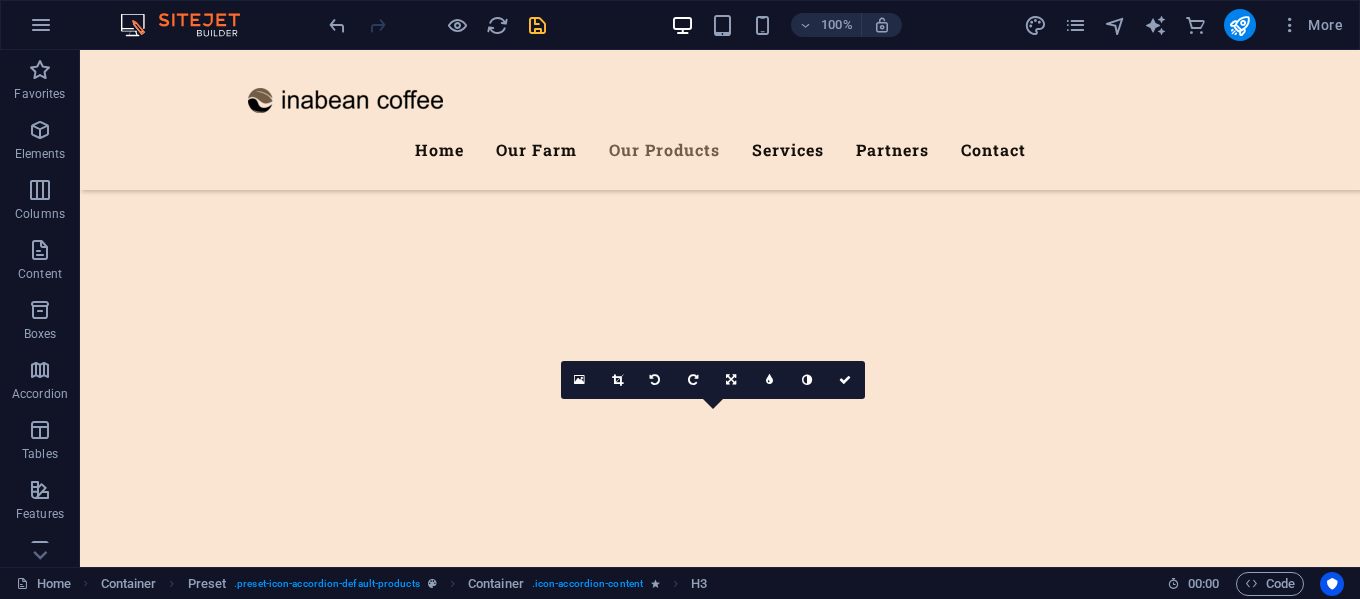 click at bounding box center [537, 25] 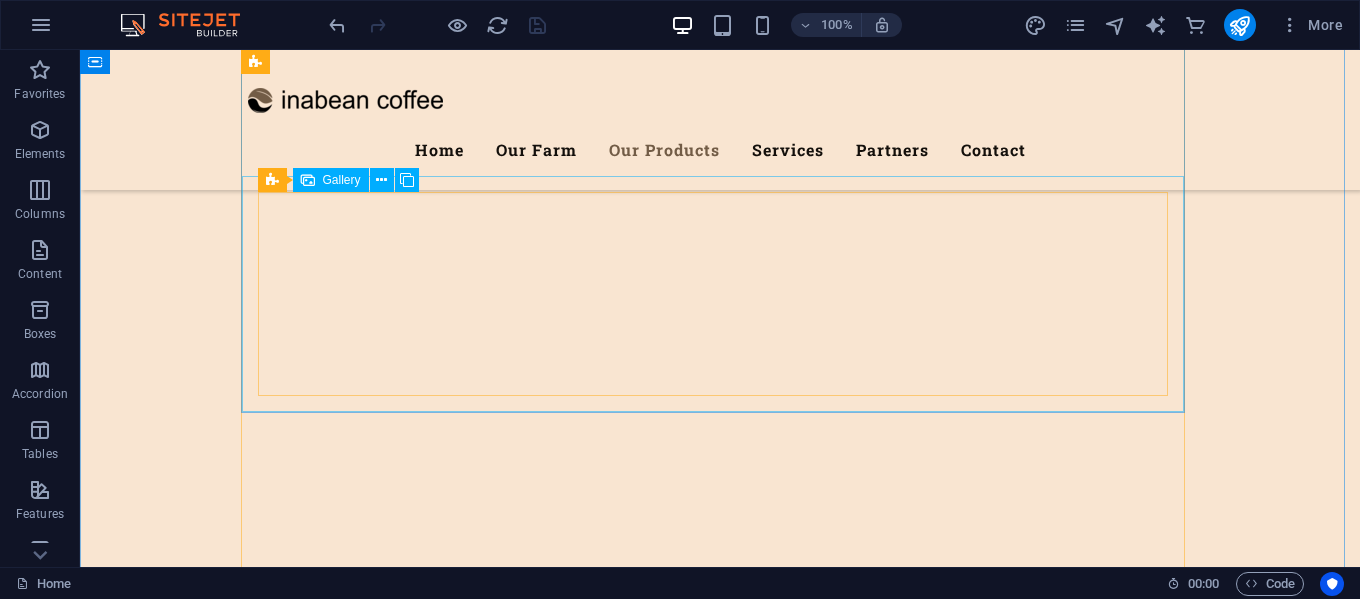 scroll, scrollTop: 4729, scrollLeft: 0, axis: vertical 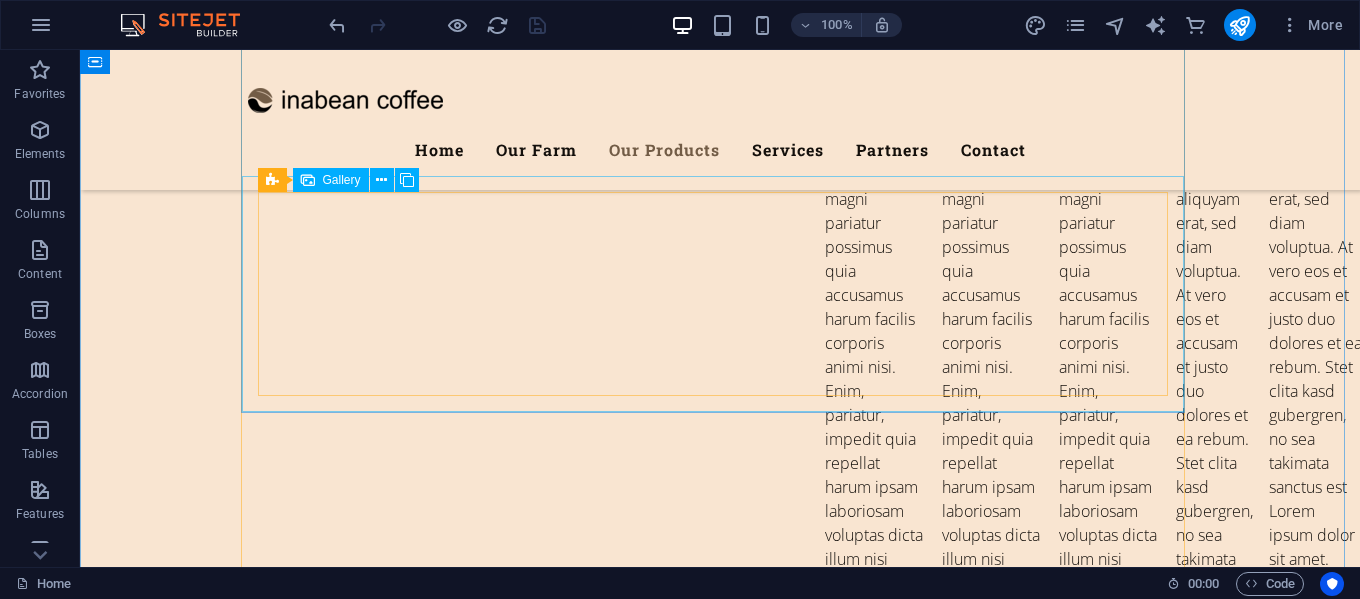 click at bounding box center [367, 5864] 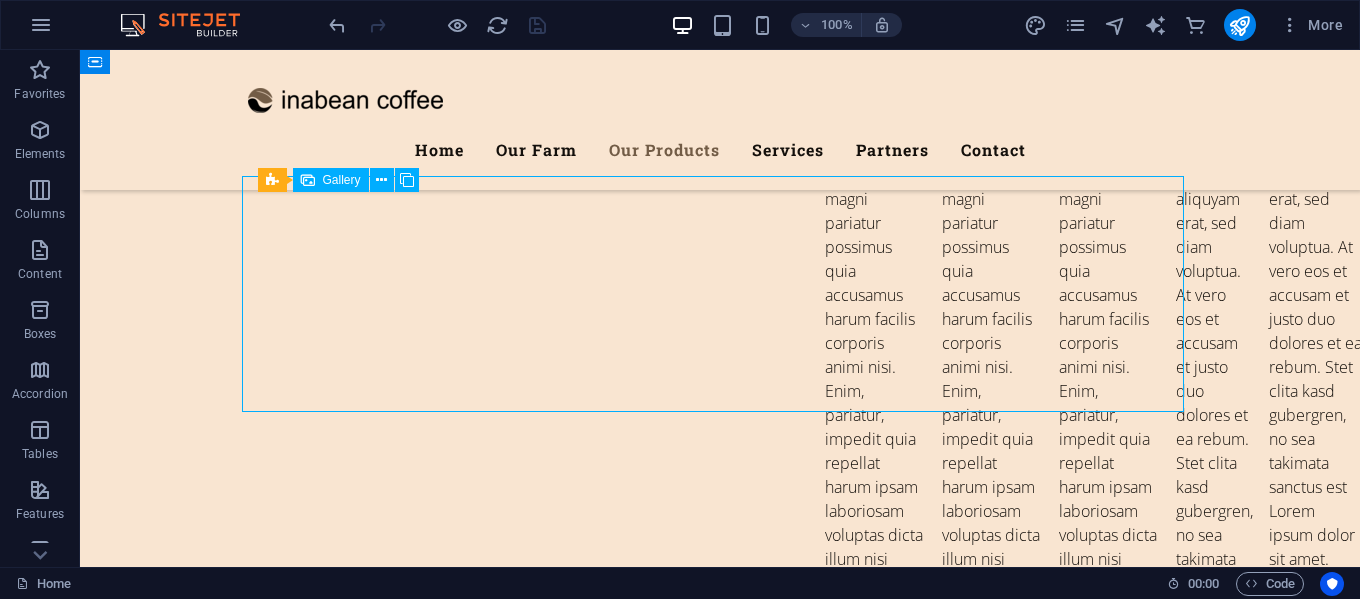 click at bounding box center [367, 5864] 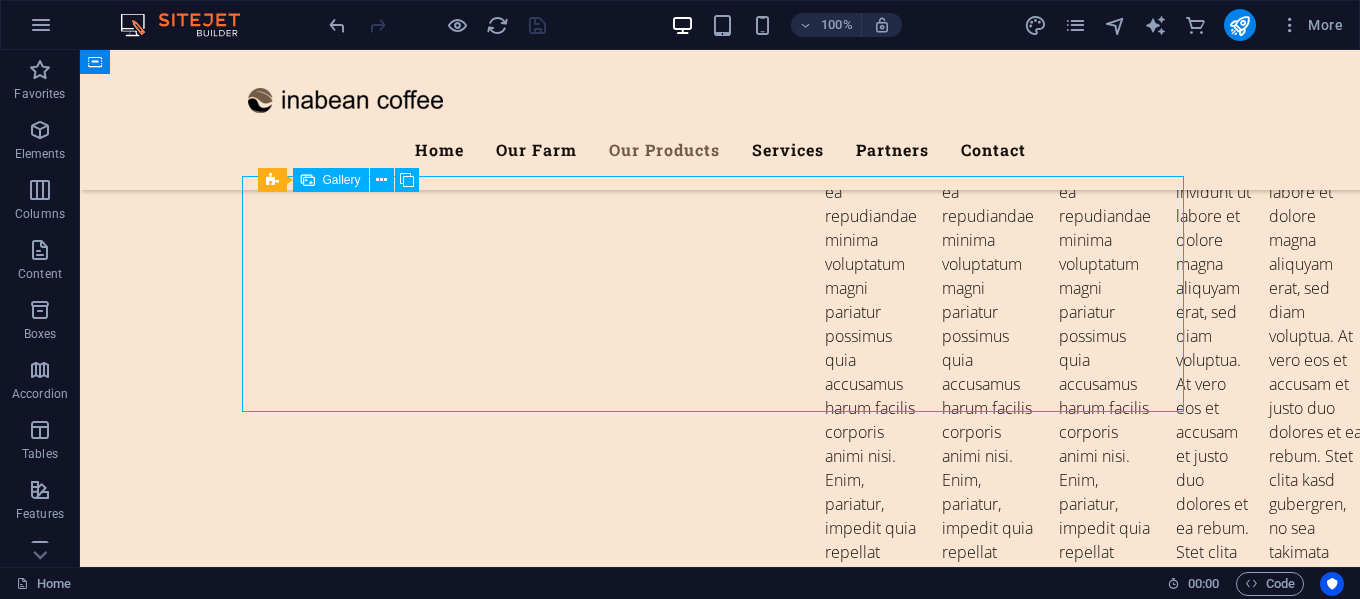 select on "4" 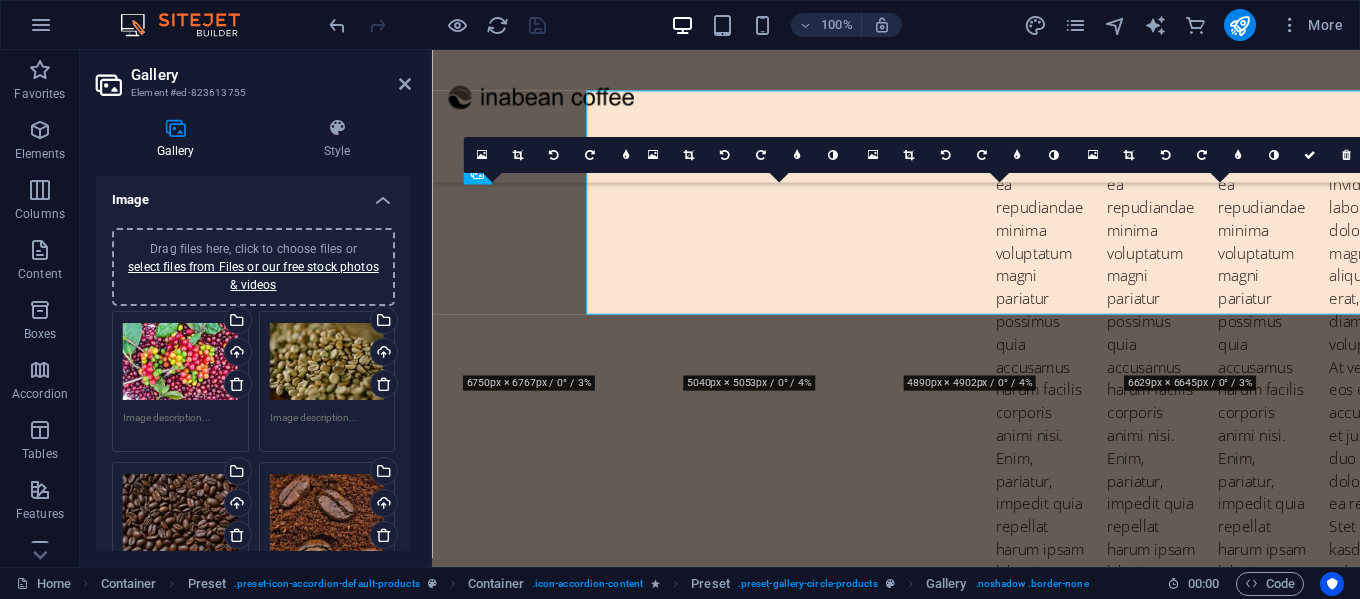 scroll, scrollTop: 4812, scrollLeft: 0, axis: vertical 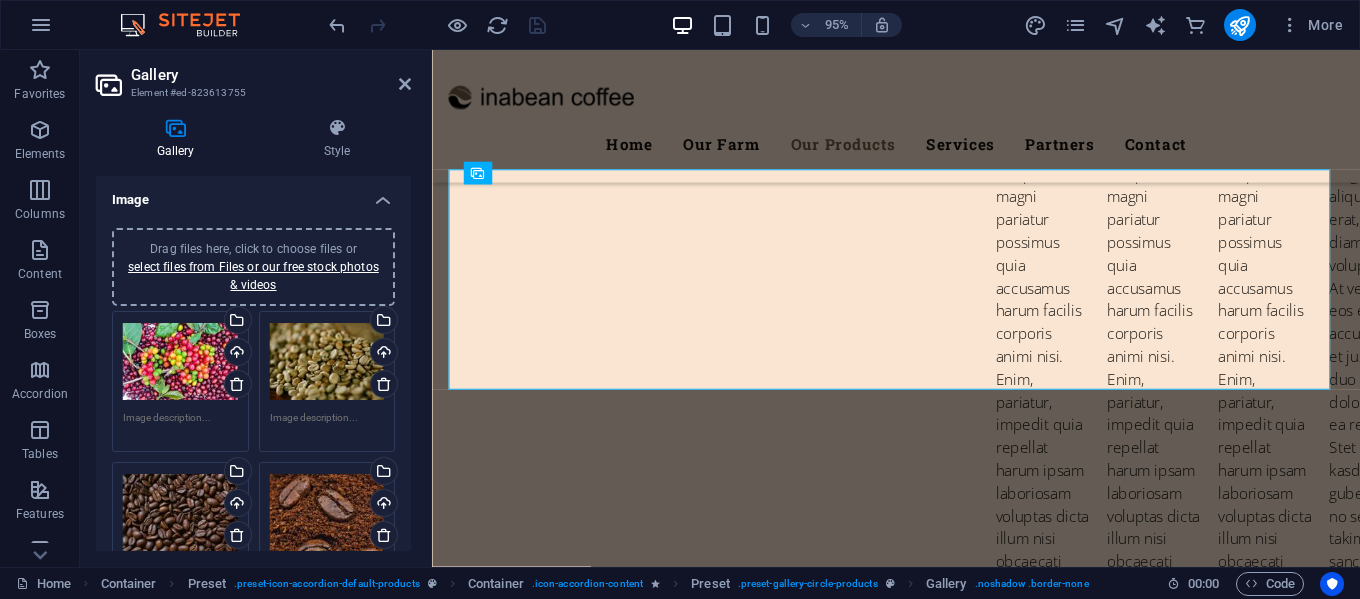 click on "Drag files here, click to choose files or select files from Files or our free stock photos & videos" at bounding box center (180, 362) 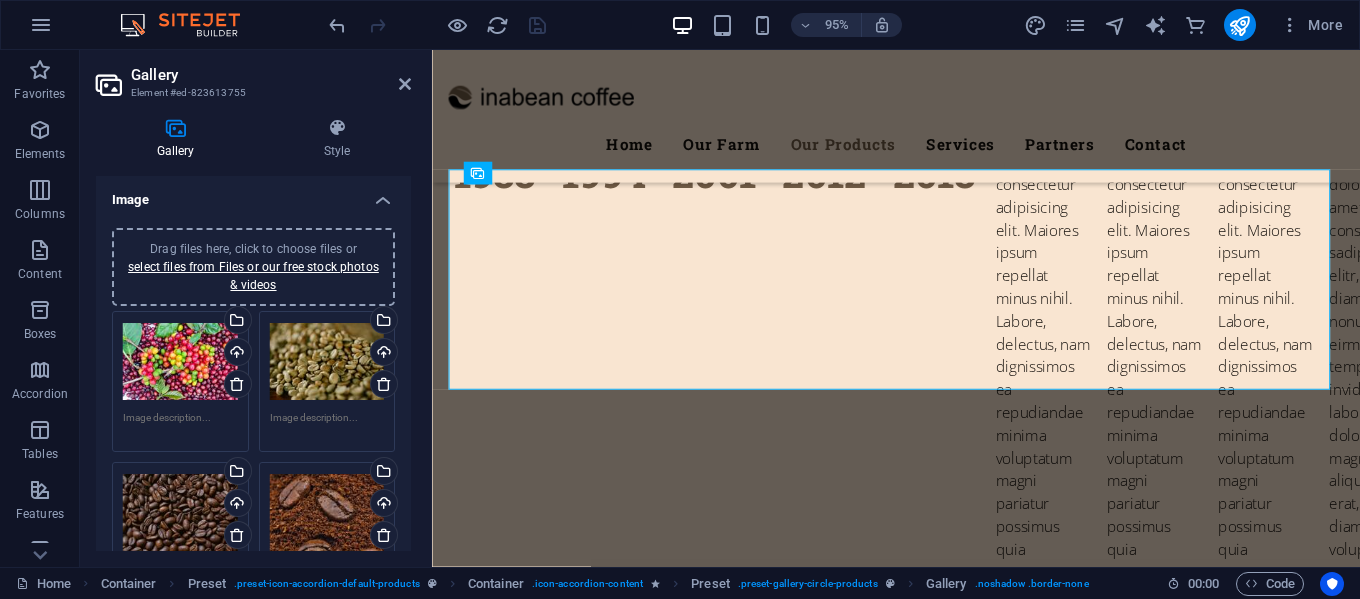 scroll, scrollTop: 5117, scrollLeft: 0, axis: vertical 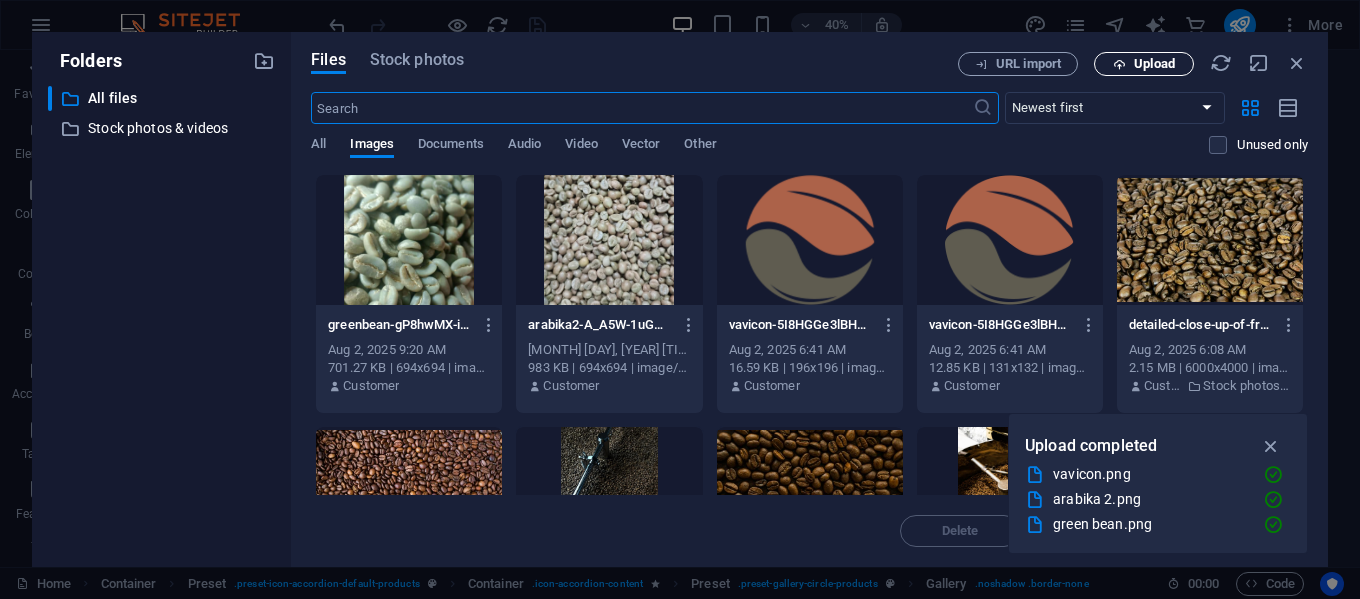 click on "Upload" at bounding box center [1154, 64] 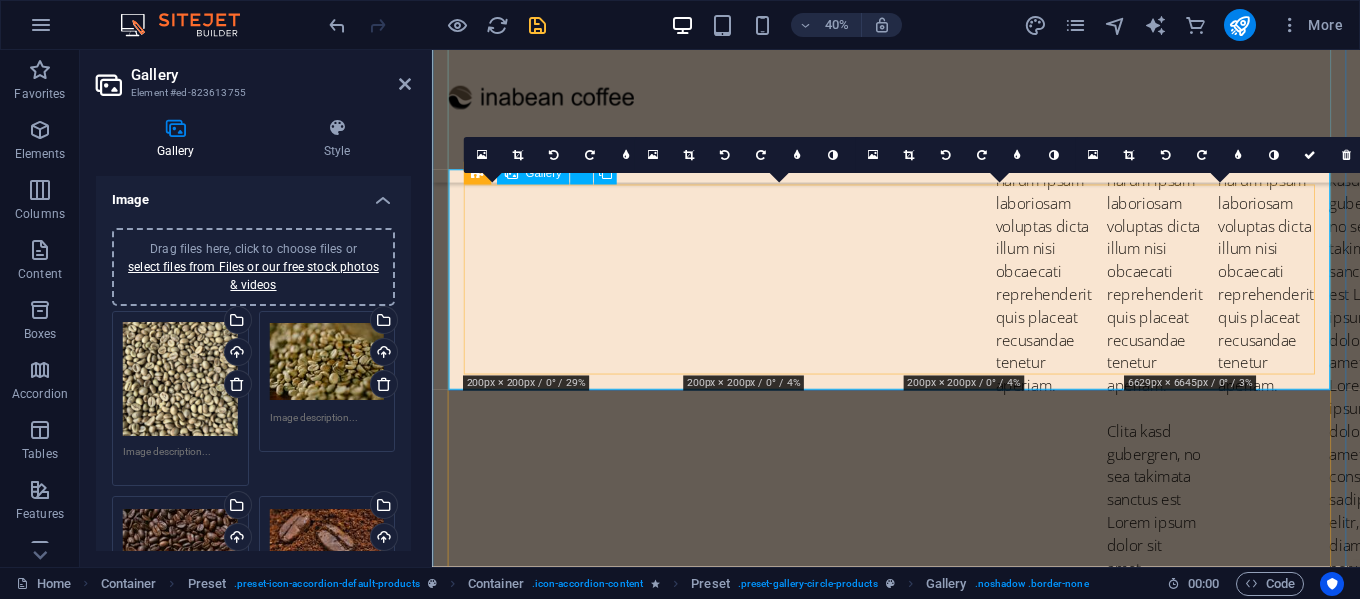 scroll, scrollTop: 4812, scrollLeft: 0, axis: vertical 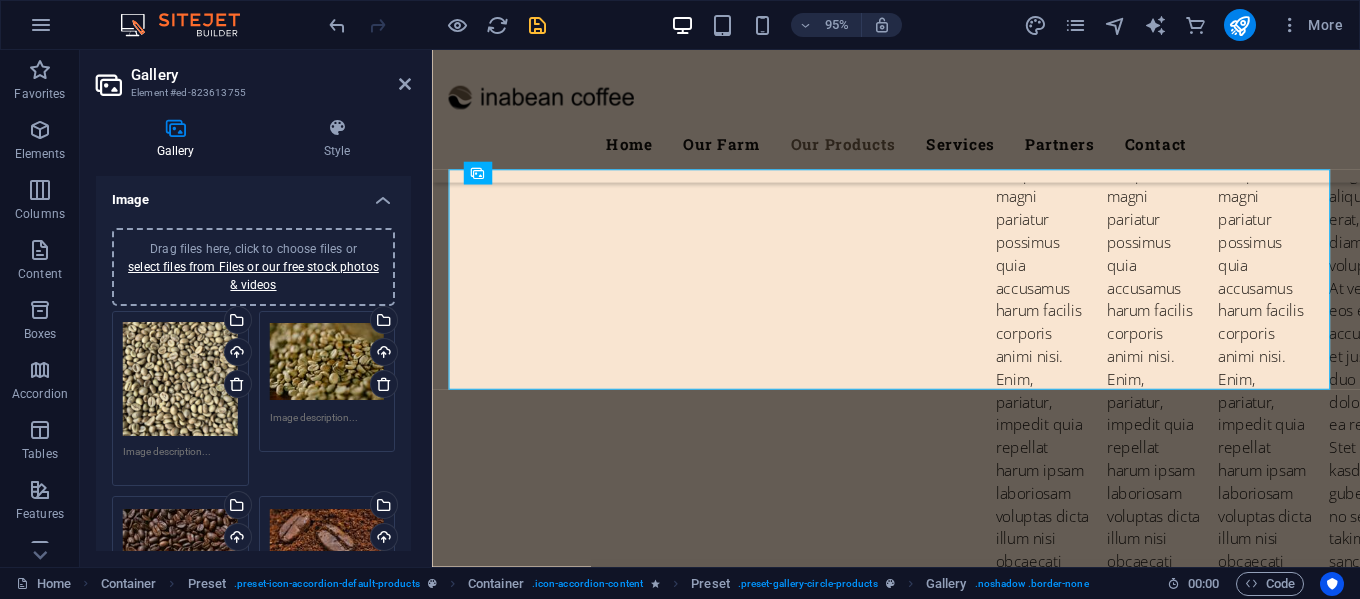 click on "Drag files here, click to choose files or select files from Files or our free stock photos & videos" at bounding box center (327, 362) 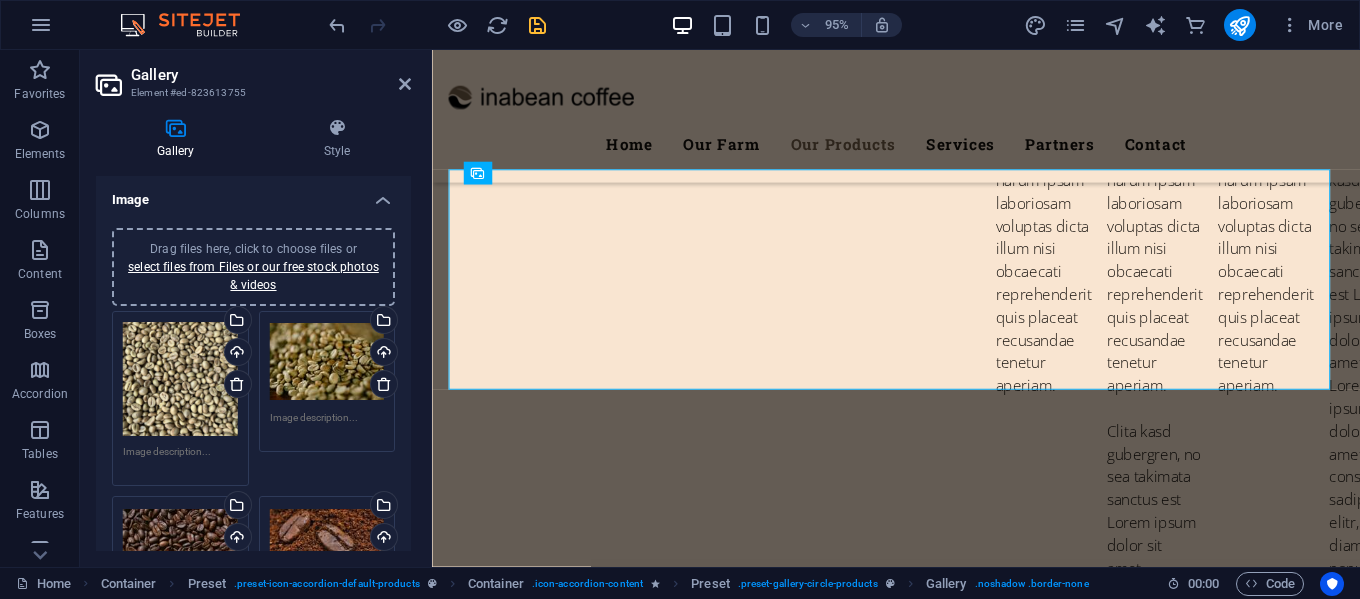 click on "inabean Home Favorites Elements Columns Content Boxes Accordion Tables Features Images Slider Header Footer Forms Marketing Collections Commerce Gallery Element #ed-823613755 Gallery Style Image Drag files here, click to choose files or select files from Files or our free stock photos & videos Drag files here, click to choose files or select files from Files or our free stock photos & videos Select files from the file manager, stock photos, or upload file(s) Upload Drag files here, click to choose files or select files from Files or our free stock photos & videos Select files from the file manager, stock photos, or upload file(s) Upload Drag files here, click to choose files or select files from Files or our free stock photos & videos Select files from the file manager, stock photos, or upload file(s) Upload Drag files here, click to choose files or select files from Files or our free stock photos & videos Upload Remove all images" at bounding box center (680, 299) 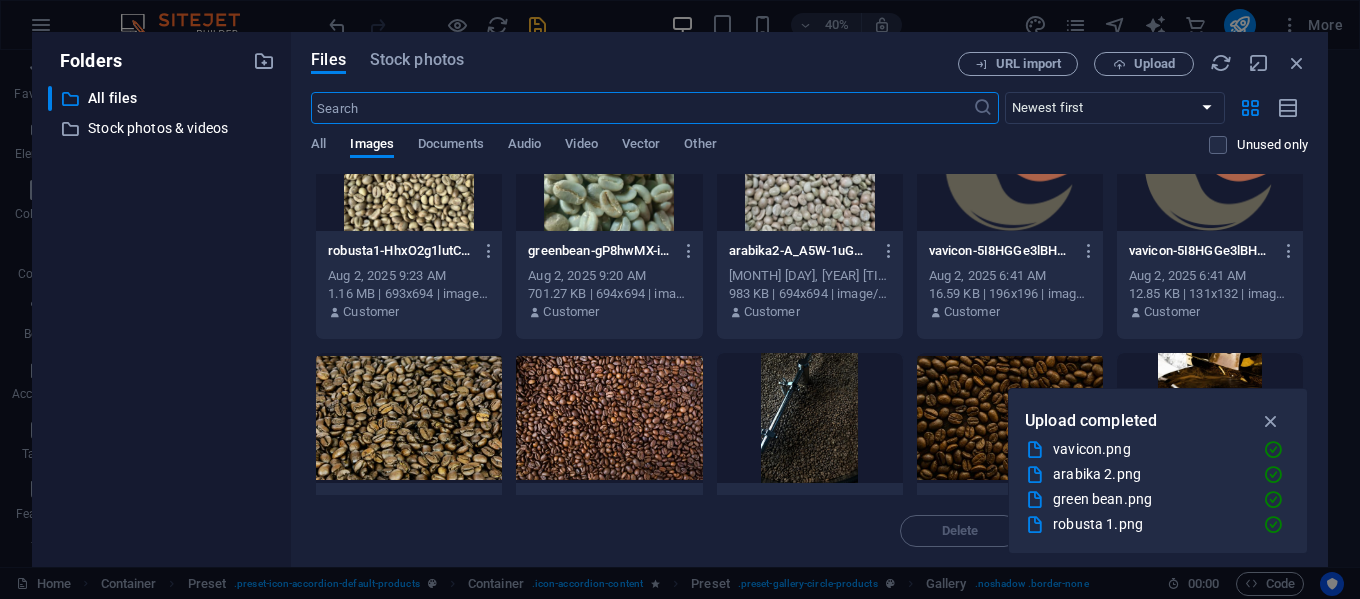 scroll, scrollTop: 100, scrollLeft: 0, axis: vertical 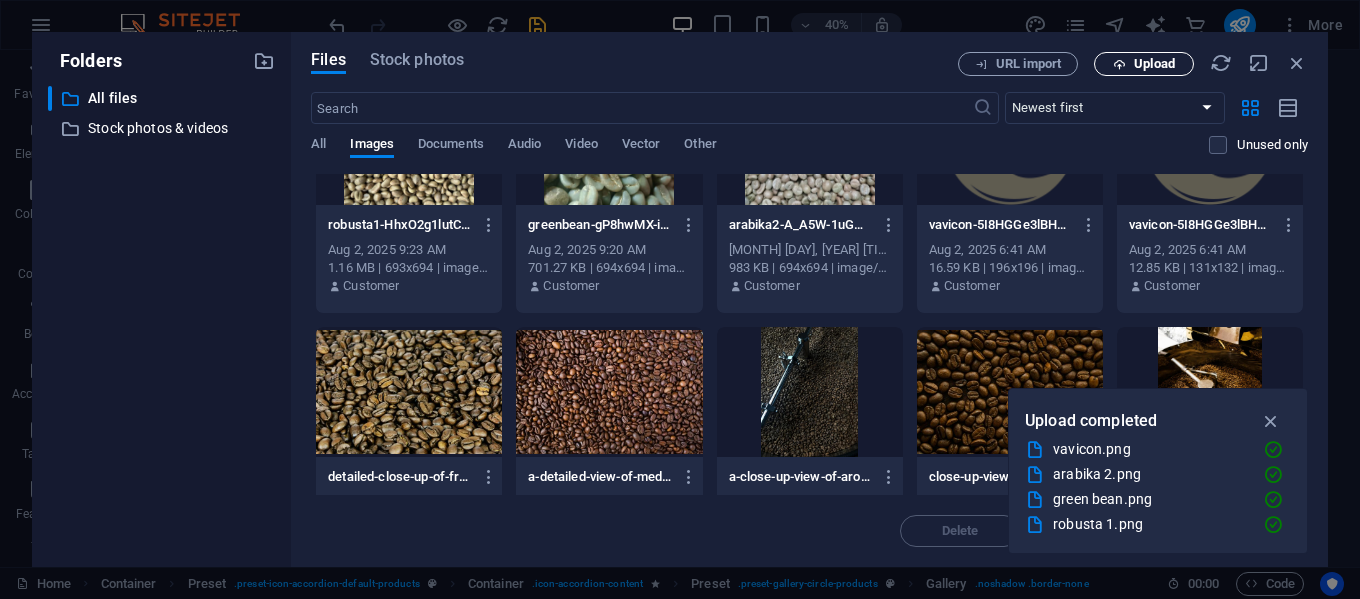 click on "Upload" at bounding box center (1144, 64) 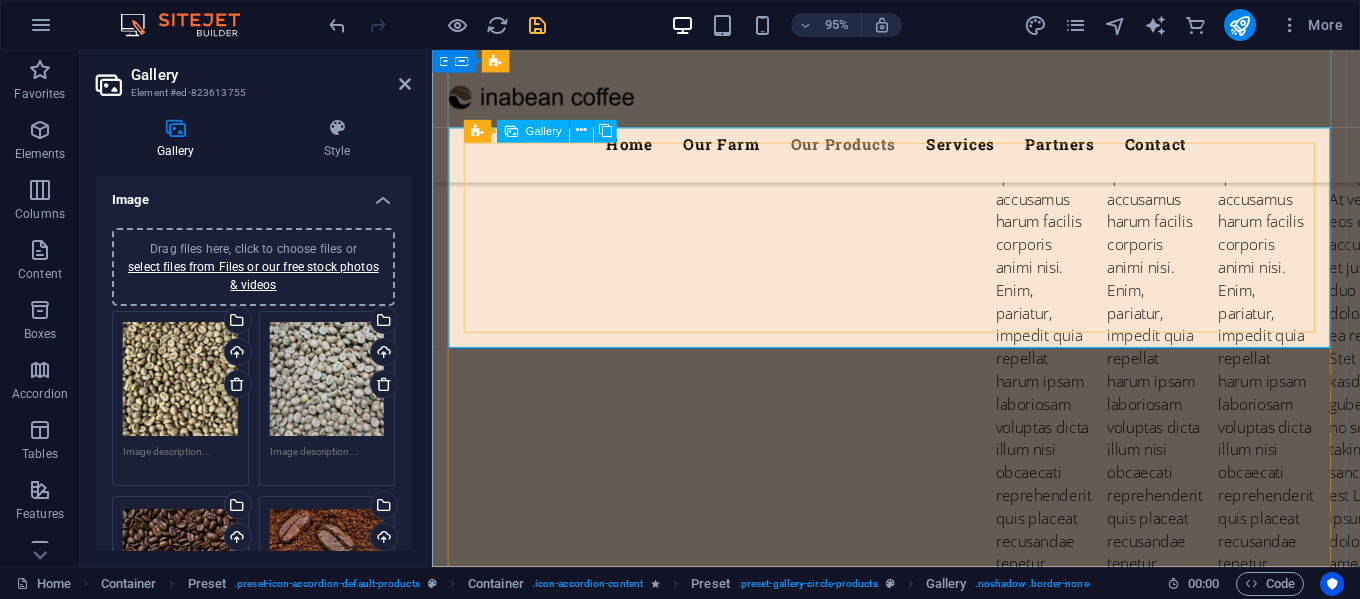 scroll, scrollTop: 4912, scrollLeft: 0, axis: vertical 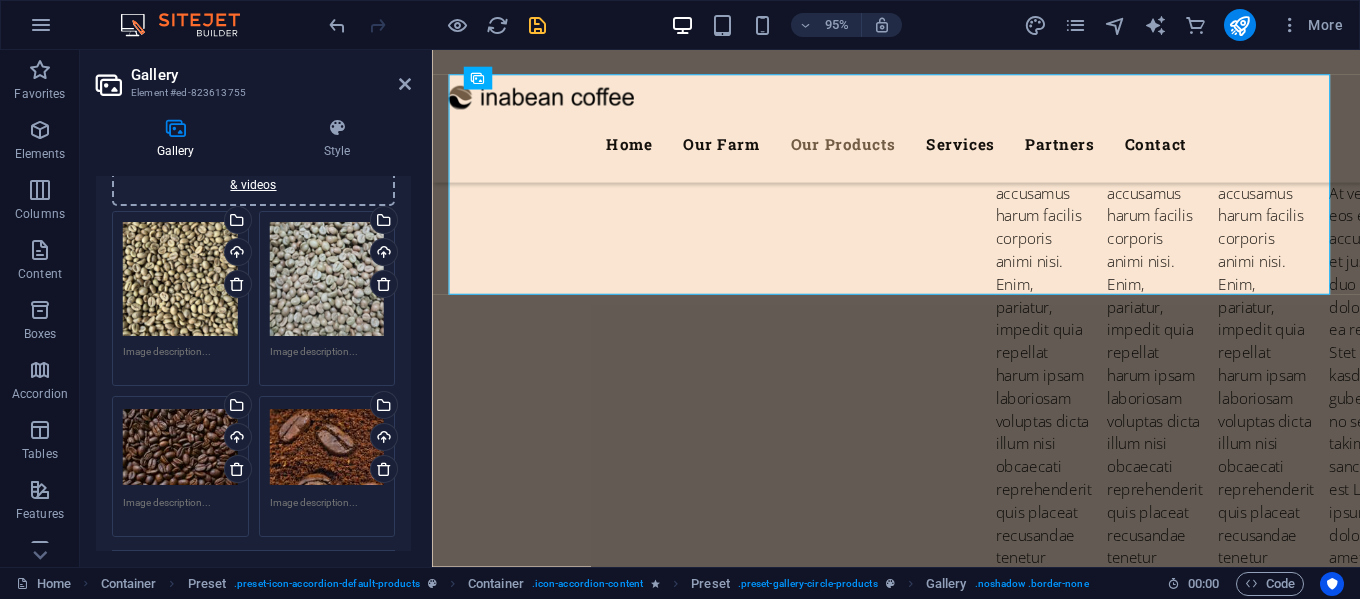 click on "Drag files here, click to choose files or select files from Files or our free stock photos & videos" at bounding box center (180, 447) 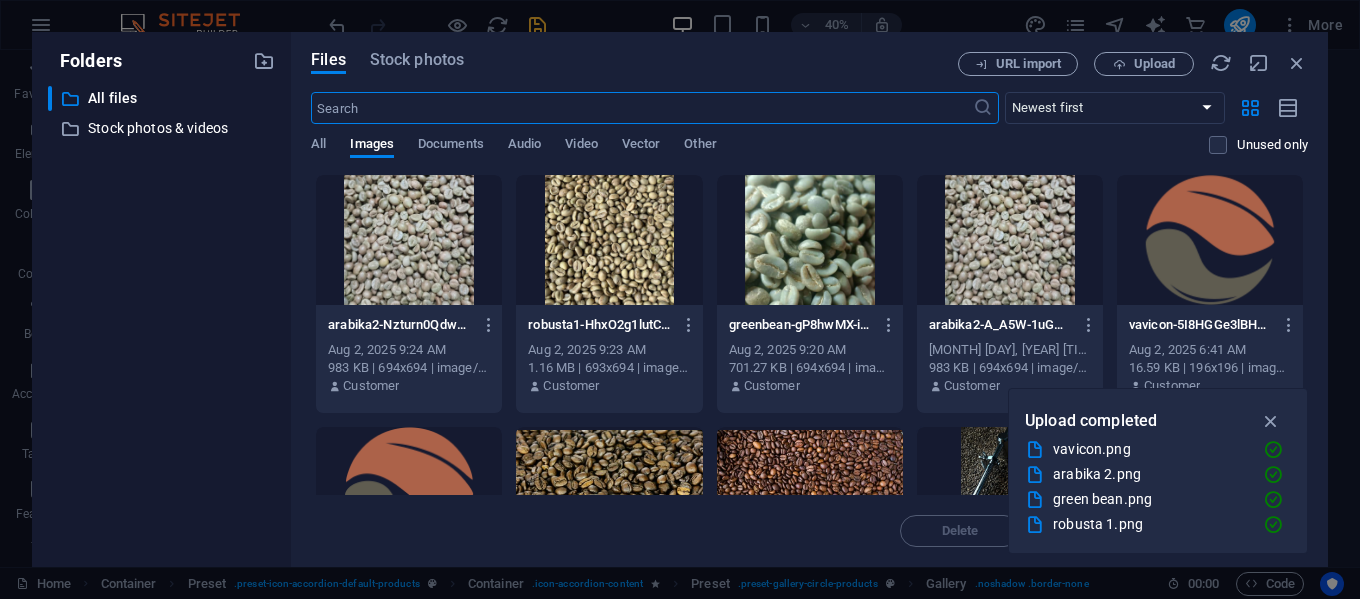scroll, scrollTop: 5217, scrollLeft: 0, axis: vertical 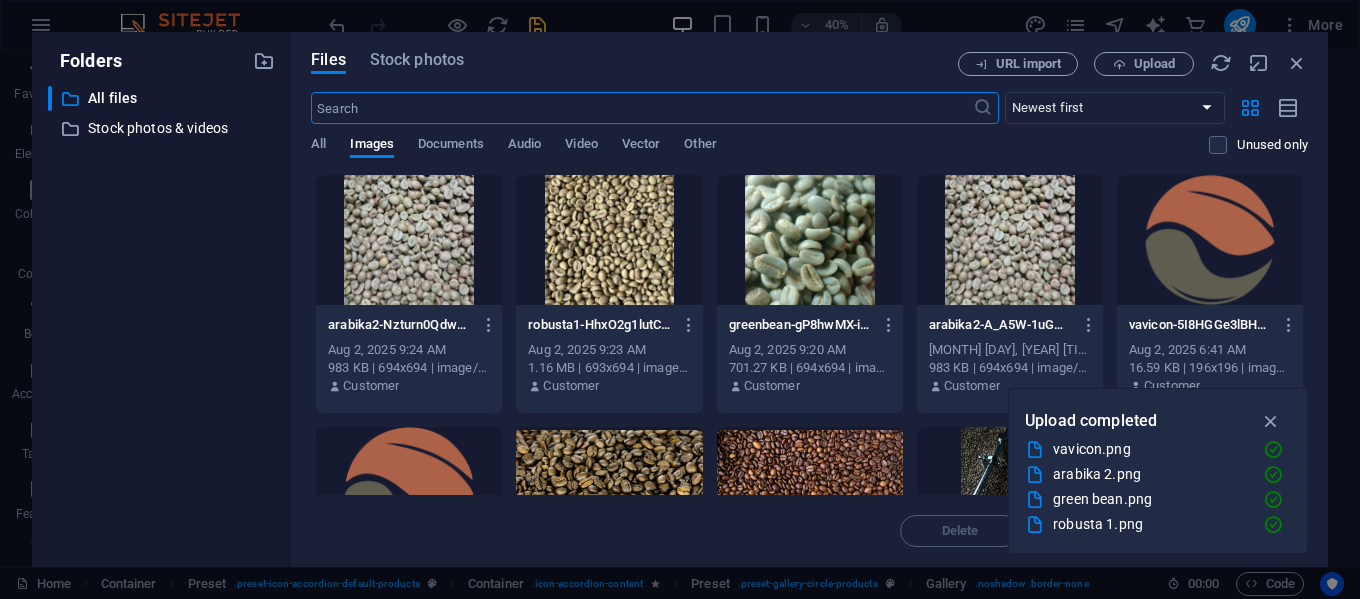 click at bounding box center [810, 240] 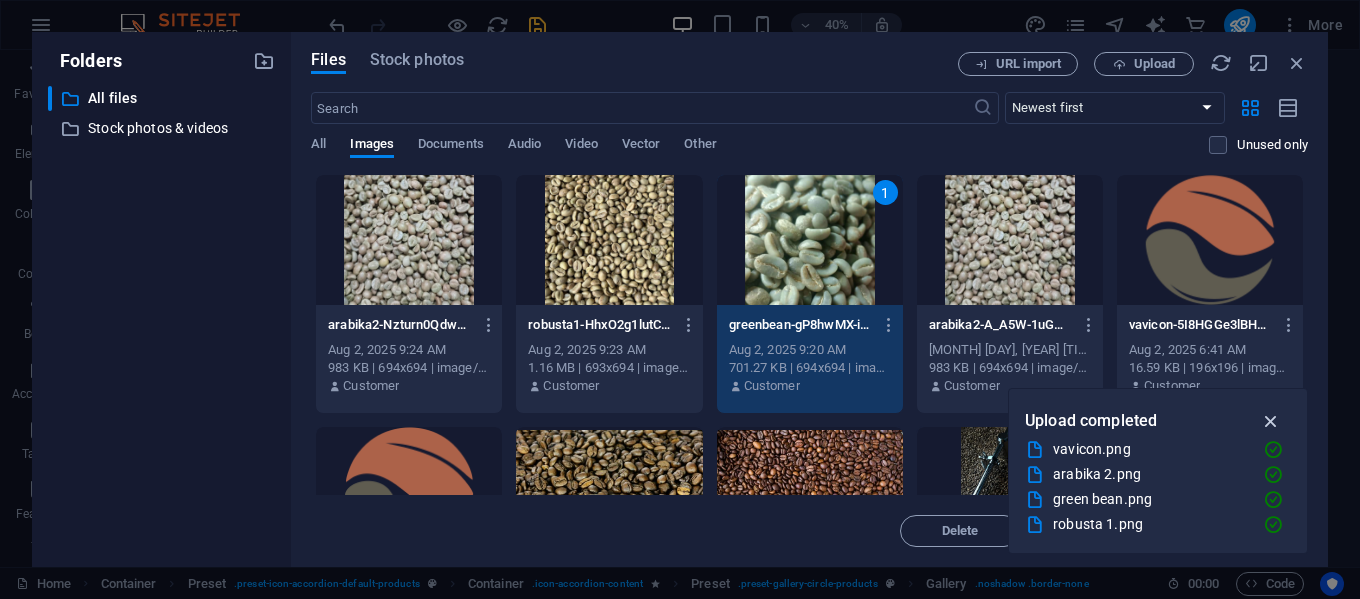 click at bounding box center [1271, 421] 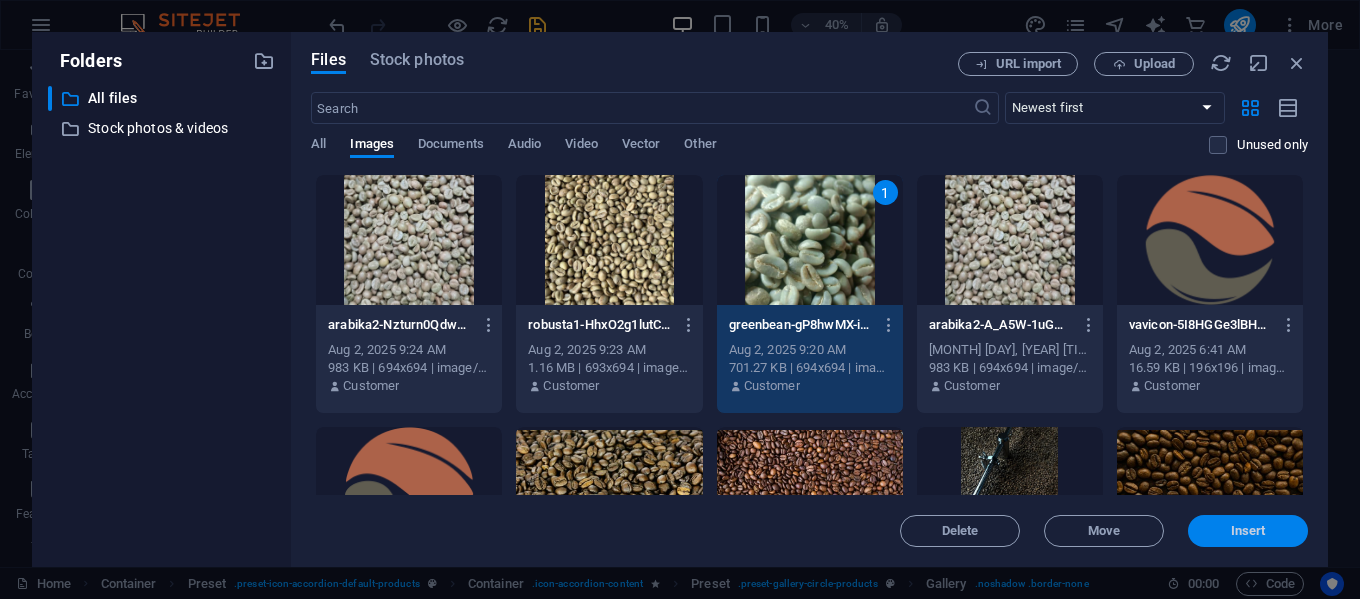 click on "Insert" at bounding box center [1248, 531] 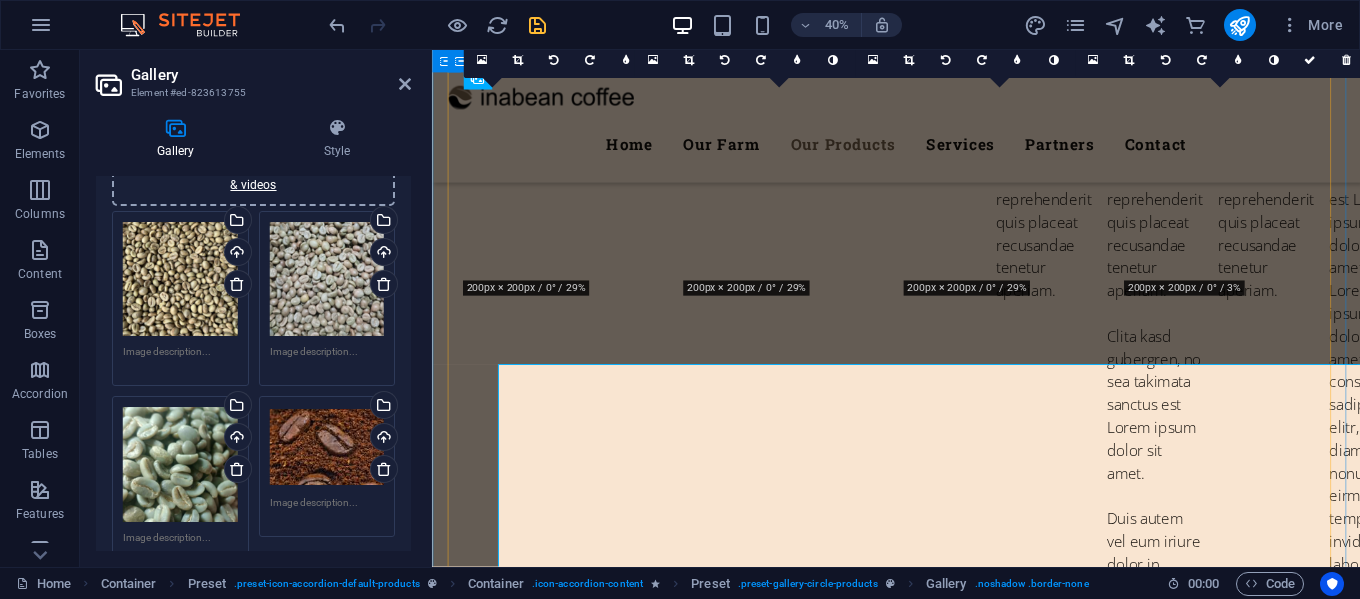 scroll, scrollTop: 4912, scrollLeft: 0, axis: vertical 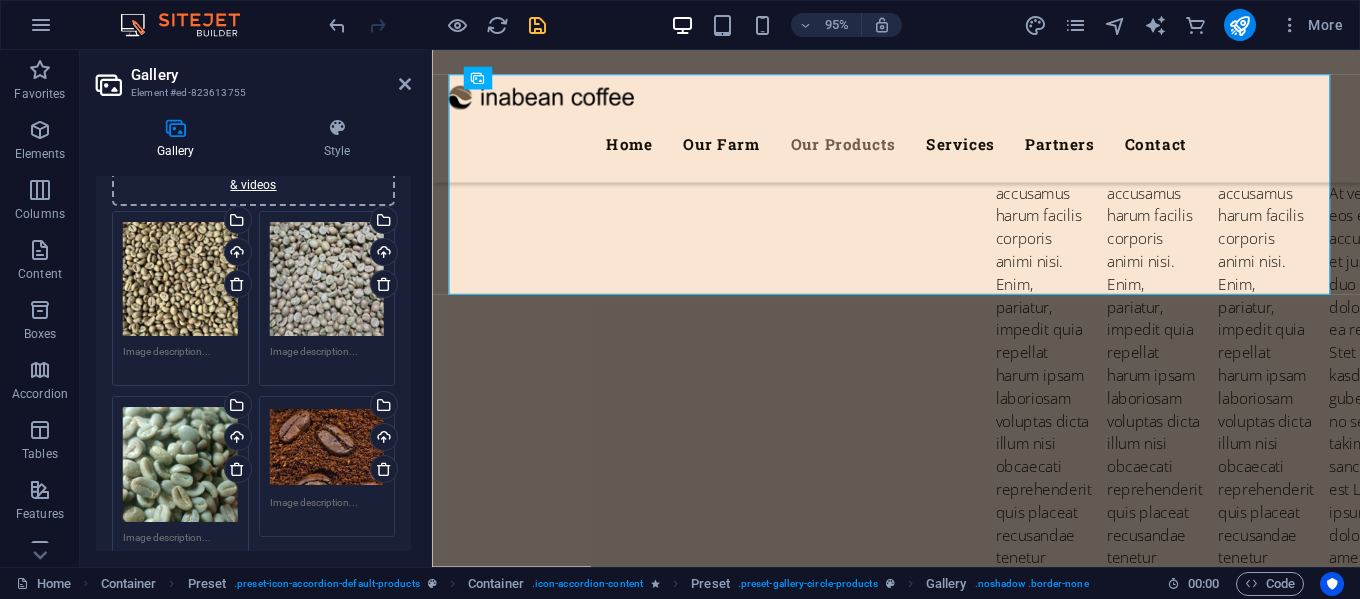 click on "Drag files here, click to choose files or select files from Files or our free stock photos & videos" at bounding box center (327, 447) 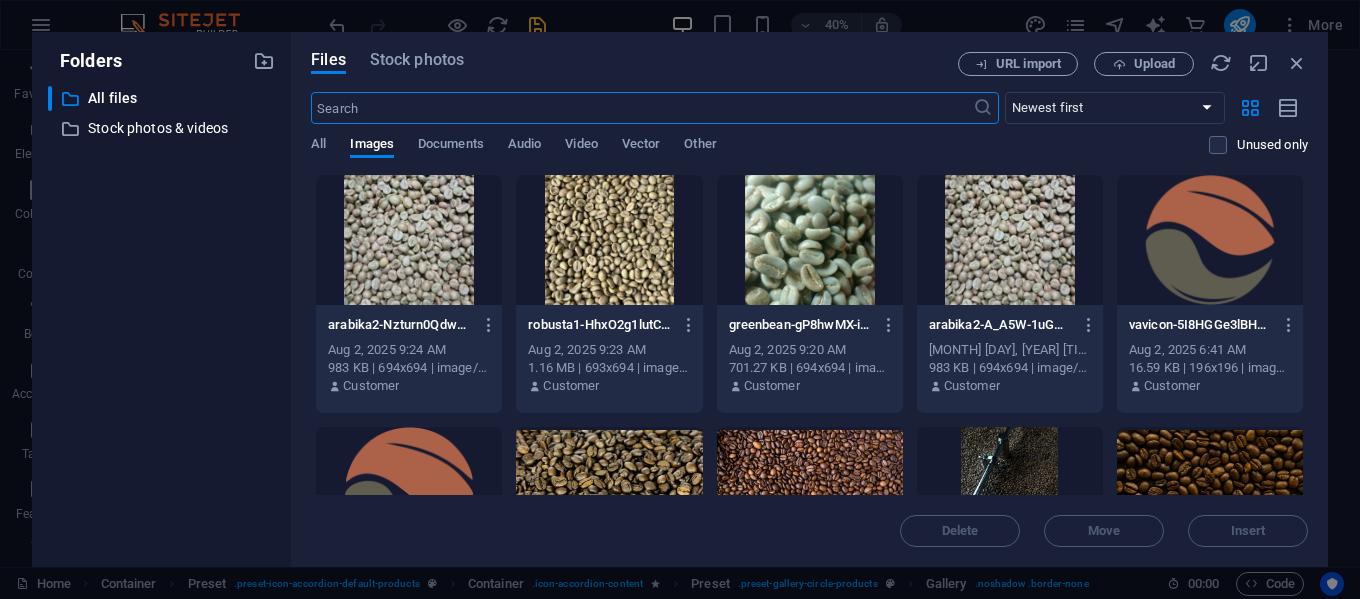 scroll, scrollTop: 5217, scrollLeft: 0, axis: vertical 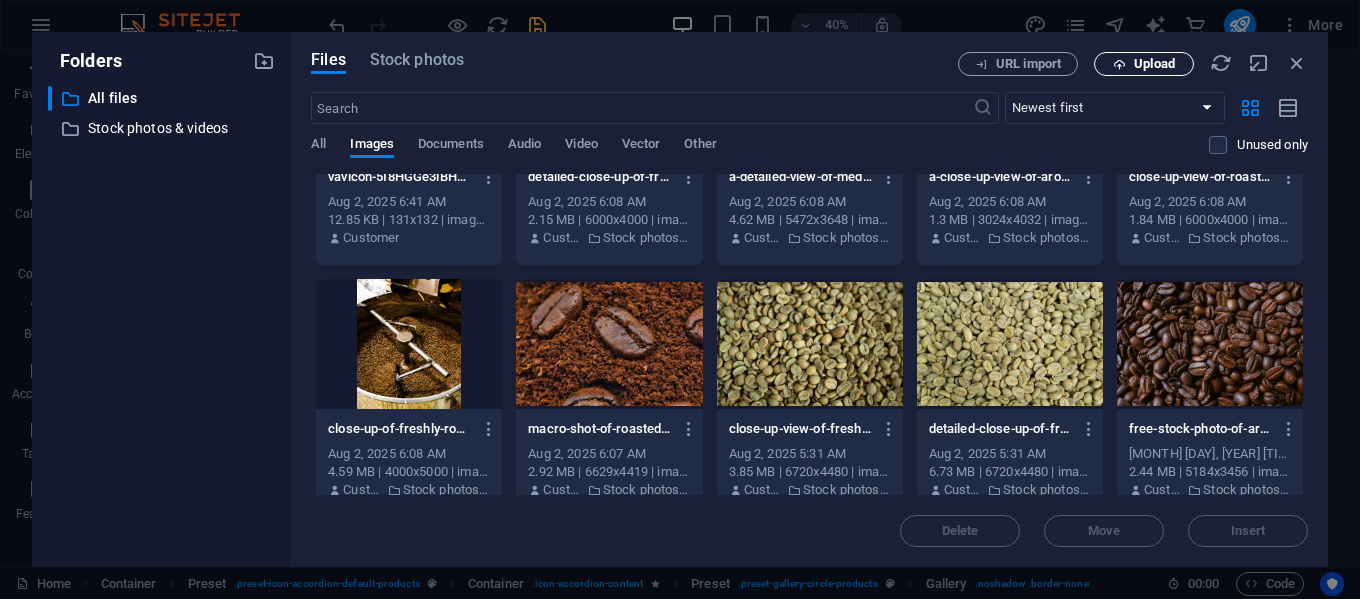 click on "Upload" at bounding box center (1154, 64) 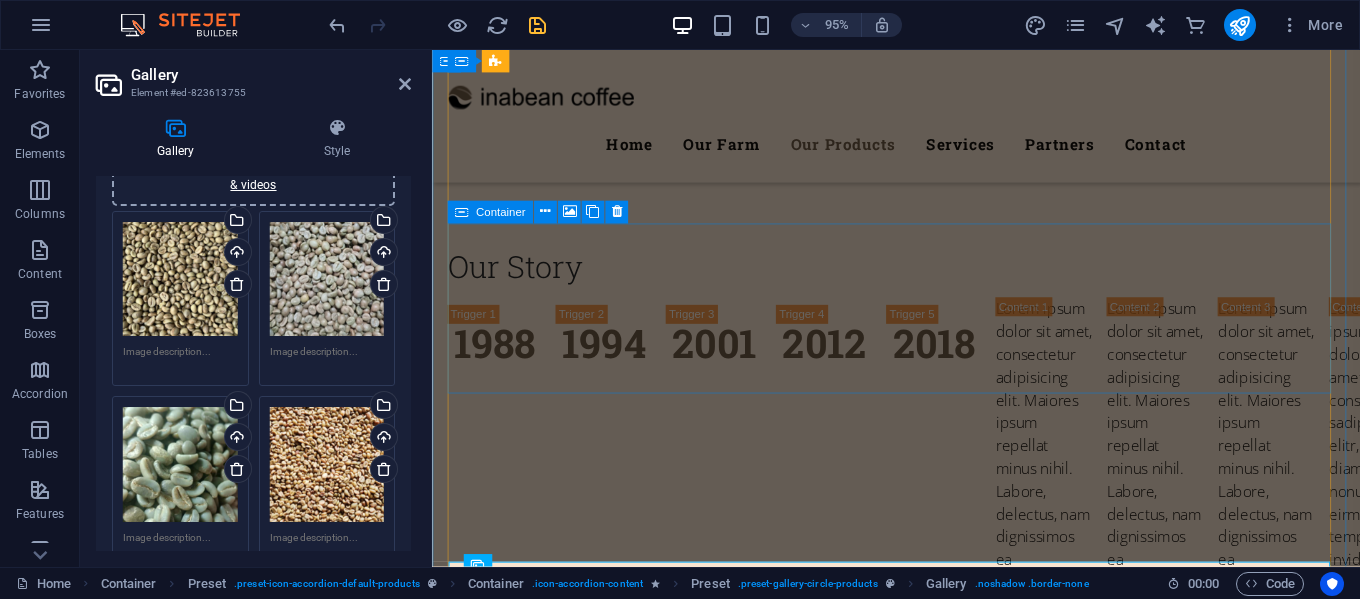 scroll, scrollTop: 4312, scrollLeft: 0, axis: vertical 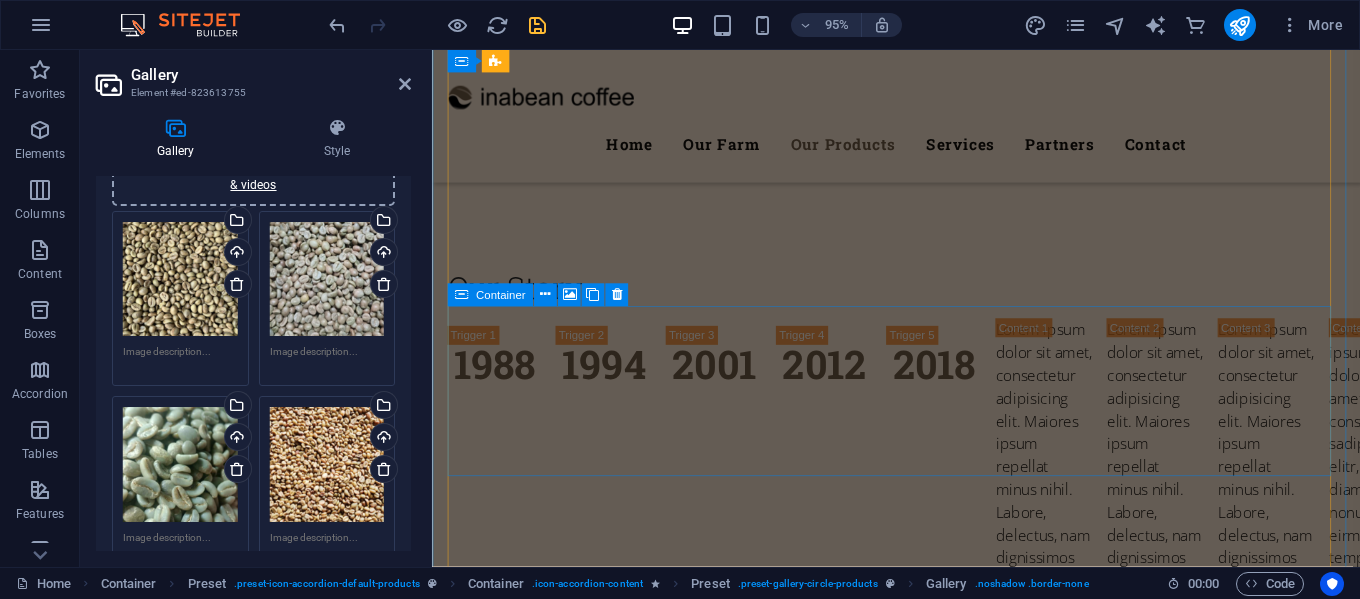 click on "luak coffee bean" at bounding box center (921, 6041) 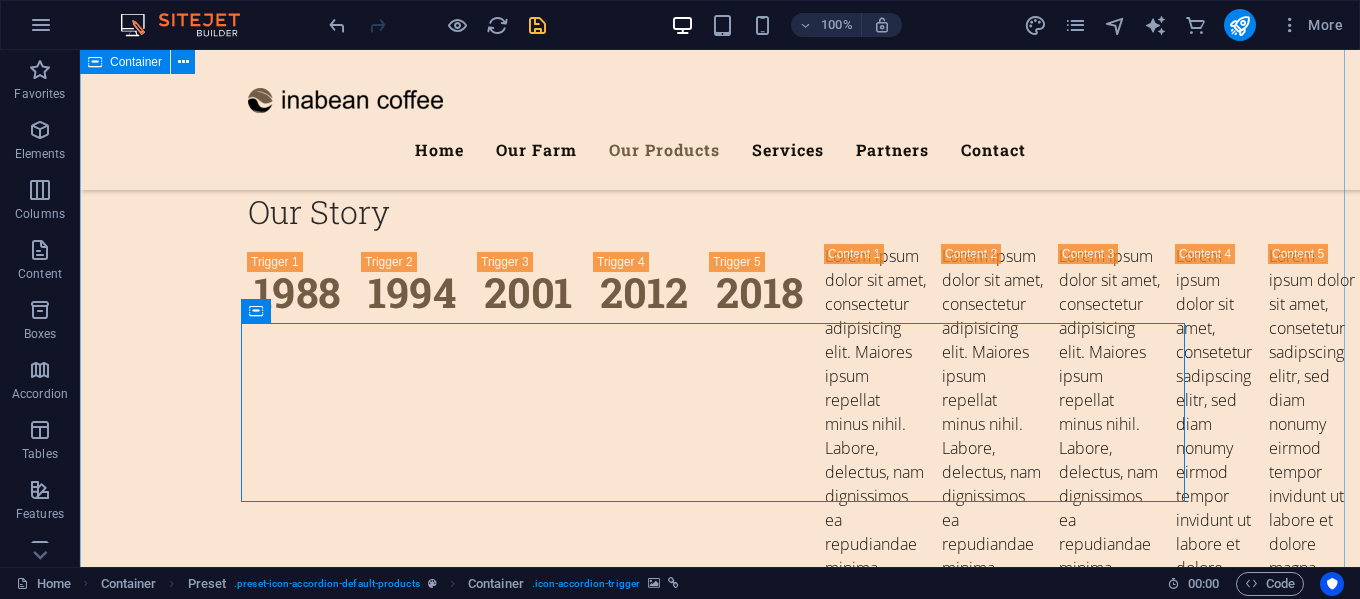 scroll, scrollTop: 4226, scrollLeft: 0, axis: vertical 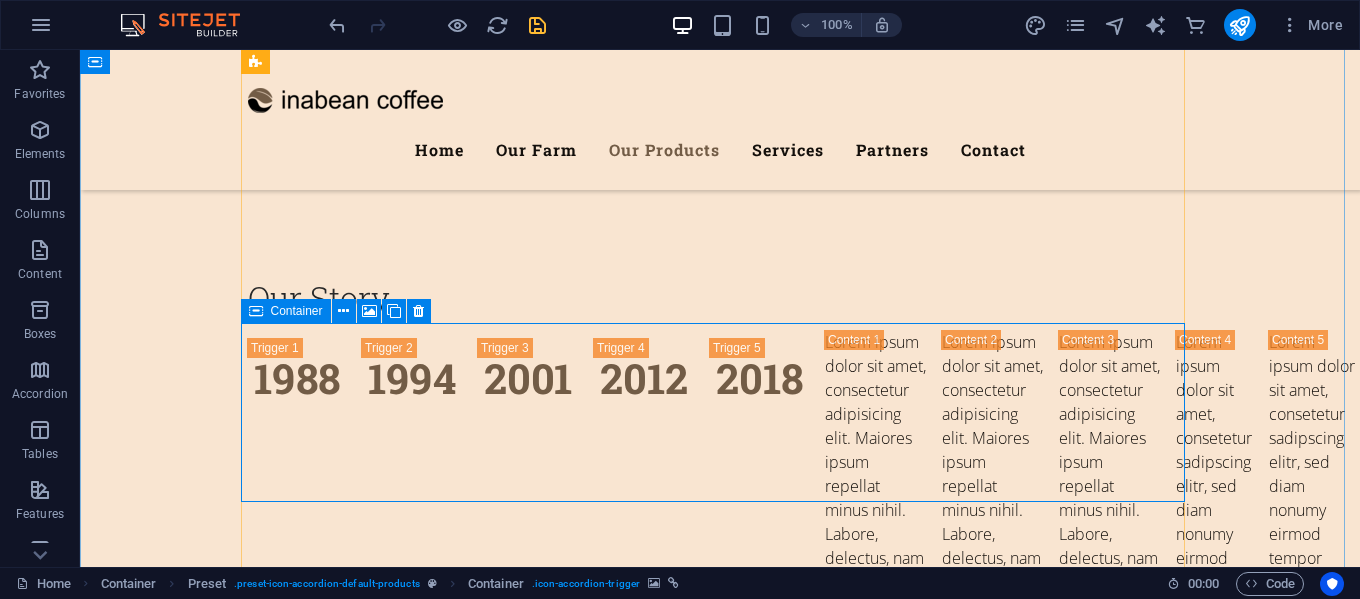 click on "luak coffee bean" at bounding box center (720, 6038) 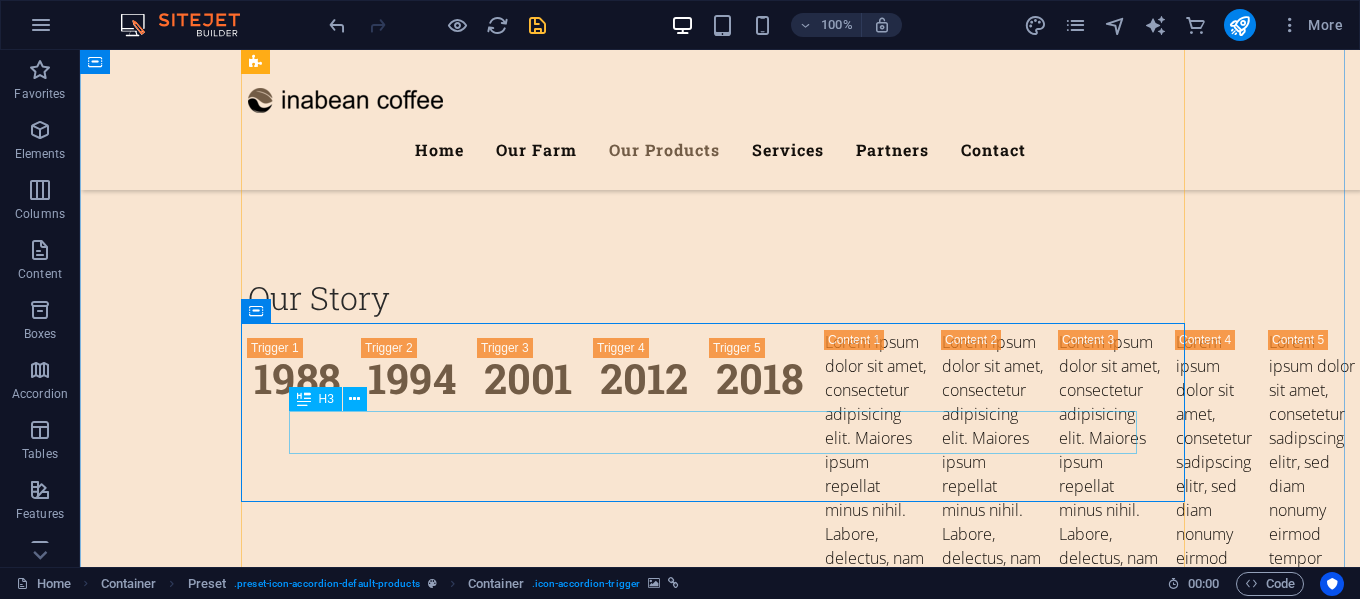 click on "luak coffee bean" at bounding box center (720, 6062) 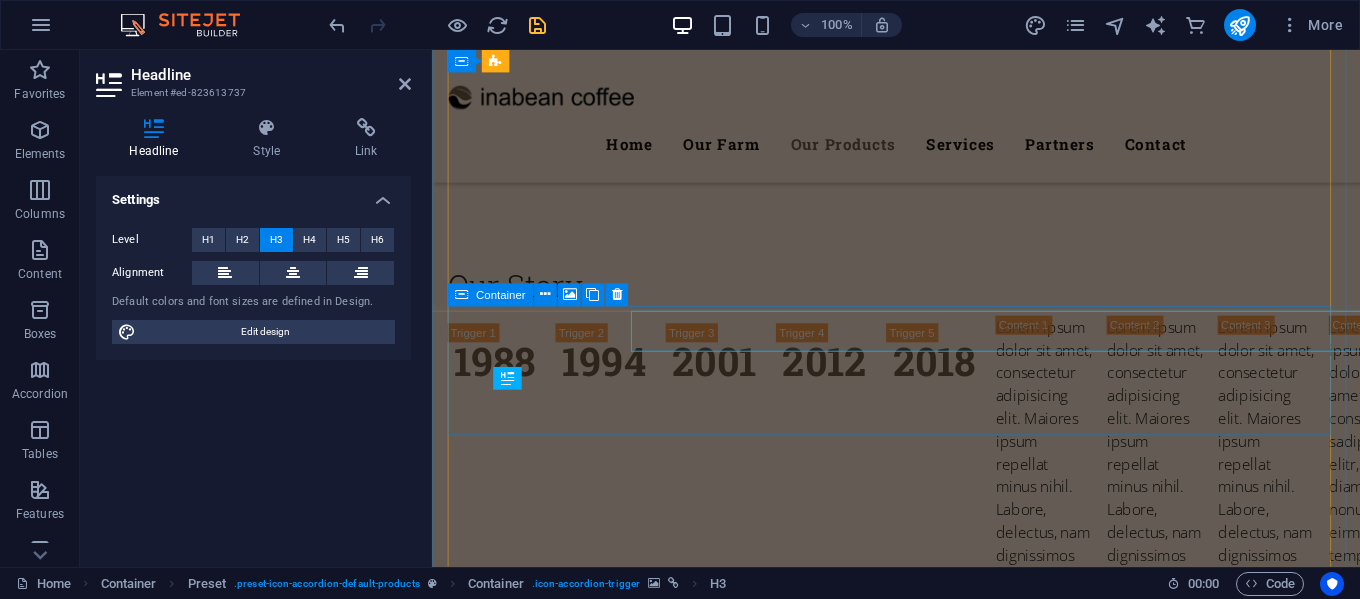 scroll, scrollTop: 4312, scrollLeft: 0, axis: vertical 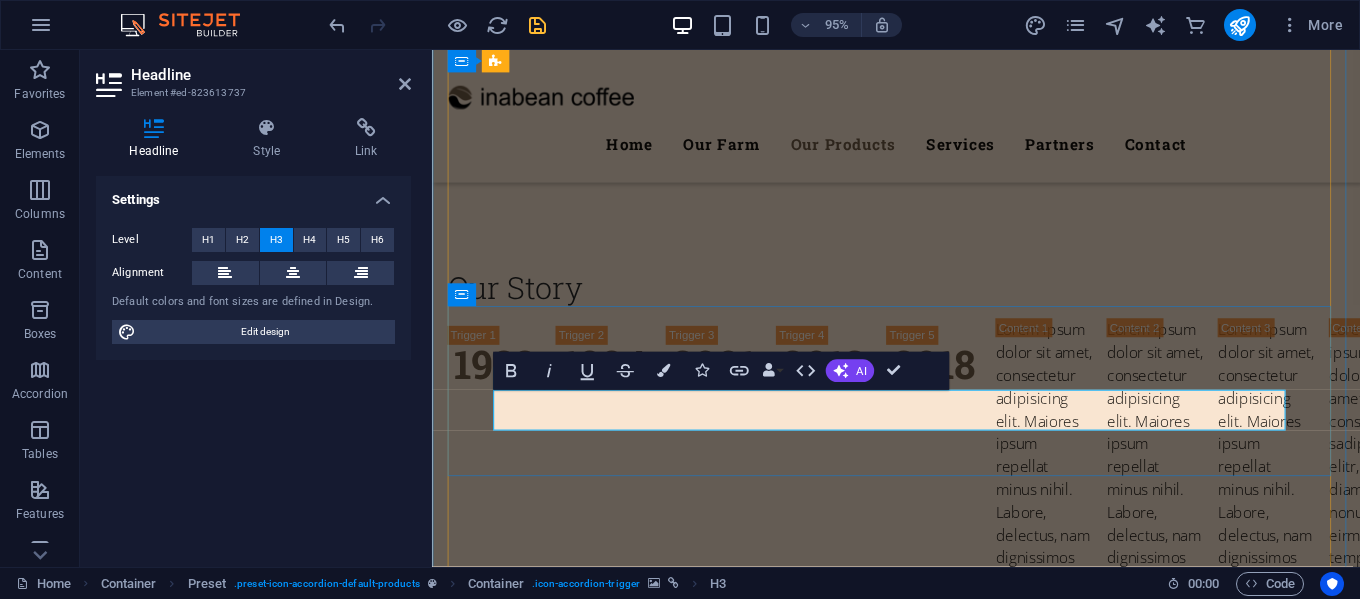 click on "luak coffee bean" at bounding box center [921, 6022] 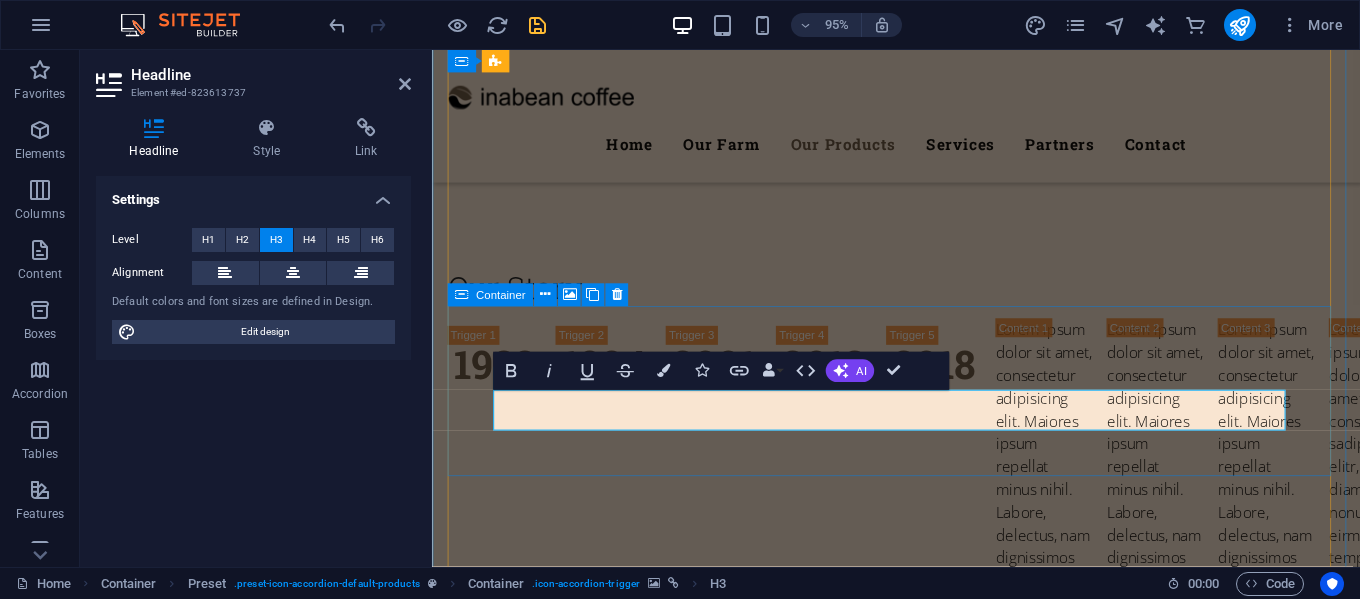 drag, startPoint x: 950, startPoint y: 436, endPoint x: 780, endPoint y: 451, distance: 170.66048 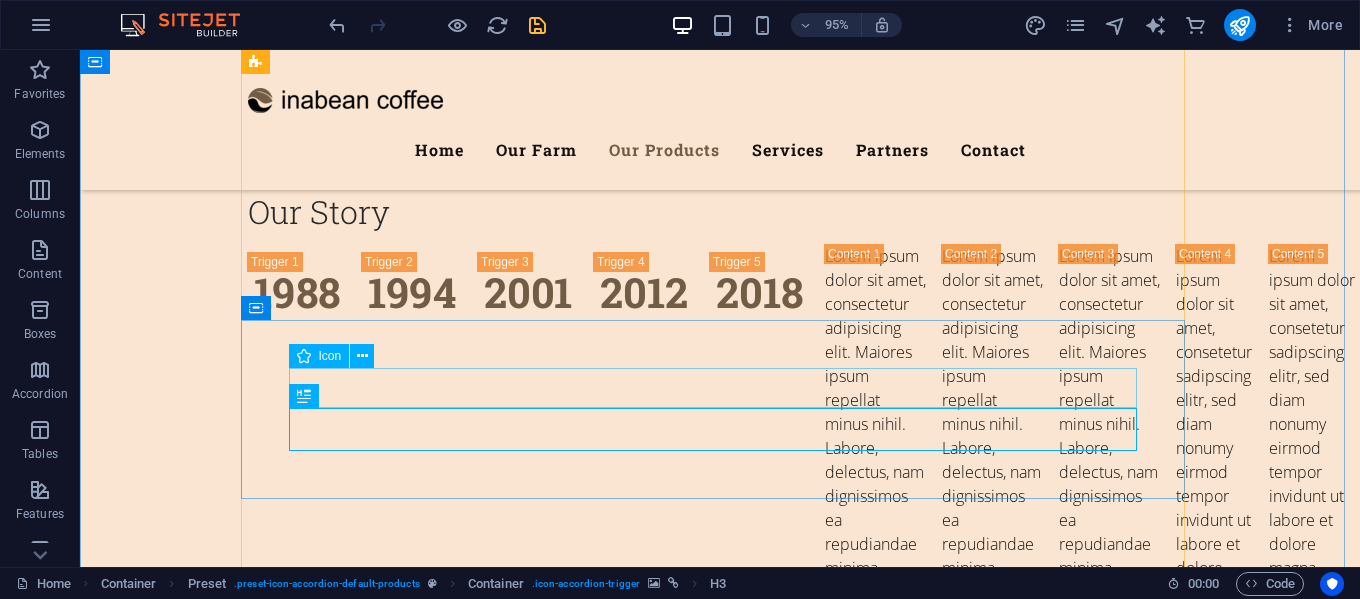 scroll, scrollTop: 4229, scrollLeft: 0, axis: vertical 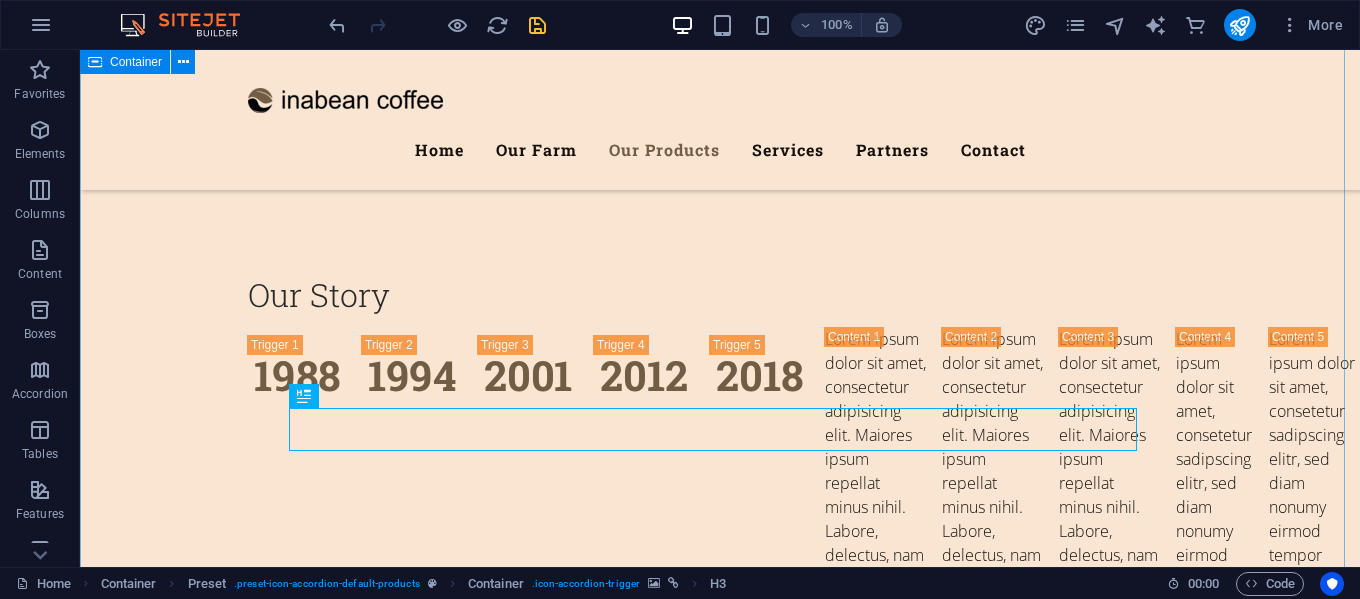 click on "Our  Products What we offer Lorem ipsum dolor sit amet, consetetur sadipscing elitr, sed diam nonumy eirmod tempor invidunt ut labore et dolore magna aliquyam erat, sed diam voluptua.  Coffee Vegetables Lorem ipsum dolor sit amet, consectetur adipisicing elit. Natus, dolores, at, nisi eligendi repellat voluptatem minima officia veritatis quasi animi porro laudantium dicta dolor voluptate non maiores ipsum reprehenderit odio fugiat reiciendis consectetur fuga pariatur libero accusantium quod minus odit debitis cumque quo adipisci vel vitae aliquid corrupti perferendis voluptates. Coffee Bean Red & Green Bean Lorem ipsum dolor sit amet, consectetur adipisicing elit. Natus, dolores, at, nisi eligendi repellat voluptatem minima officia veritatis quasi animi porro laudantium dicta dolor voluptate non maiores ipsum reprehenderit odio fugiat reiciendis consectetur fuga pariatur libero accusantium quod minus odit debitis cumque quo adipisci vel vitae aliquid corrupti perferendis voluptates. varian of coffee bean" at bounding box center [720, 6370] 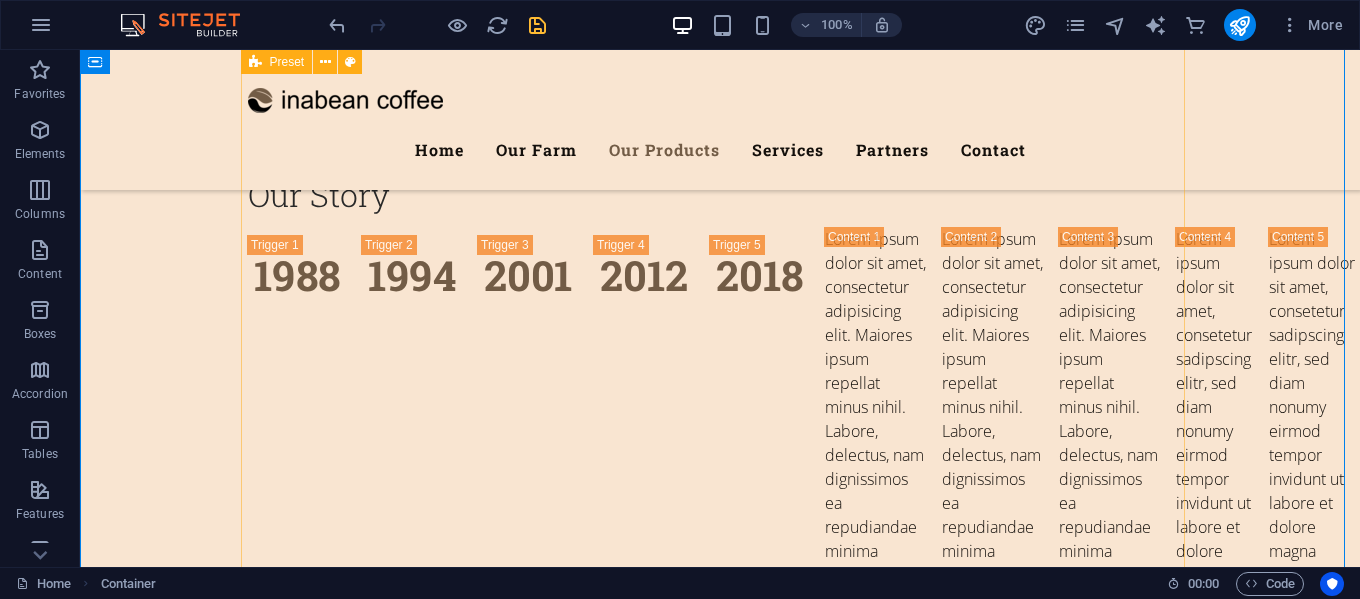 scroll, scrollTop: 4529, scrollLeft: 0, axis: vertical 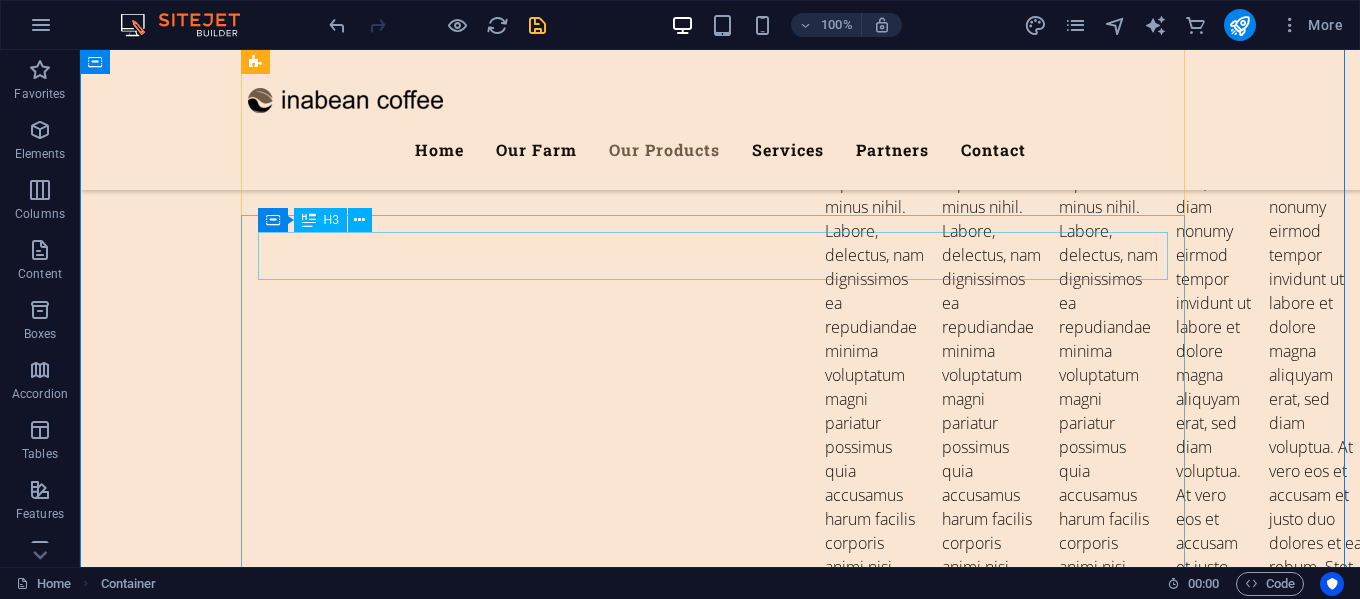 click on "Fruits" at bounding box center [720, 5850] 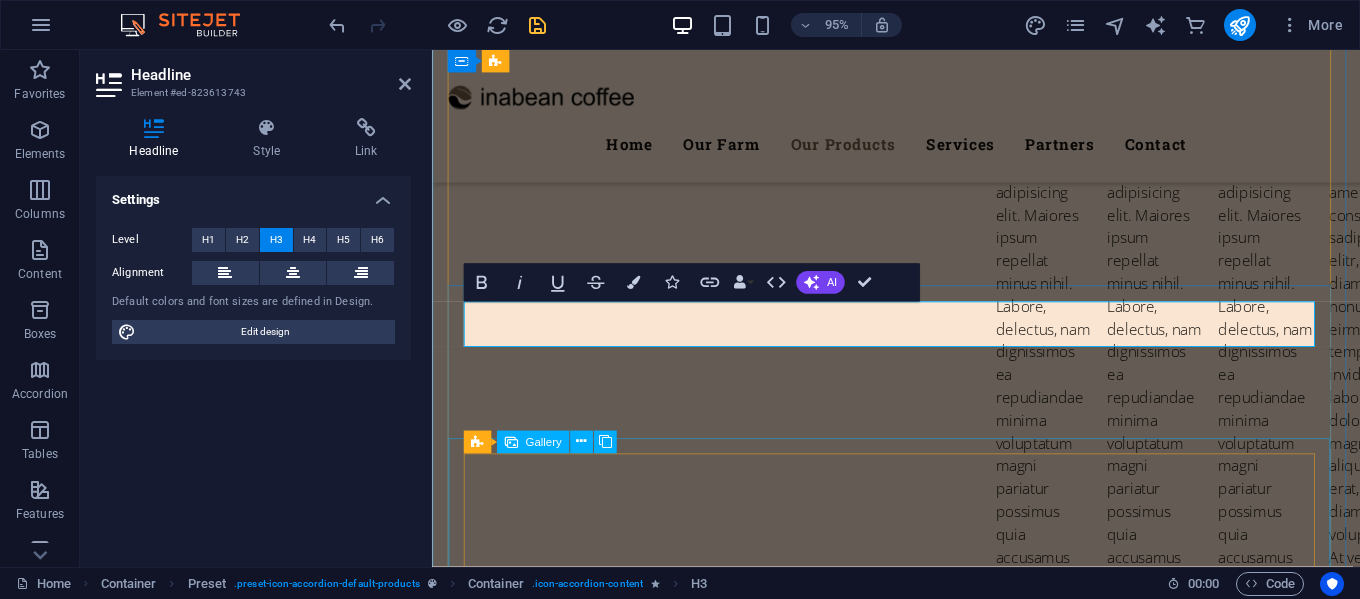 type 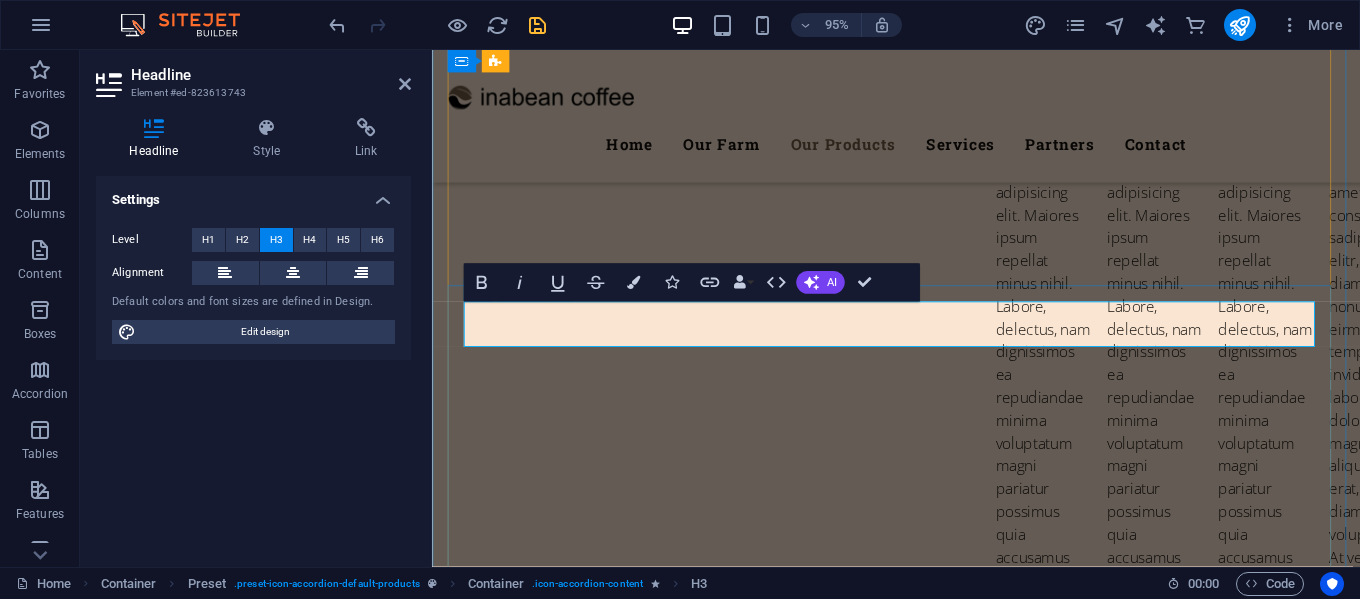 click on "Arabica, Robusta-" at bounding box center [921, 5939] 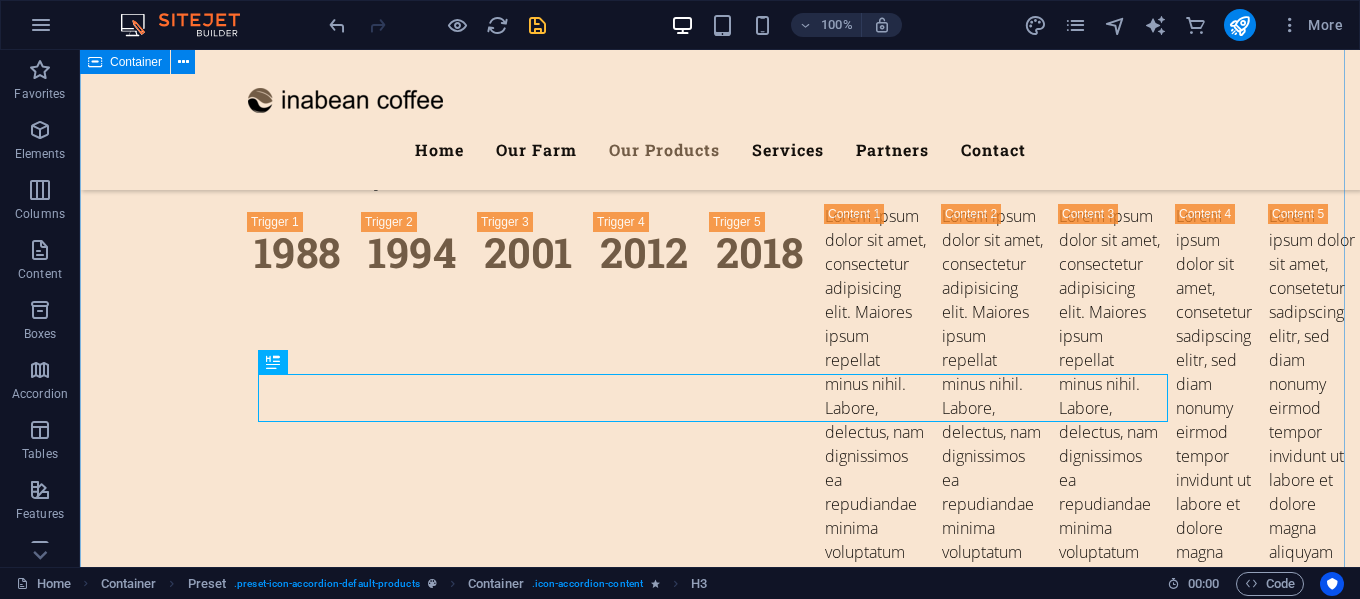 scroll, scrollTop: 4346, scrollLeft: 0, axis: vertical 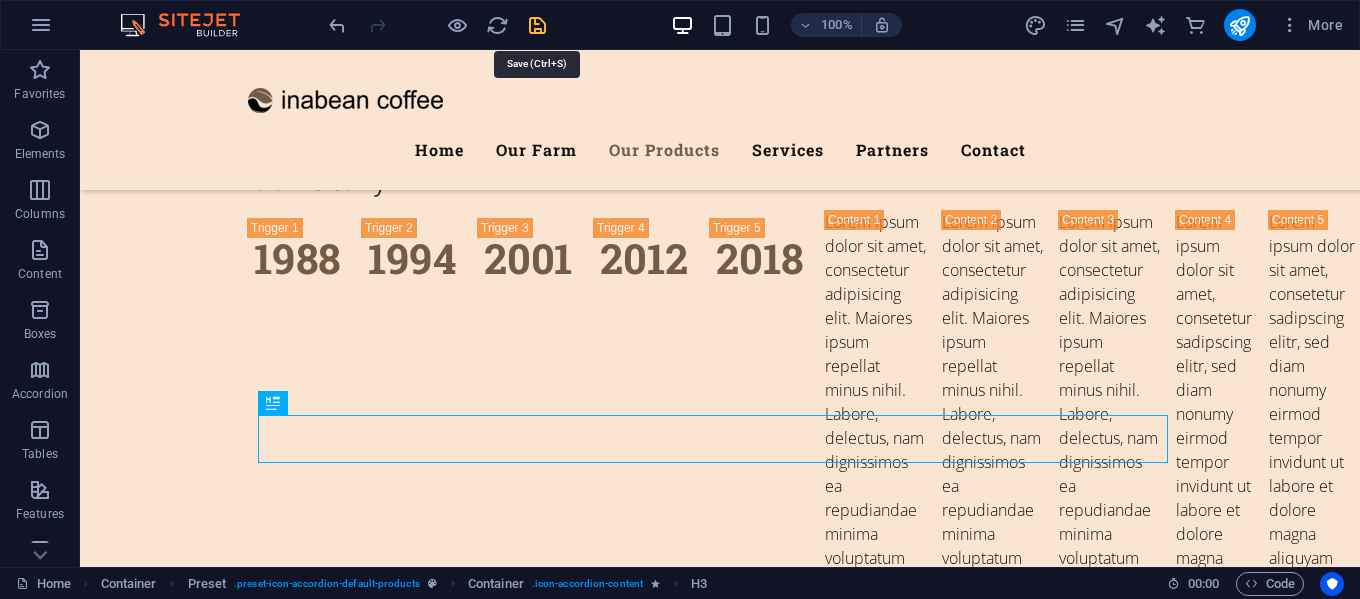 click at bounding box center (537, 25) 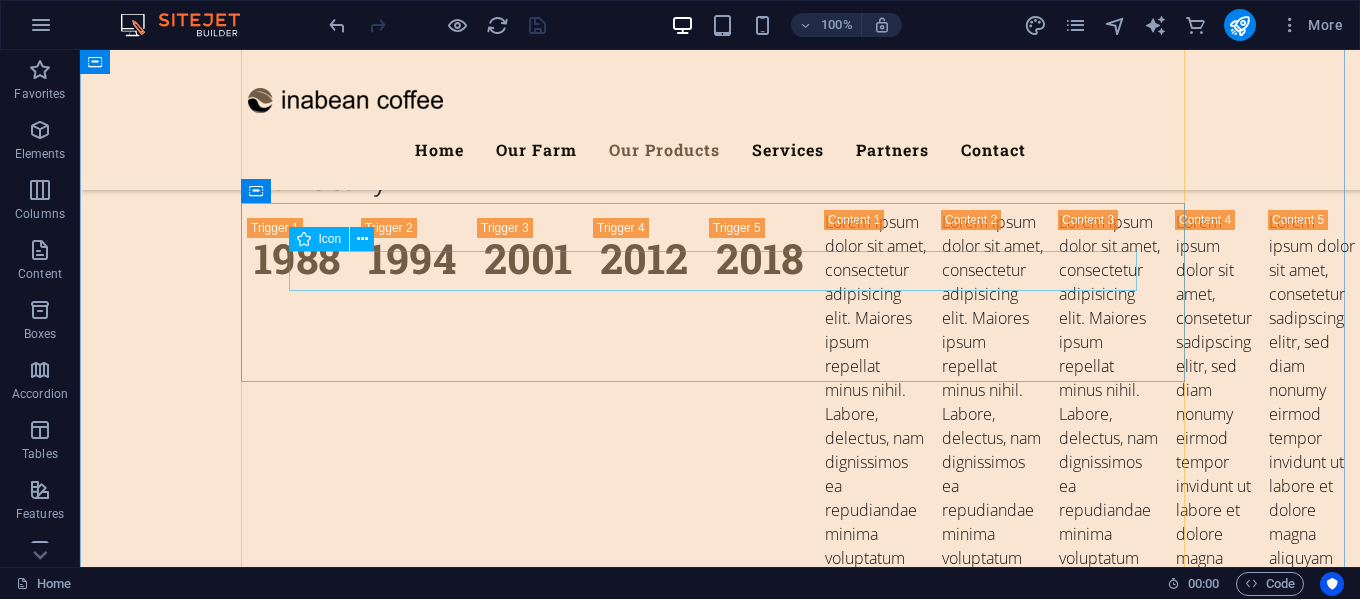 click at bounding box center [720, 5897] 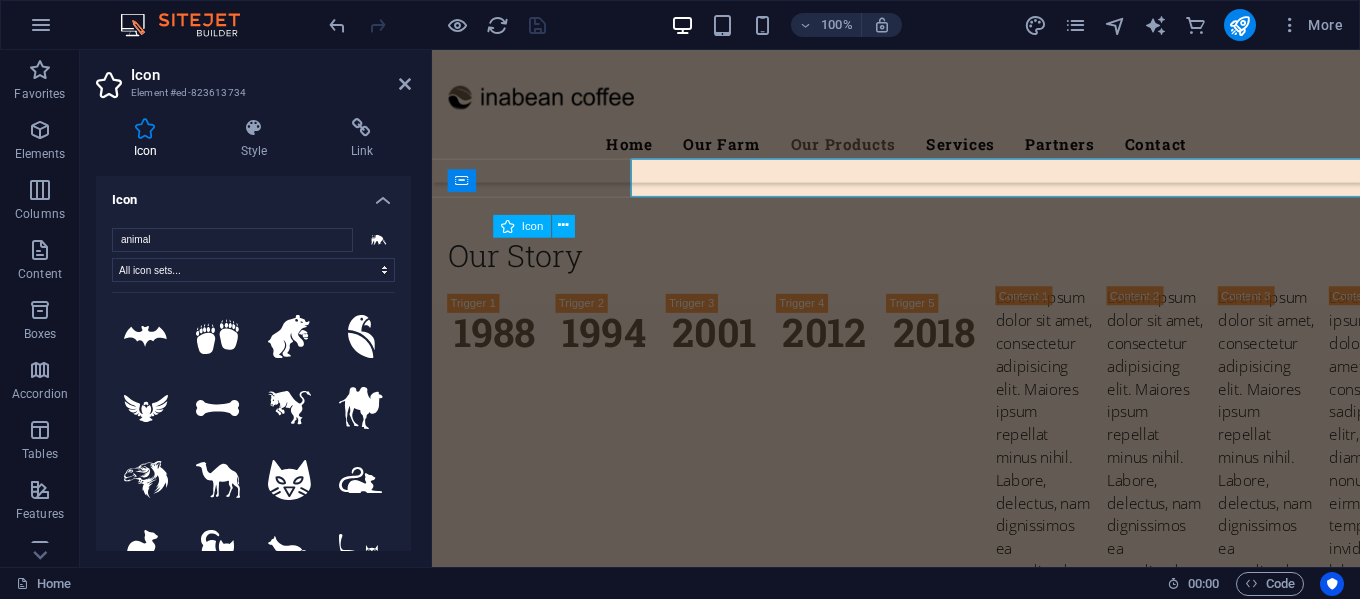 scroll, scrollTop: 4432, scrollLeft: 0, axis: vertical 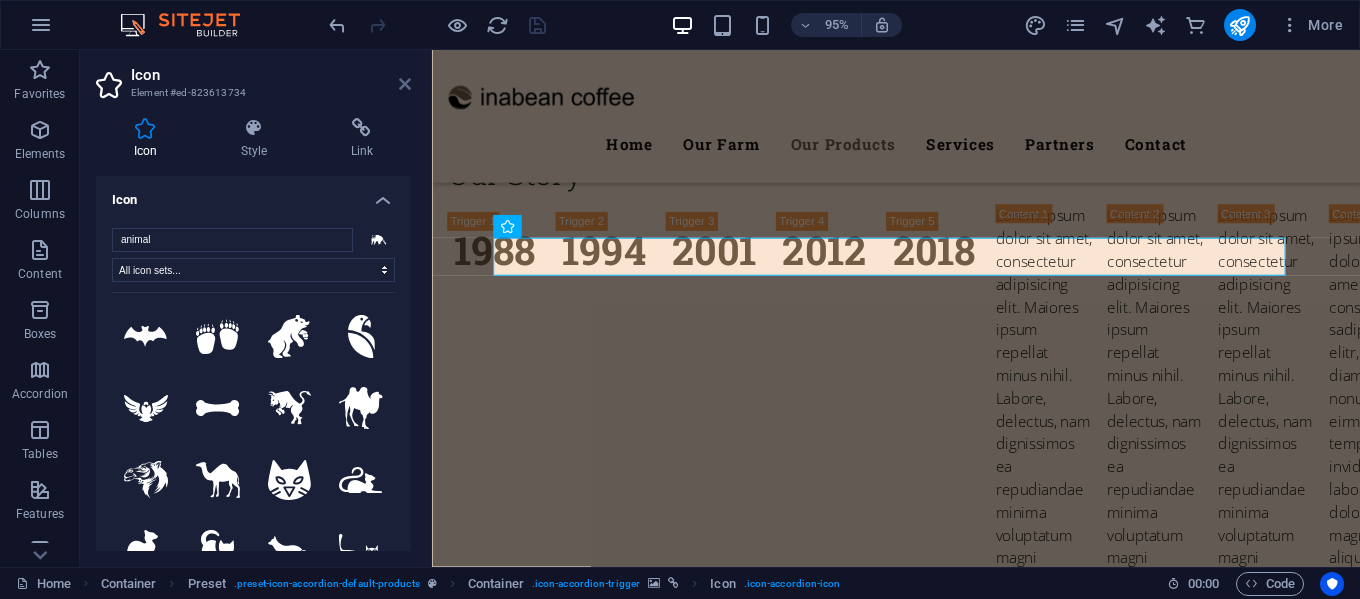 click at bounding box center [405, 84] 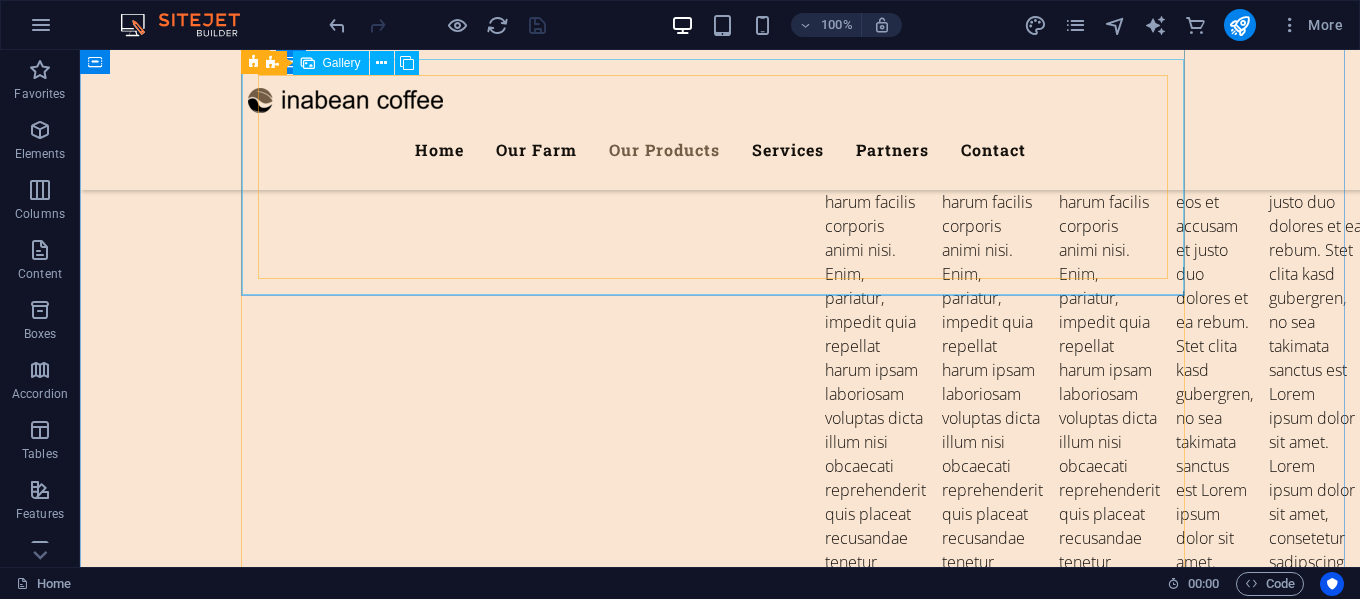 scroll, scrollTop: 5246, scrollLeft: 0, axis: vertical 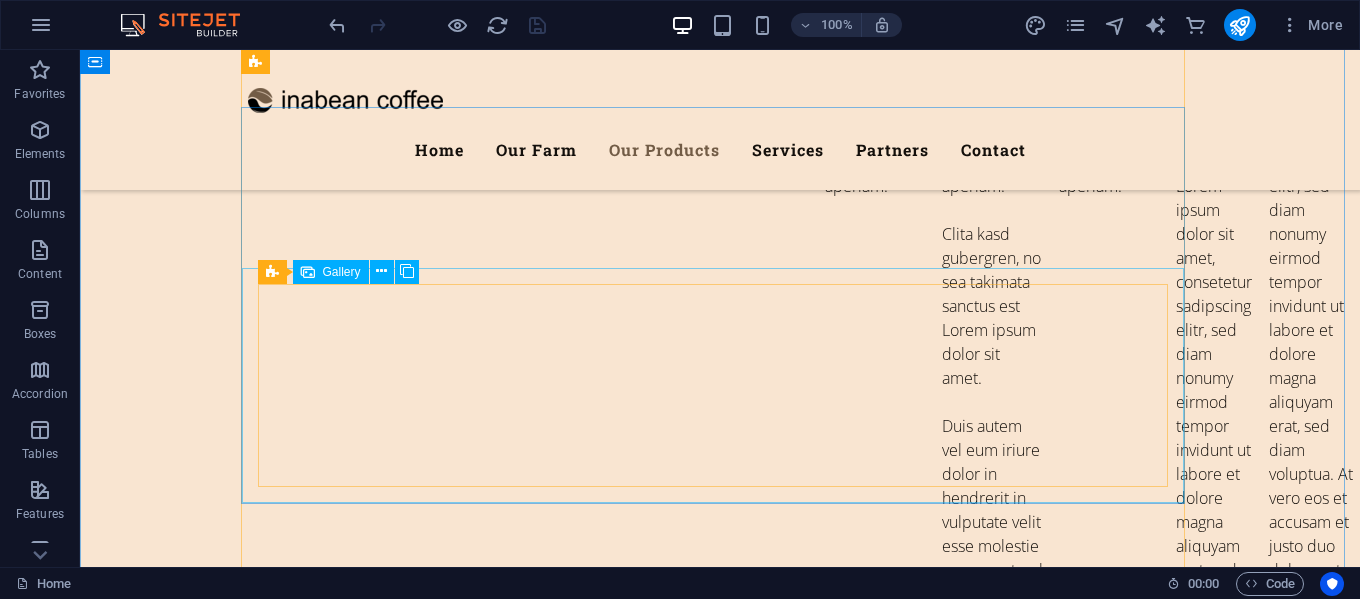 click at bounding box center [367, 6046] 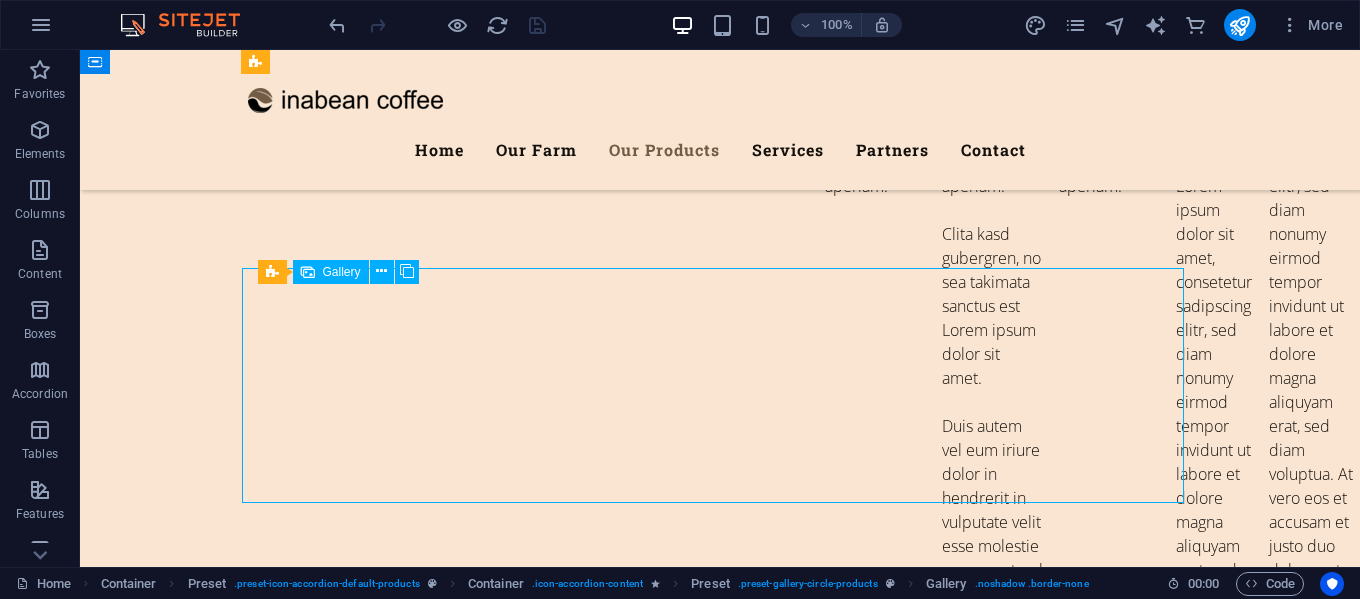 click at bounding box center (367, 6046) 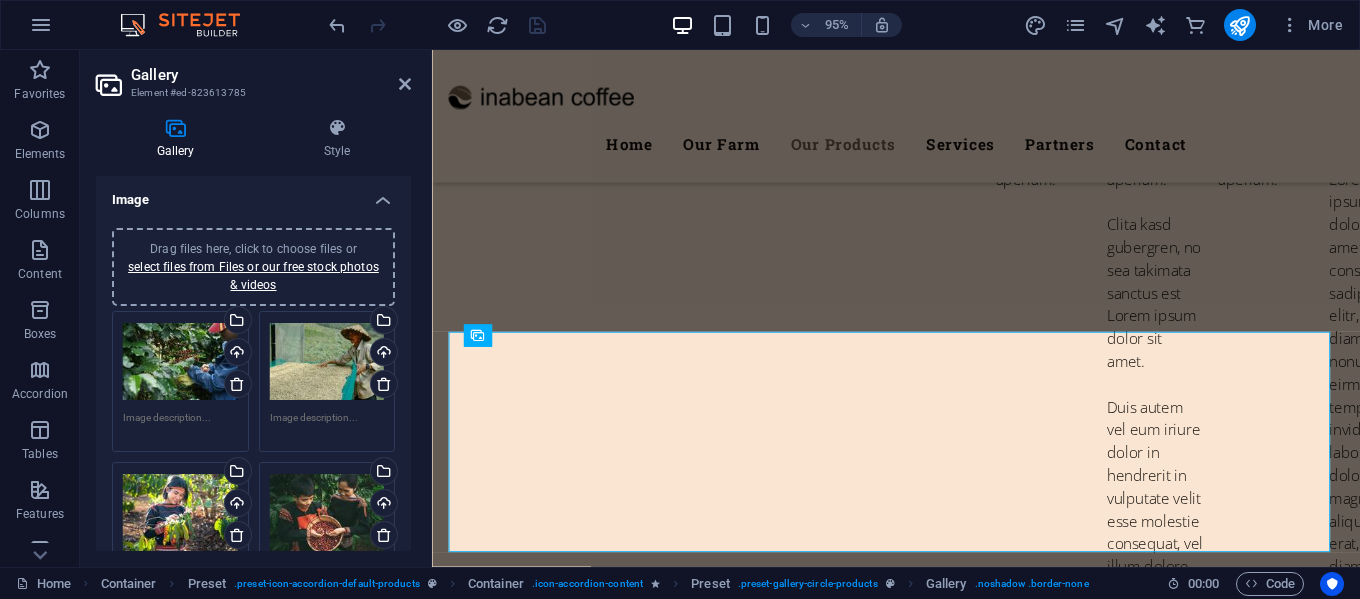 click on "Drag files here, click to choose files or select files from Files or our free stock photos & videos" at bounding box center (180, 362) 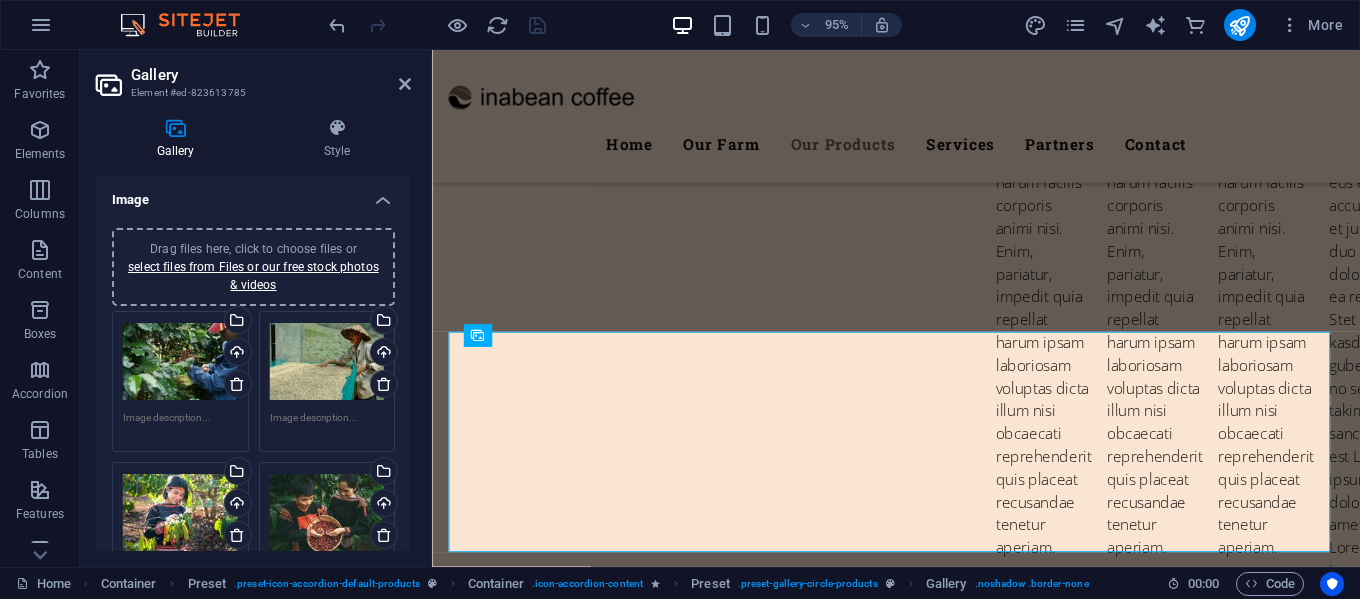 scroll, scrollTop: 5555, scrollLeft: 0, axis: vertical 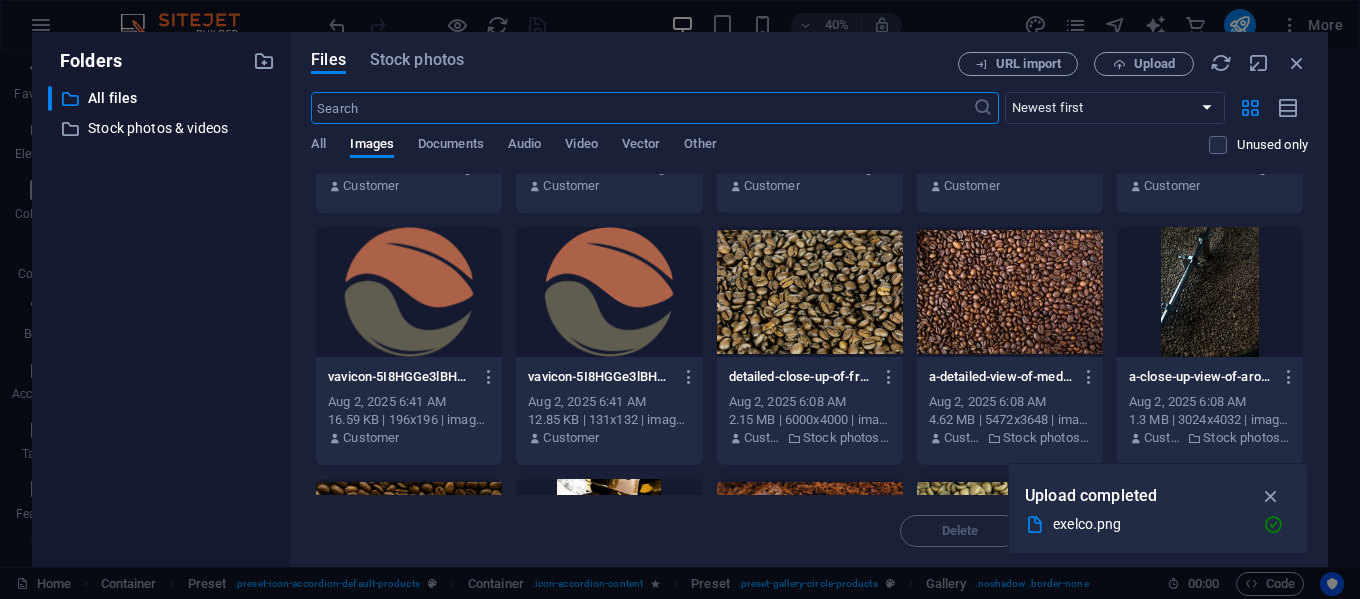 click at bounding box center [1010, 292] 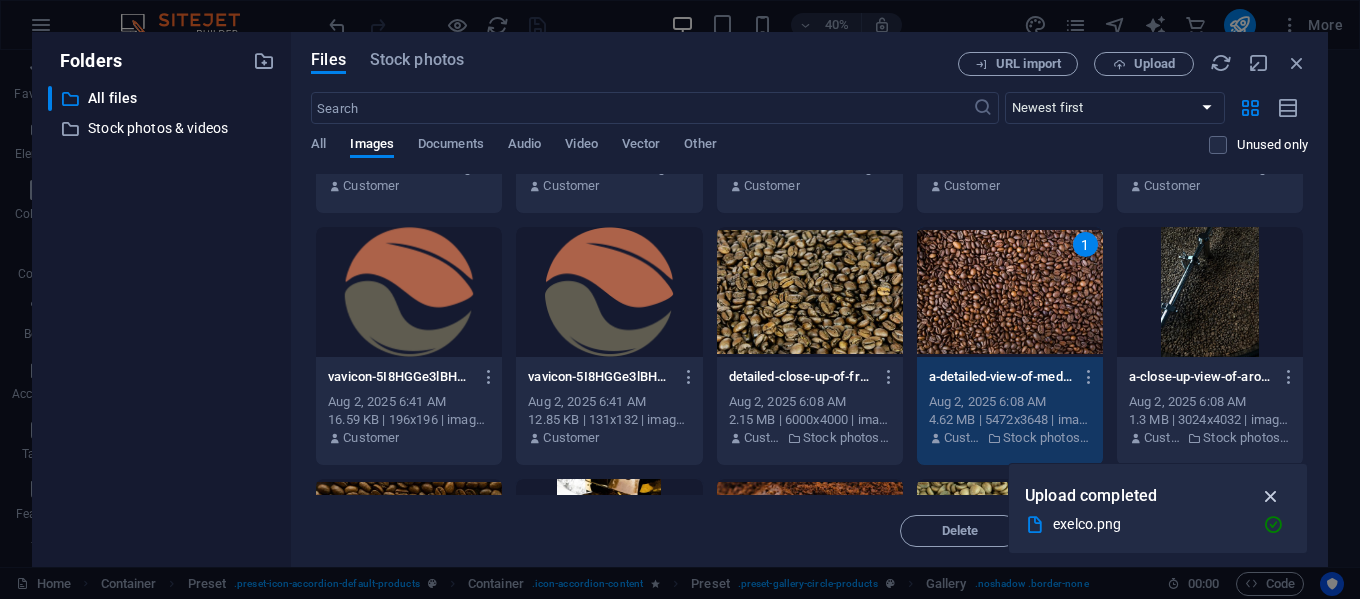 click at bounding box center (1271, 496) 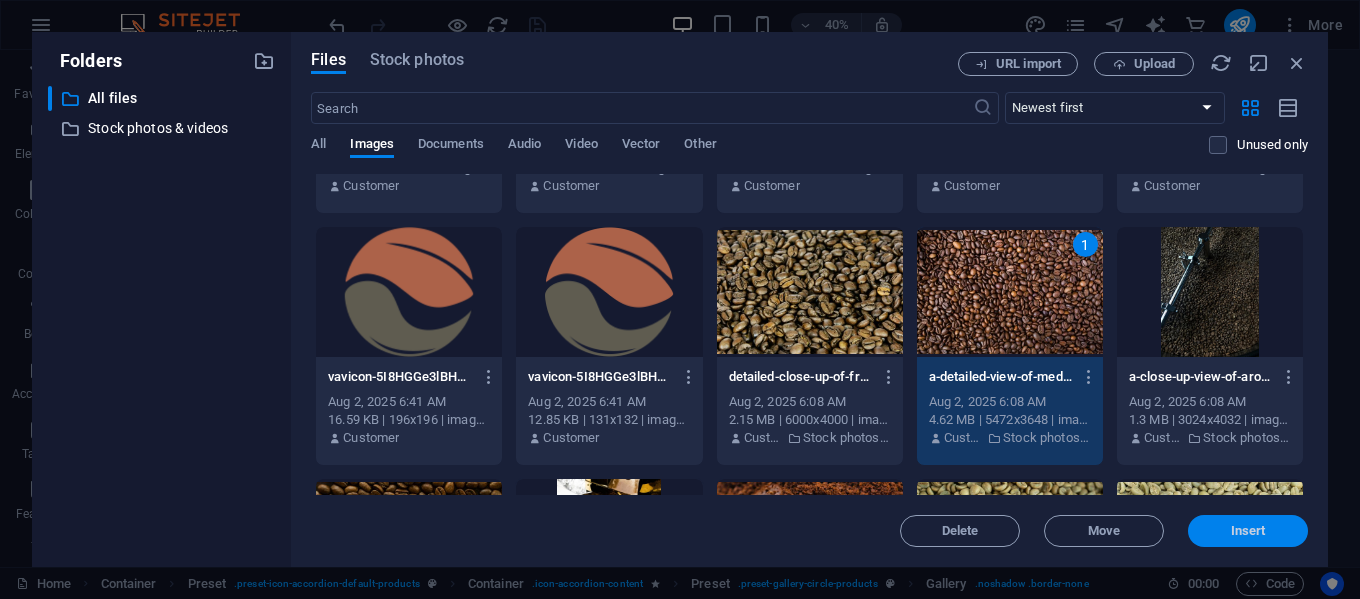 click on "Insert" at bounding box center [1248, 531] 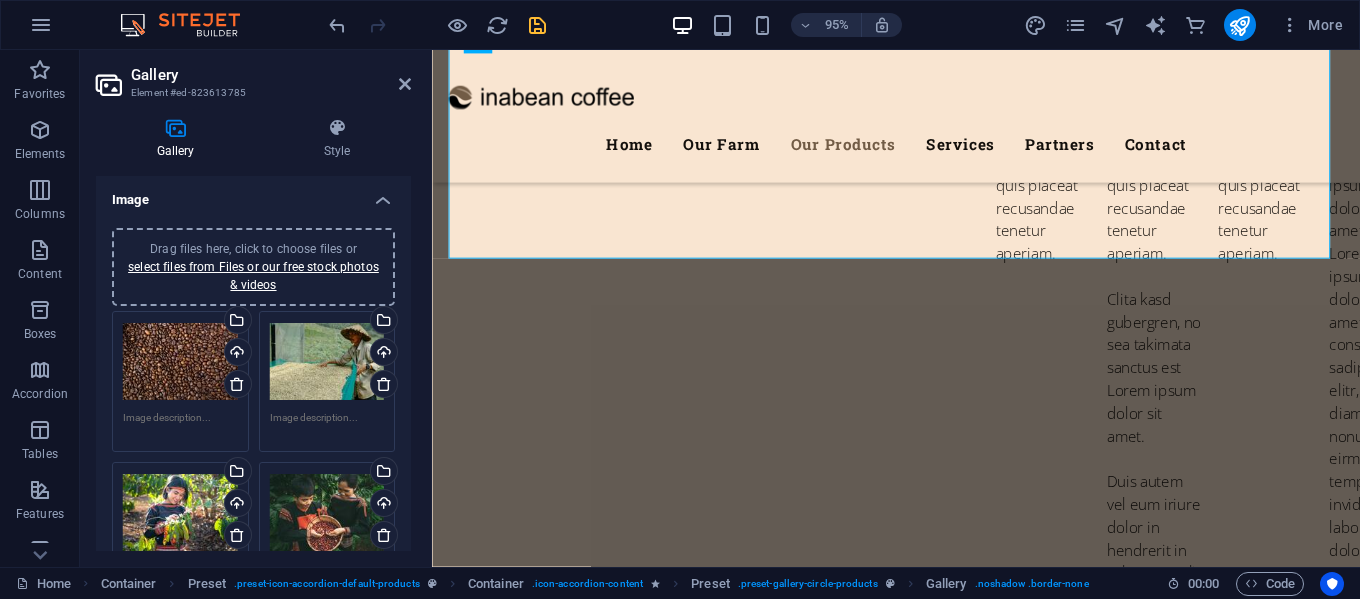 click on "Drag files here, click to choose files or select files from Files or our free stock photos & videos" at bounding box center [327, 362] 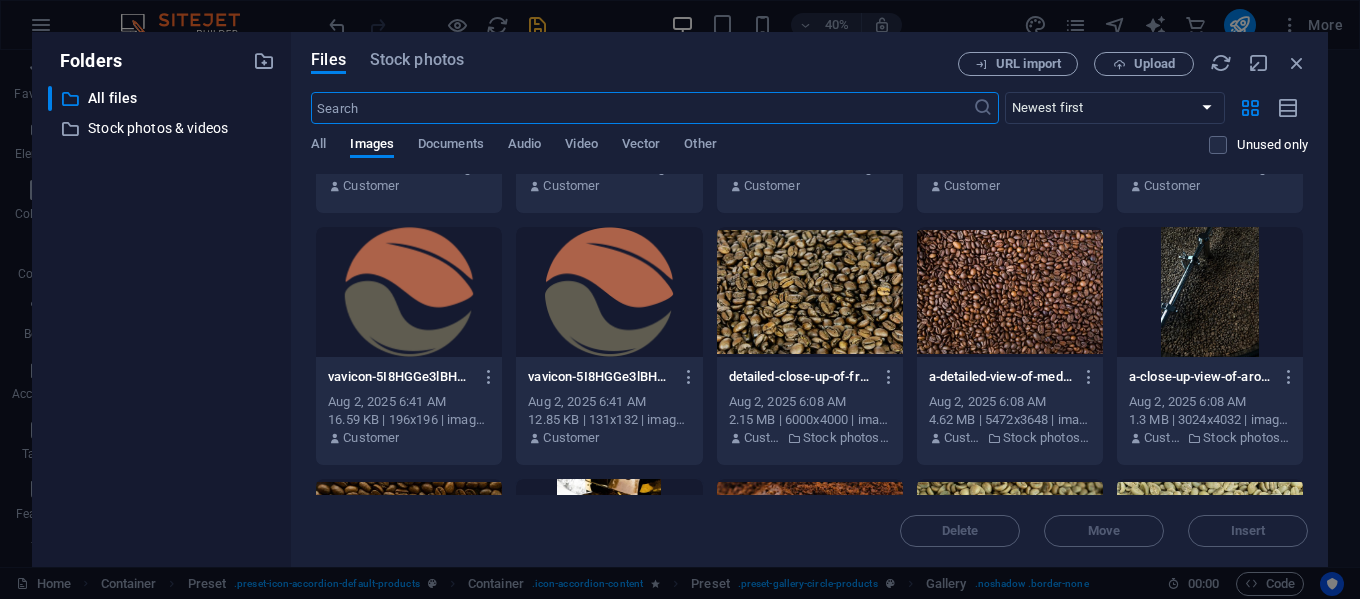 scroll, scrollTop: 400, scrollLeft: 0, axis: vertical 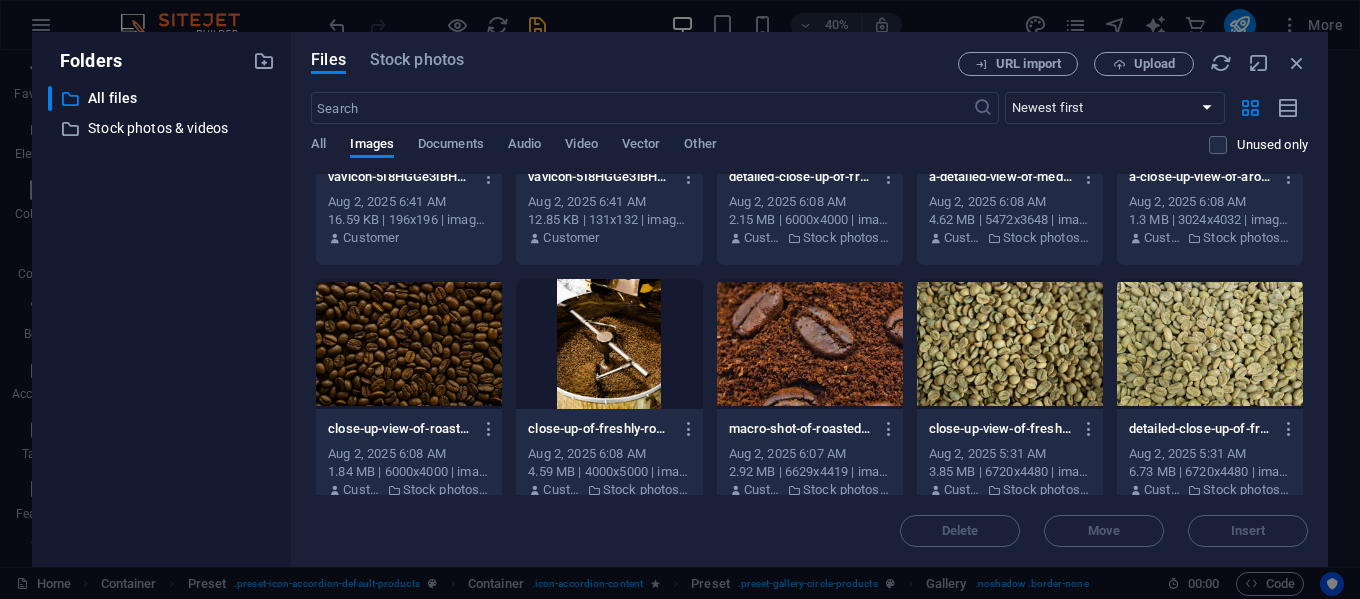 click at bounding box center [409, 344] 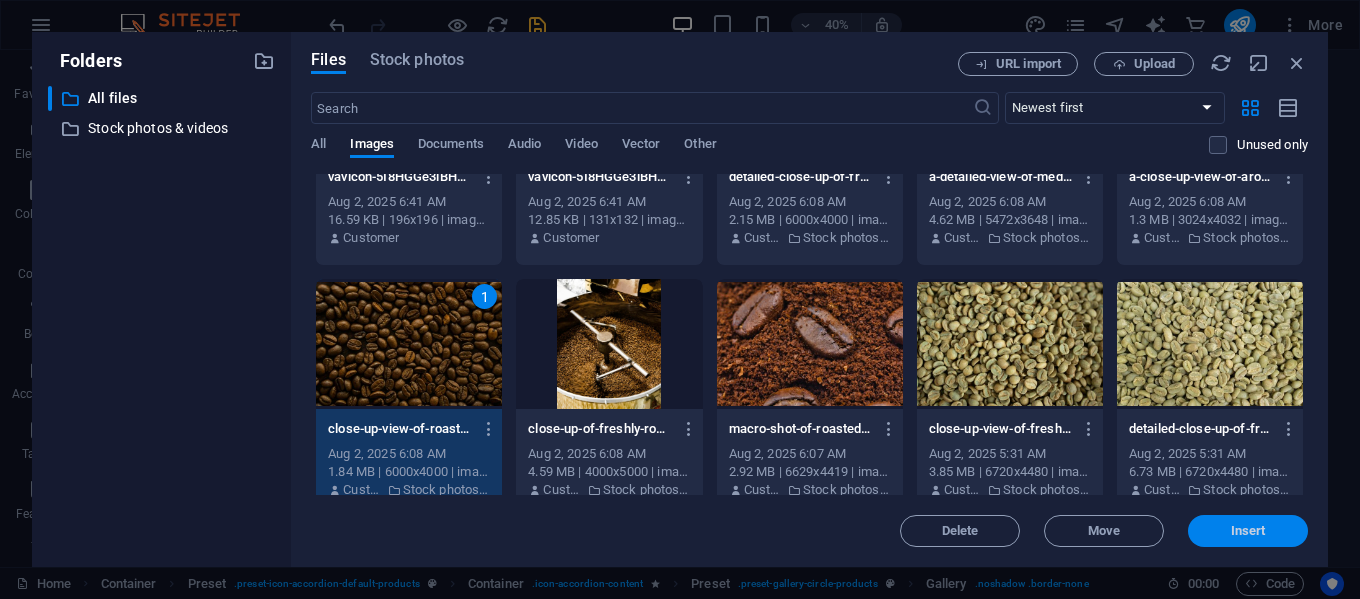 click on "Insert" at bounding box center (1248, 531) 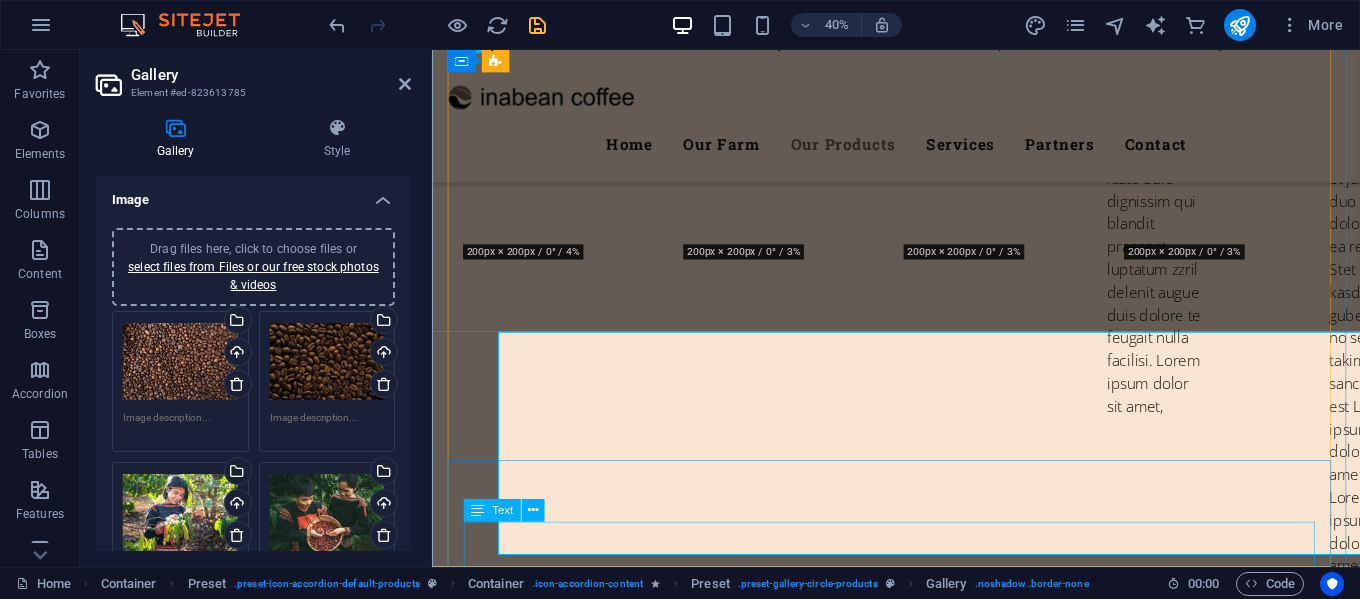 scroll, scrollTop: 5555, scrollLeft: 0, axis: vertical 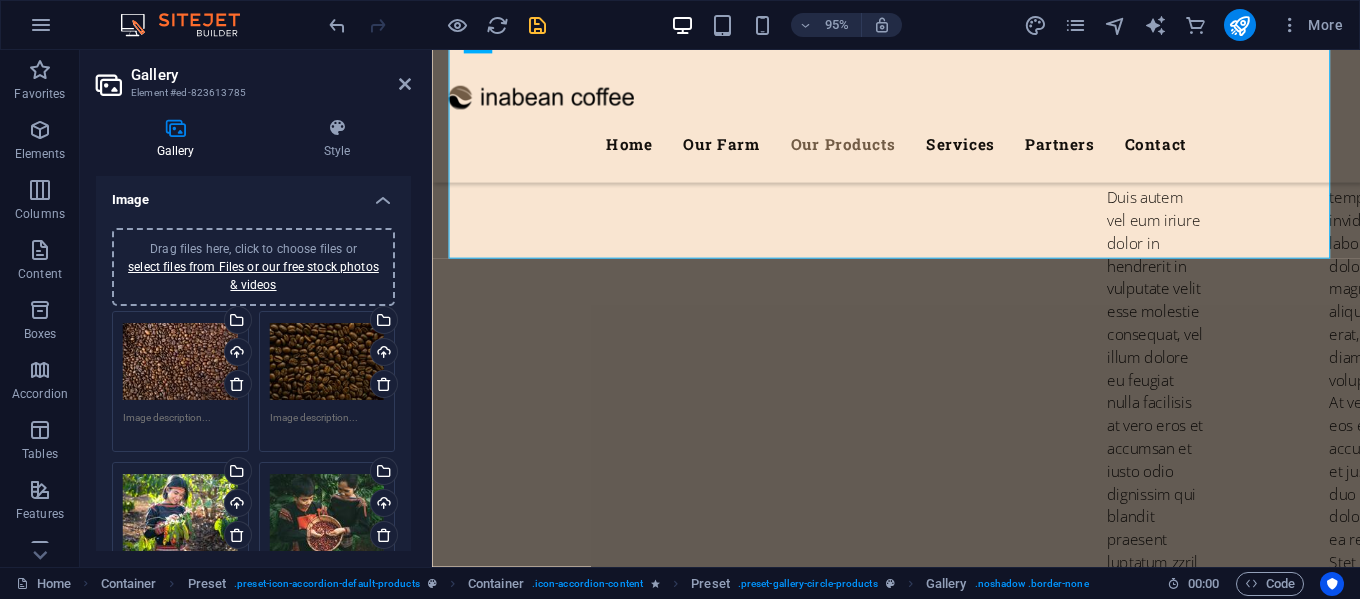 click on "Drag files here, click to choose files or select files from Files or our free stock photos & videos" at bounding box center [180, 513] 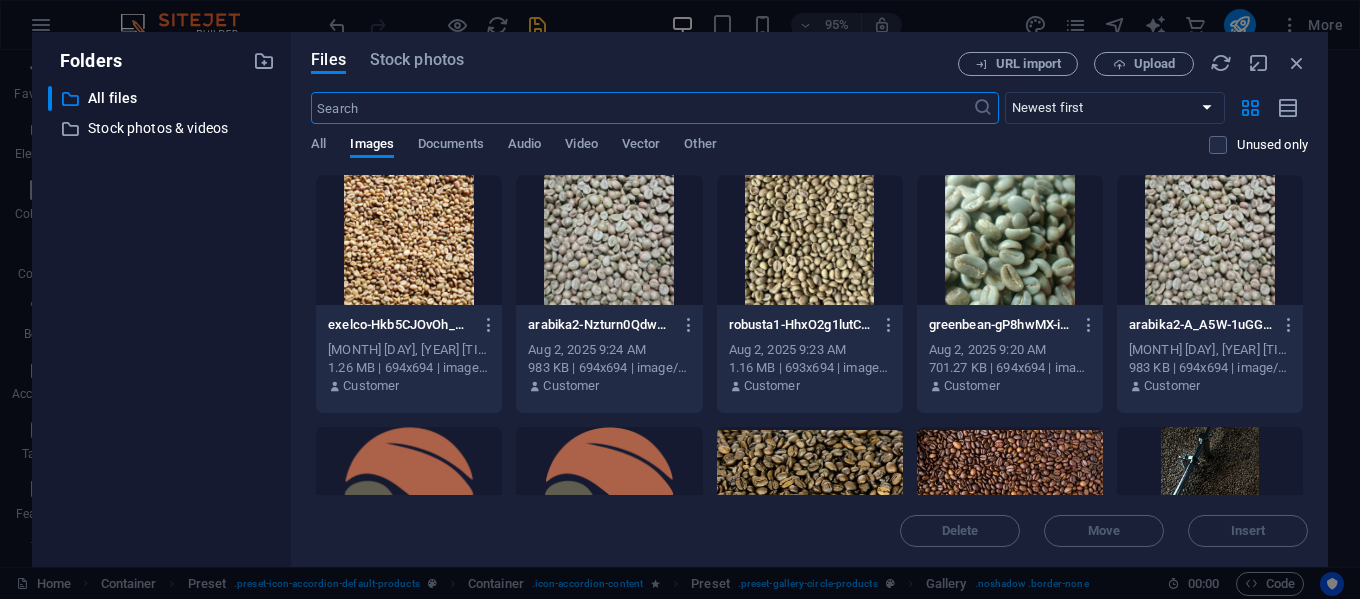 scroll, scrollTop: 5864, scrollLeft: 0, axis: vertical 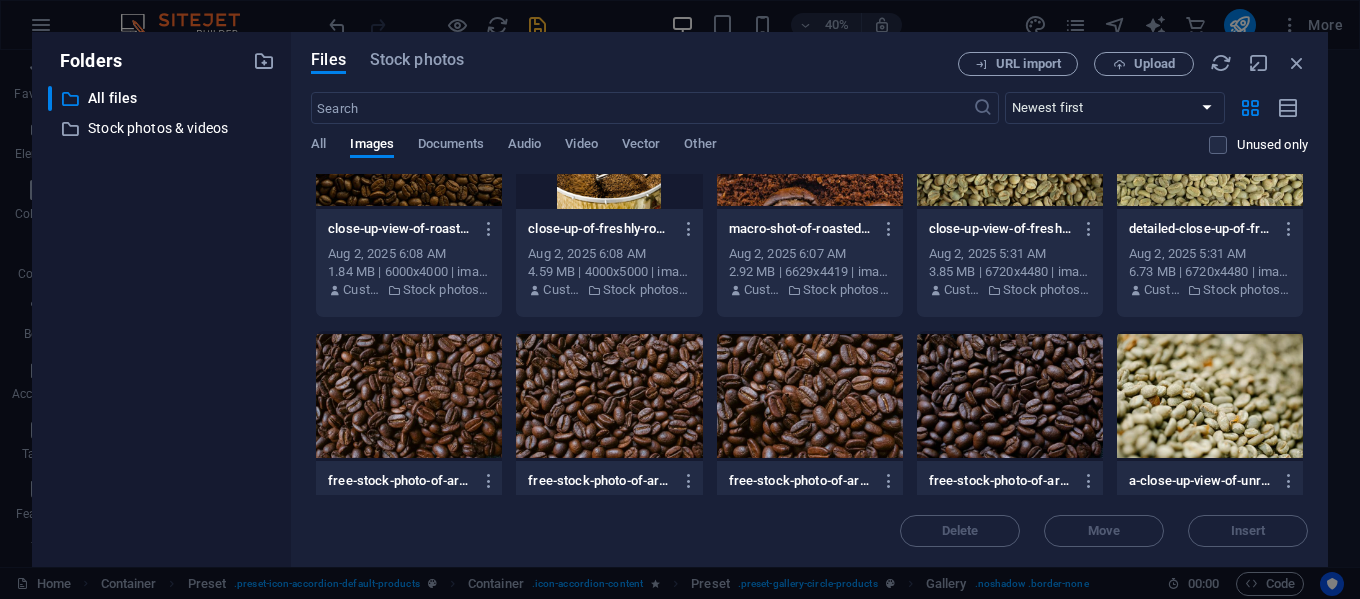 click at bounding box center (1010, 396) 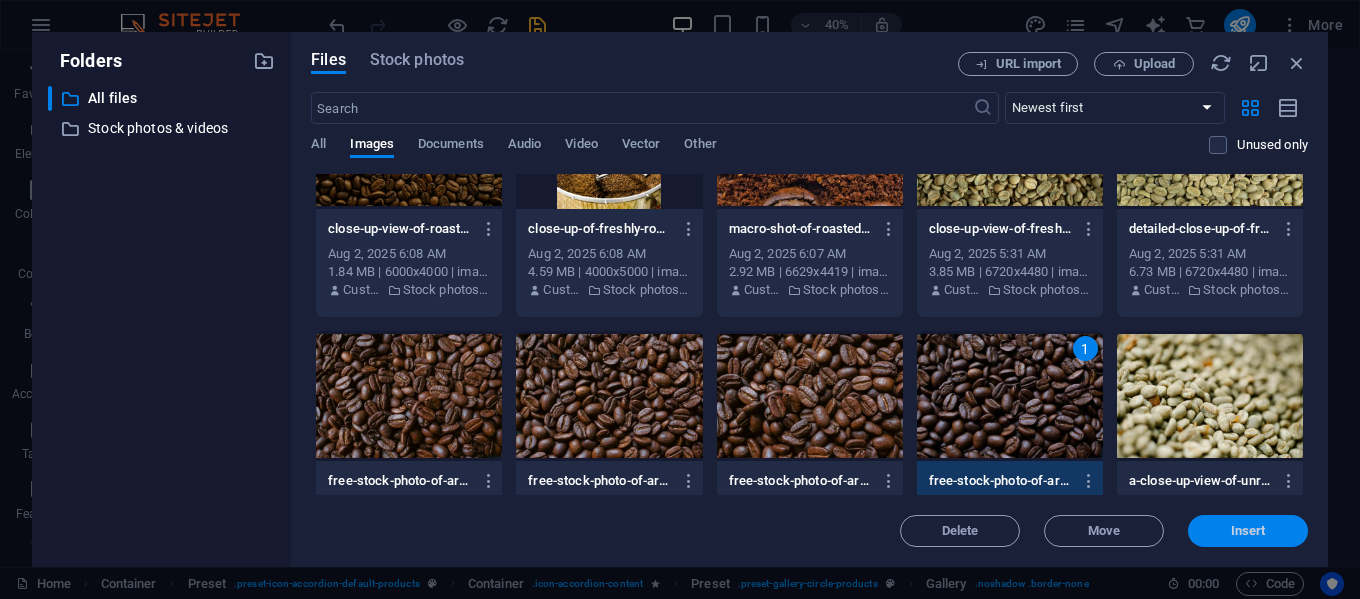click on "Insert" at bounding box center [1248, 531] 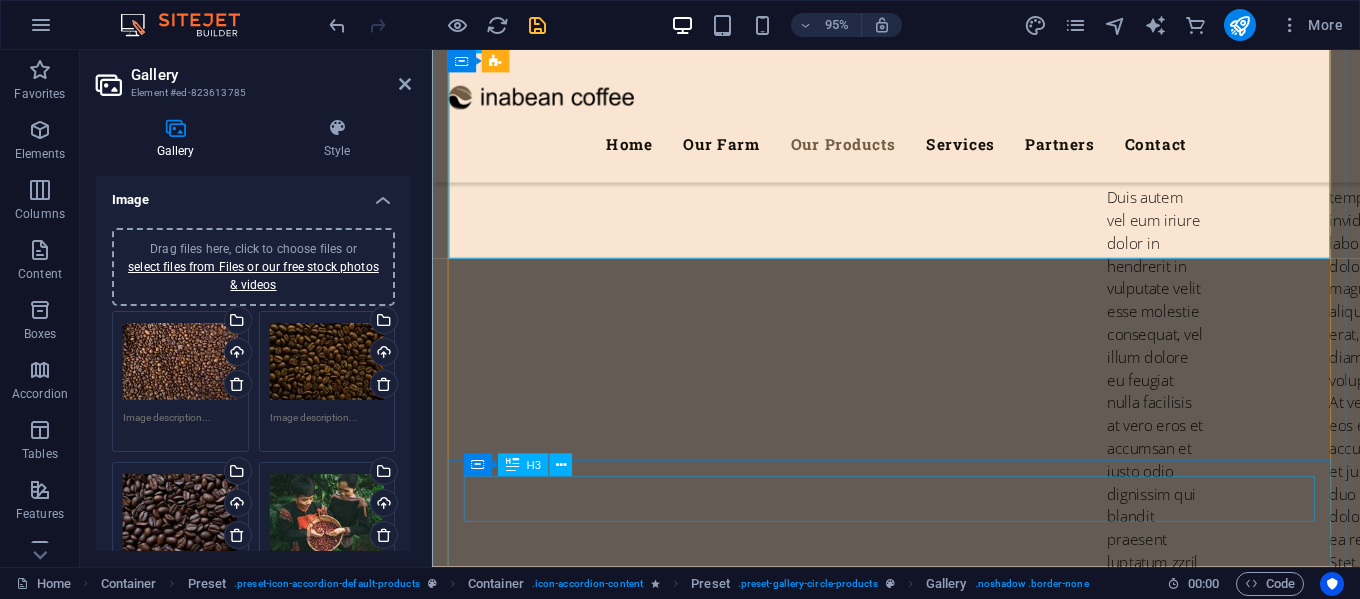 scroll, scrollTop: 5455, scrollLeft: 0, axis: vertical 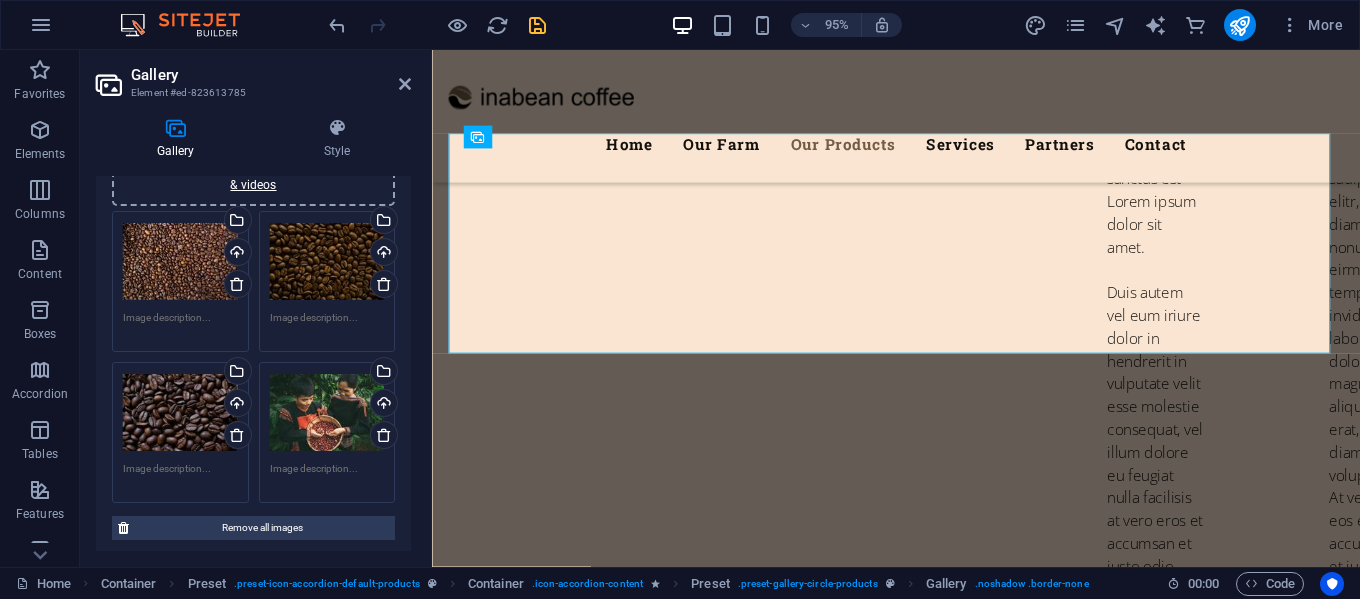 click on "Drag files here, click to choose files or select files from Files or our free stock photos & videos" at bounding box center [327, 413] 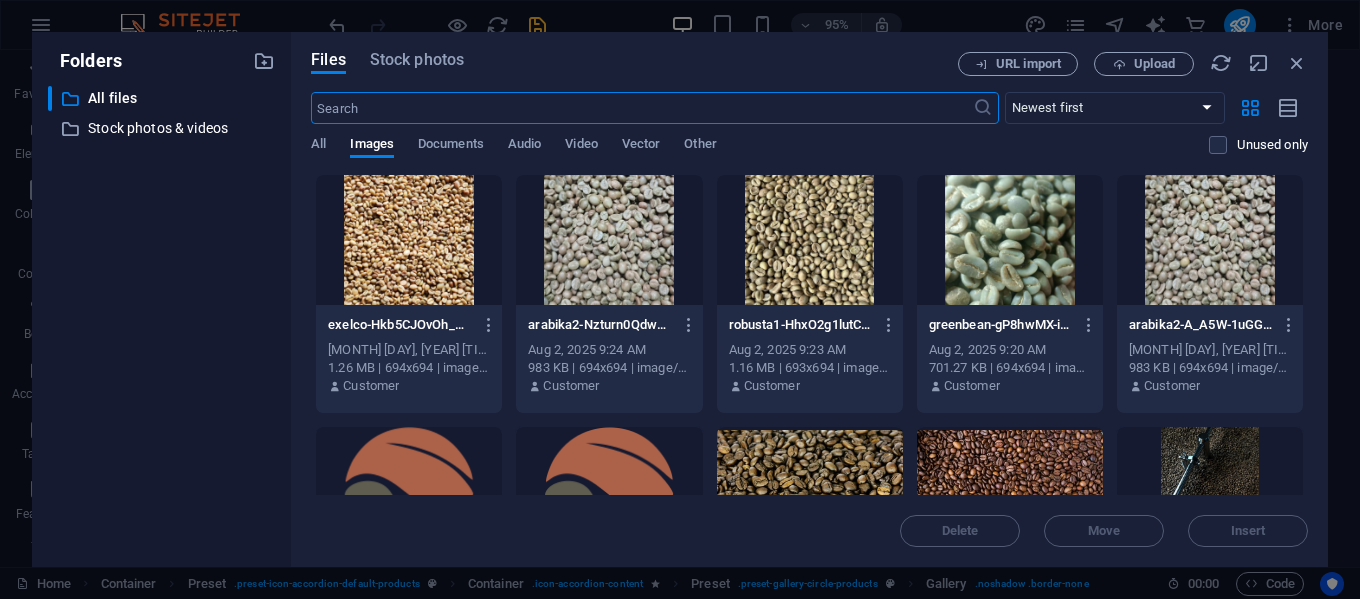 scroll, scrollTop: 5764, scrollLeft: 0, axis: vertical 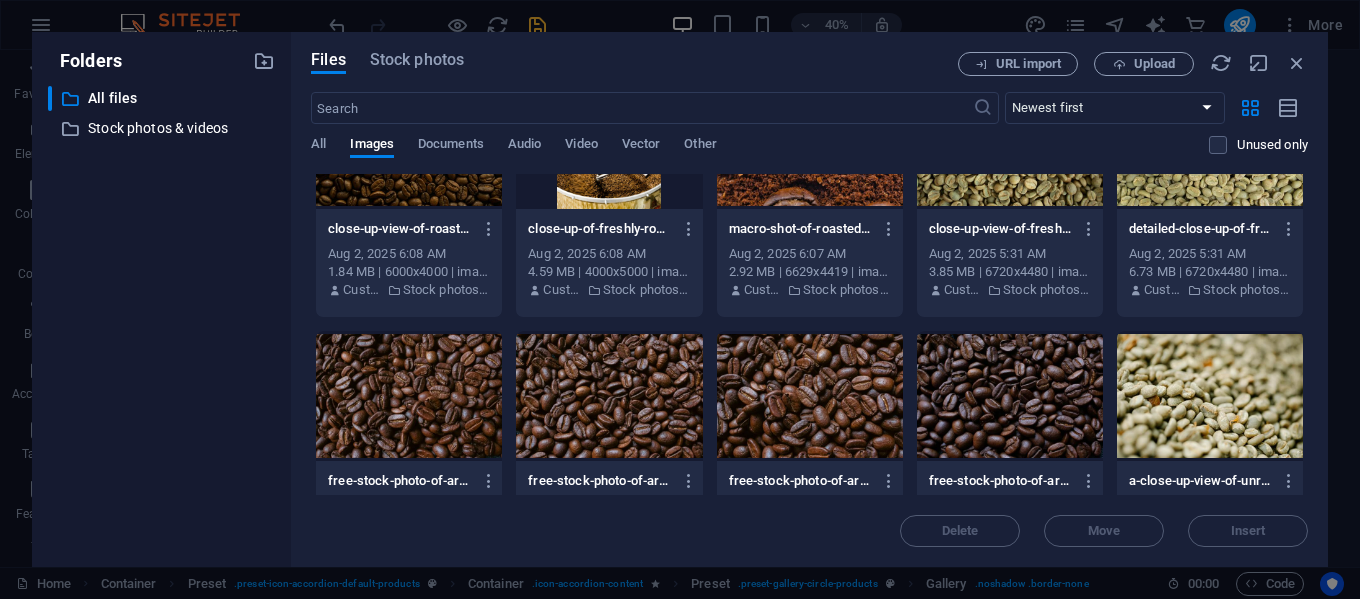 click at bounding box center (609, 396) 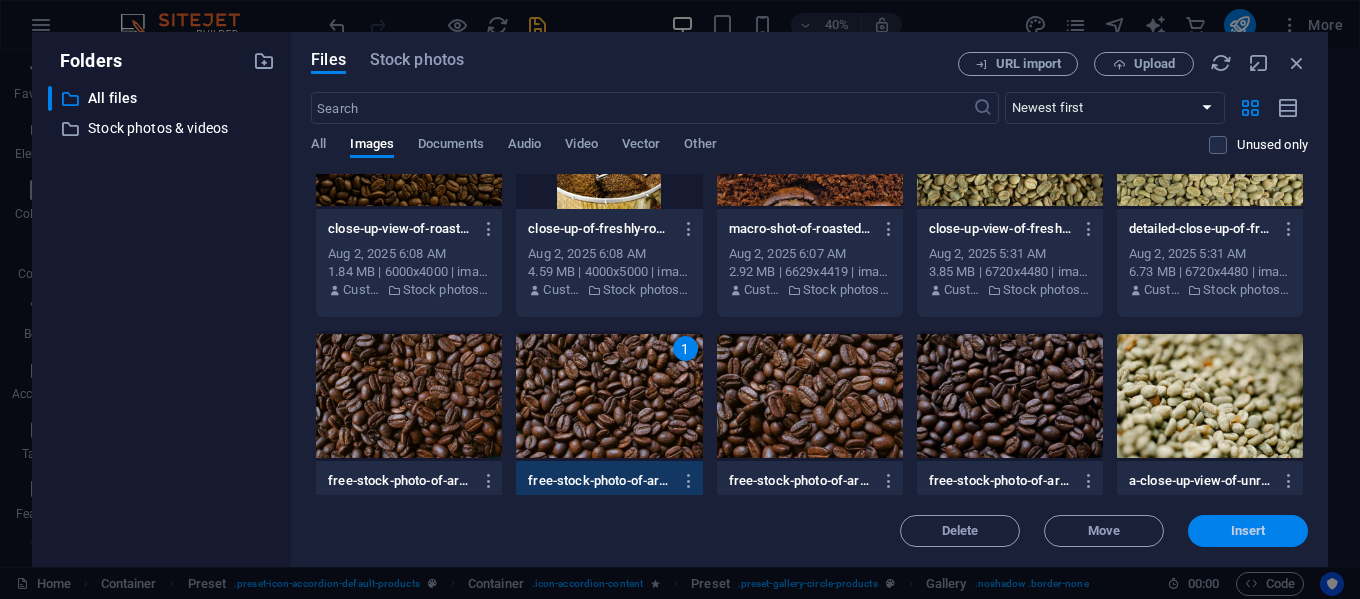 click on "Insert" at bounding box center [1248, 531] 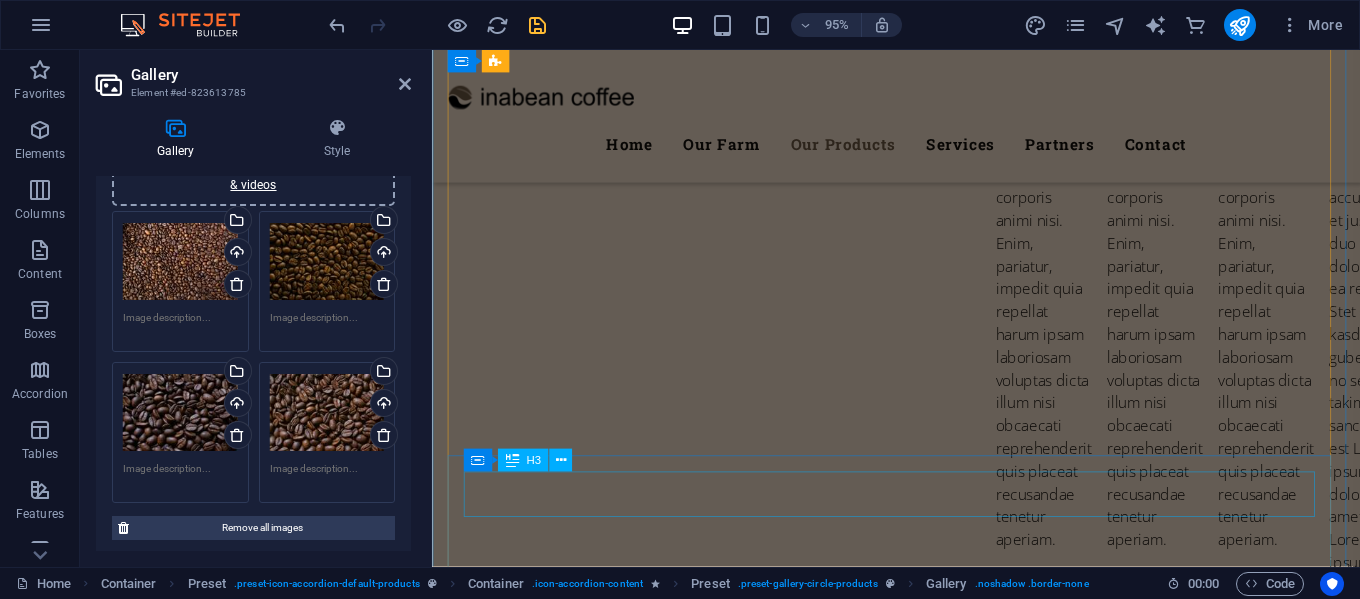 scroll, scrollTop: 5155, scrollLeft: 0, axis: vertical 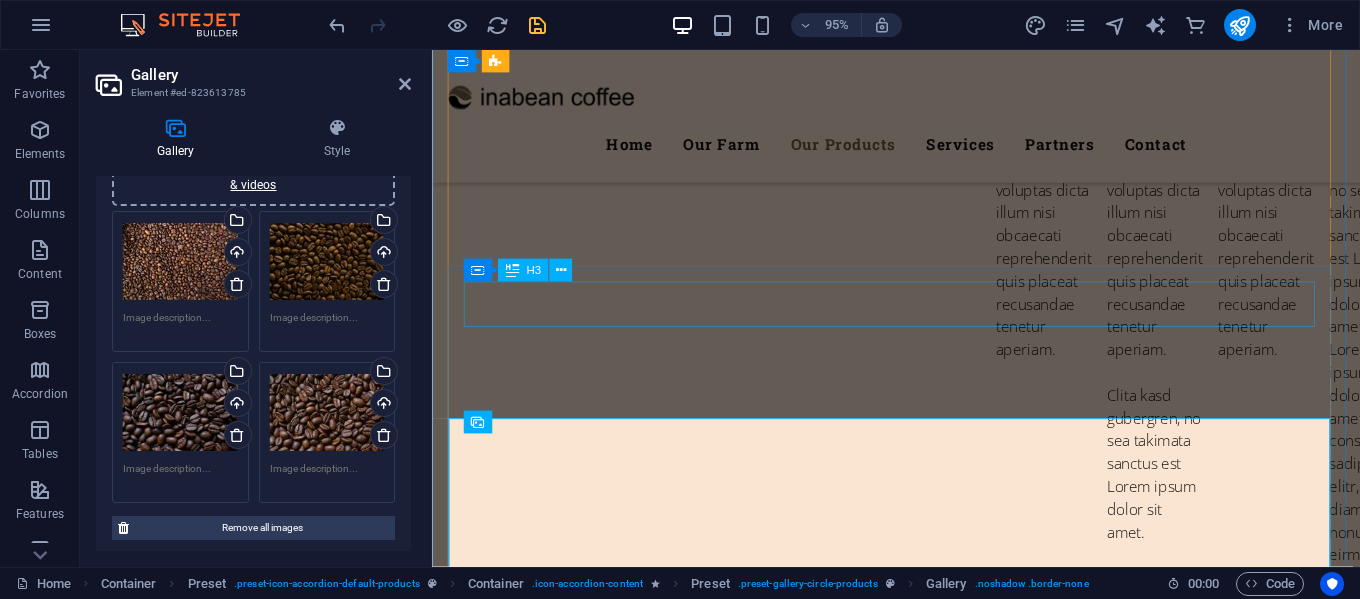click on "Natural Results" at bounding box center (921, 6012) 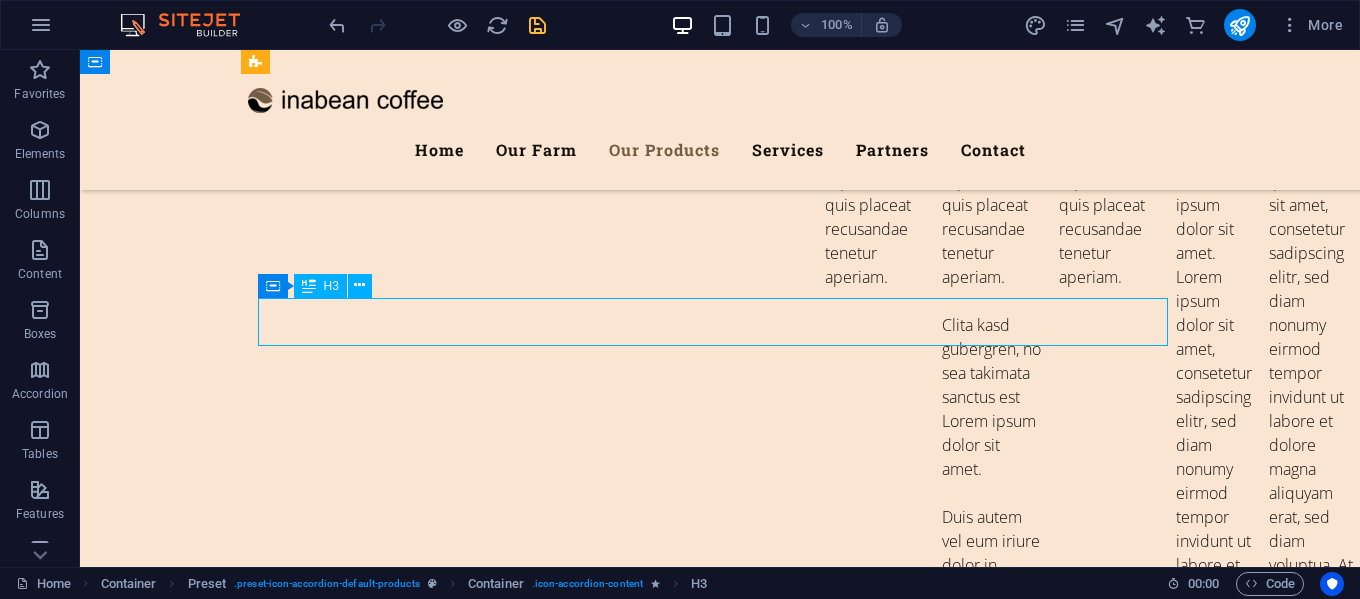 scroll, scrollTop: 5072, scrollLeft: 0, axis: vertical 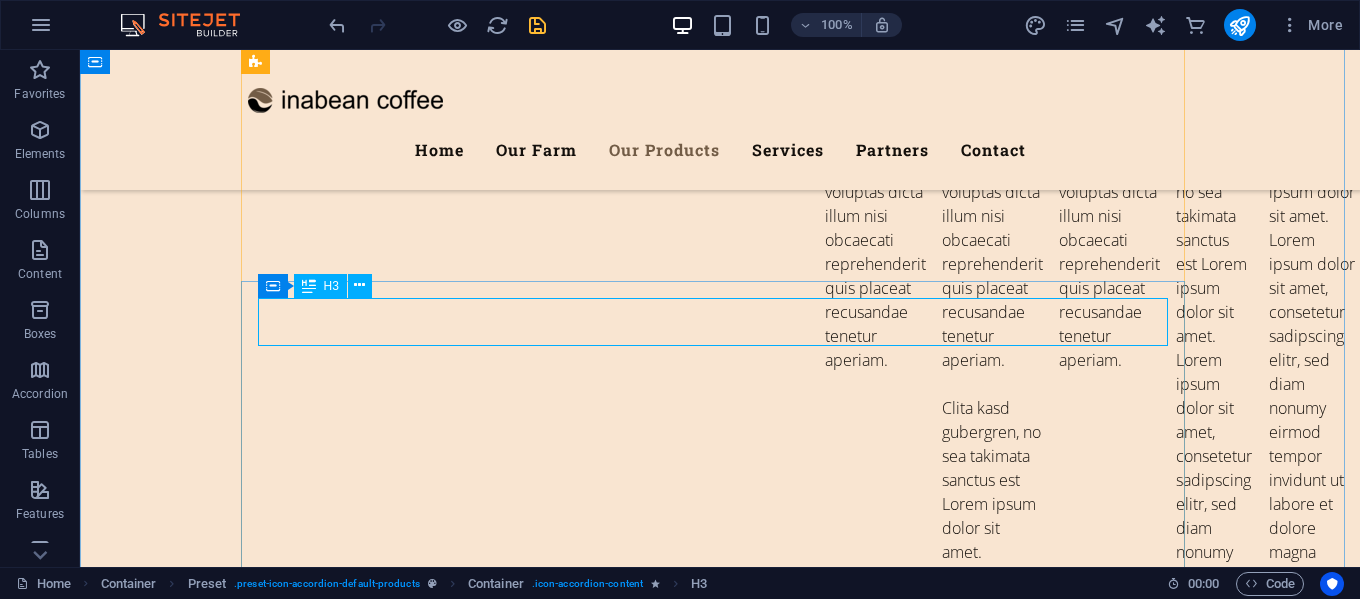 click on "Natural Results" at bounding box center [720, 6006] 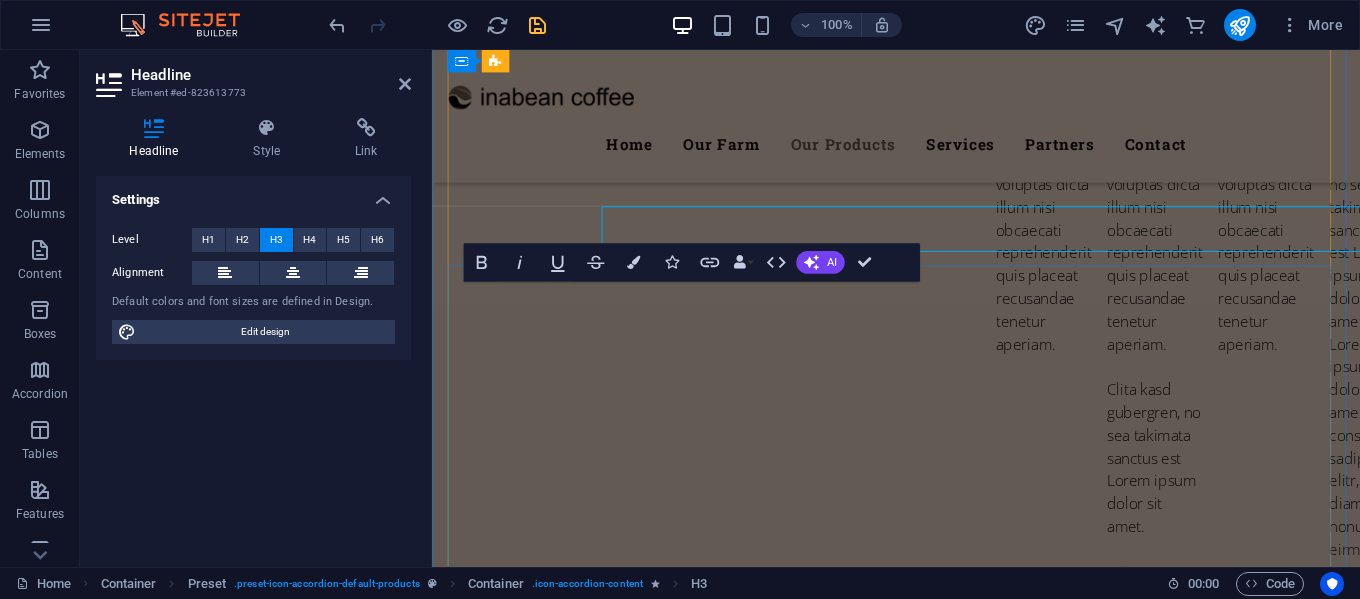 scroll, scrollTop: 5155, scrollLeft: 0, axis: vertical 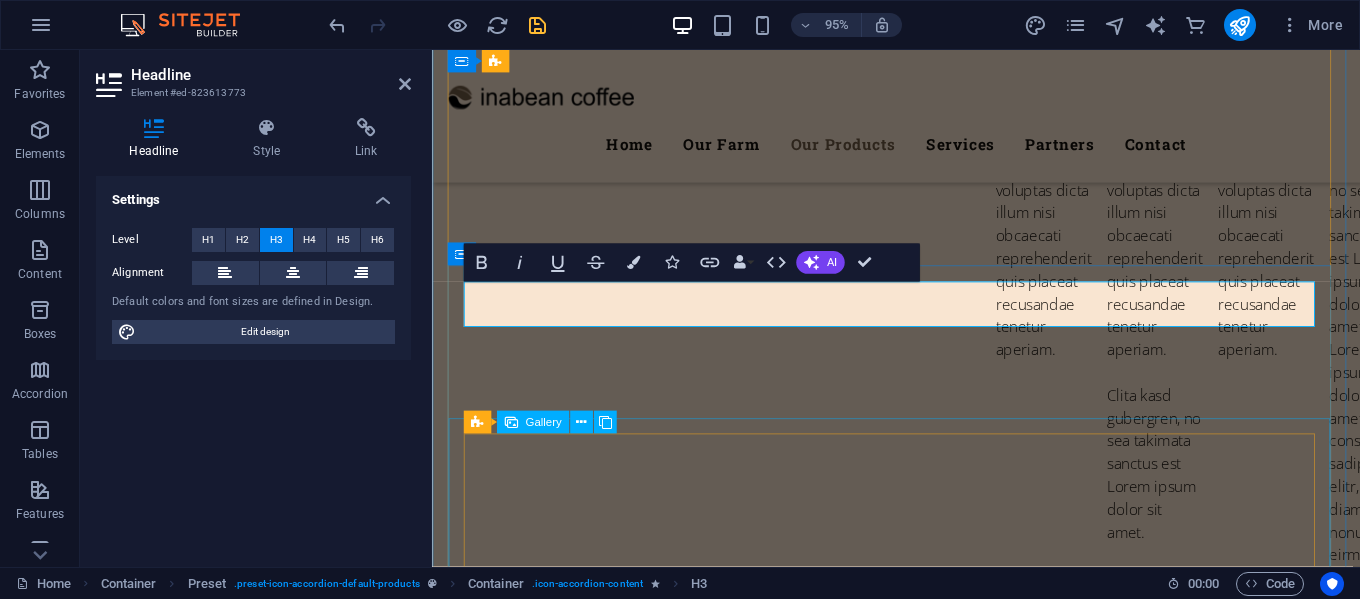 type 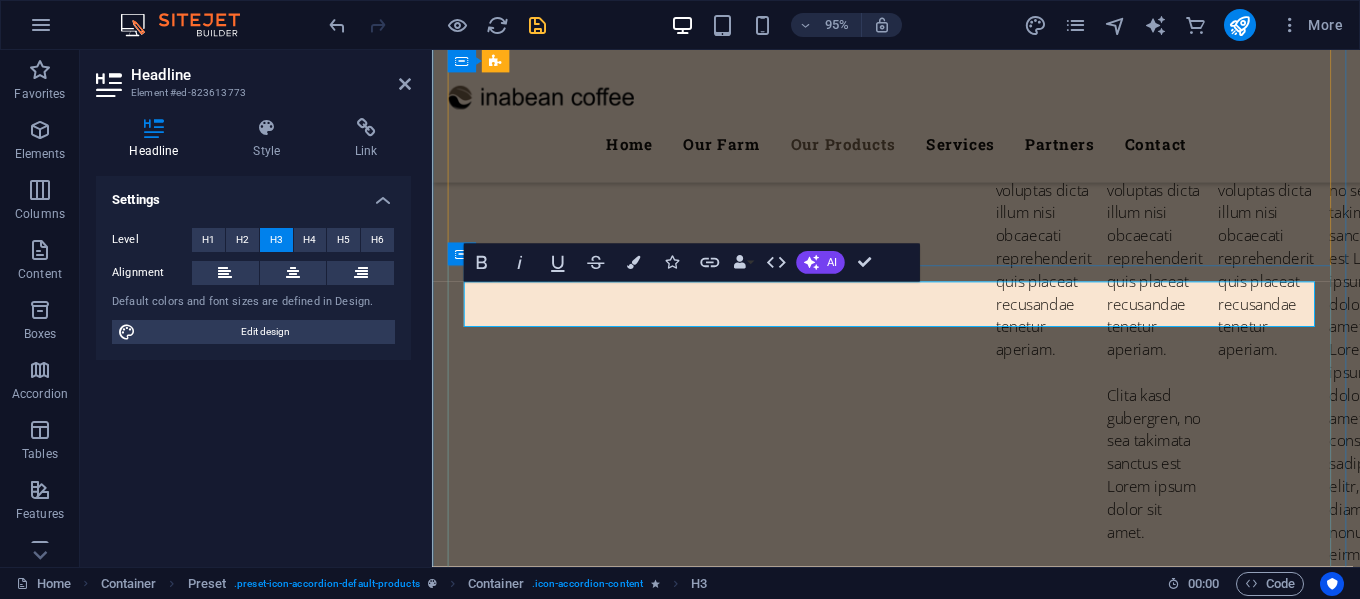 click on "Rosted" at bounding box center (921, 6012) 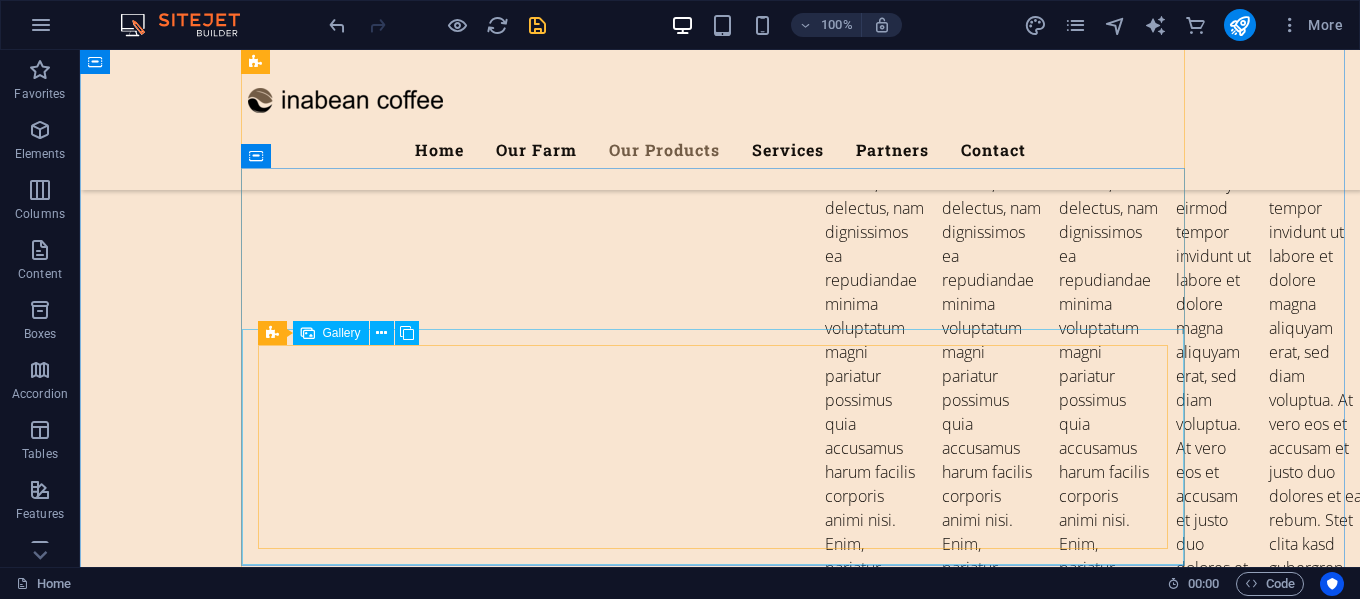 scroll, scrollTop: 4876, scrollLeft: 0, axis: vertical 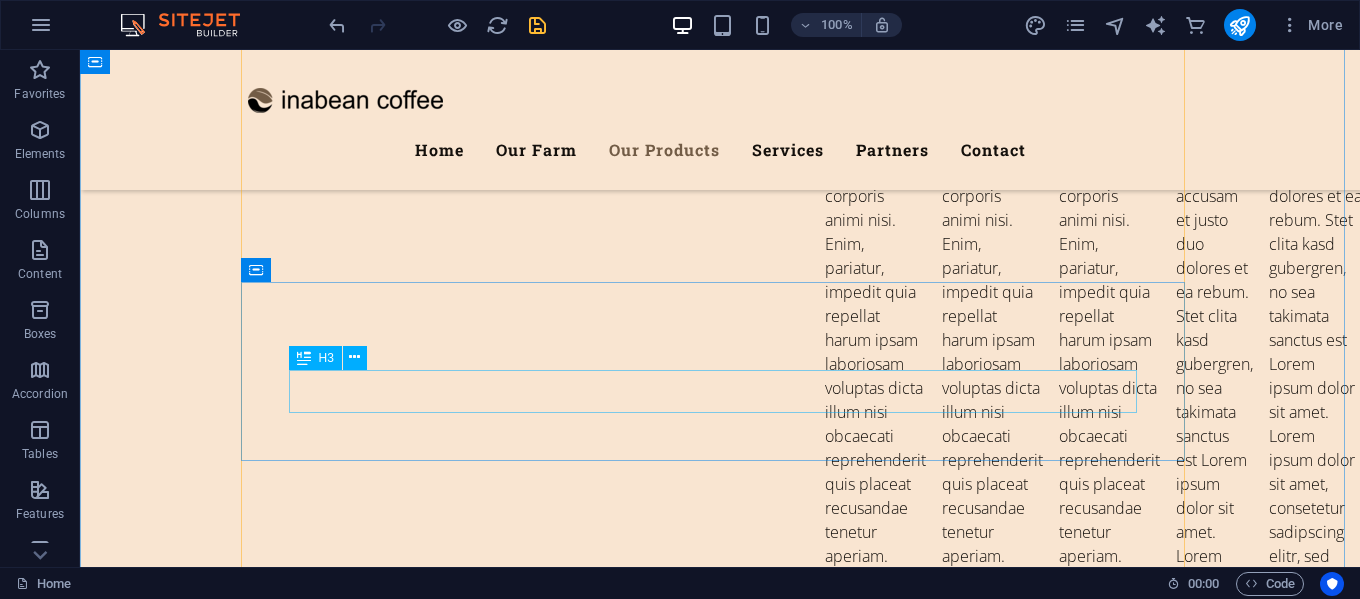 click on "Rosted" at bounding box center [720, 6111] 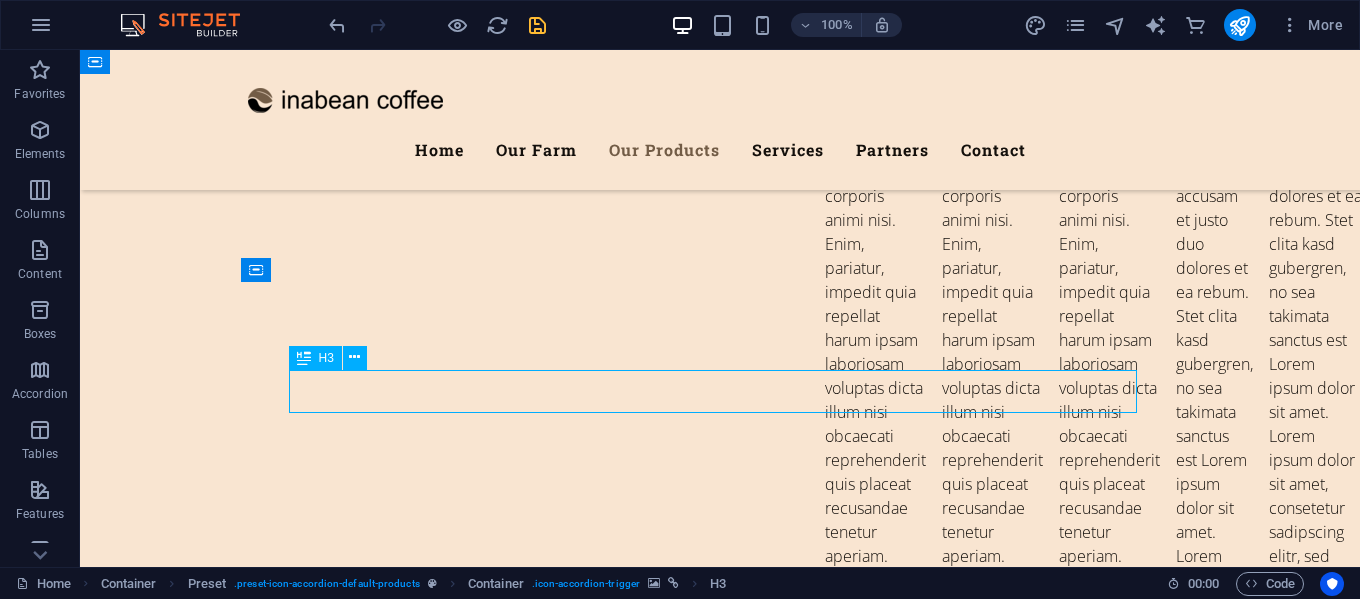 click on "Rosted" at bounding box center (720, 6111) 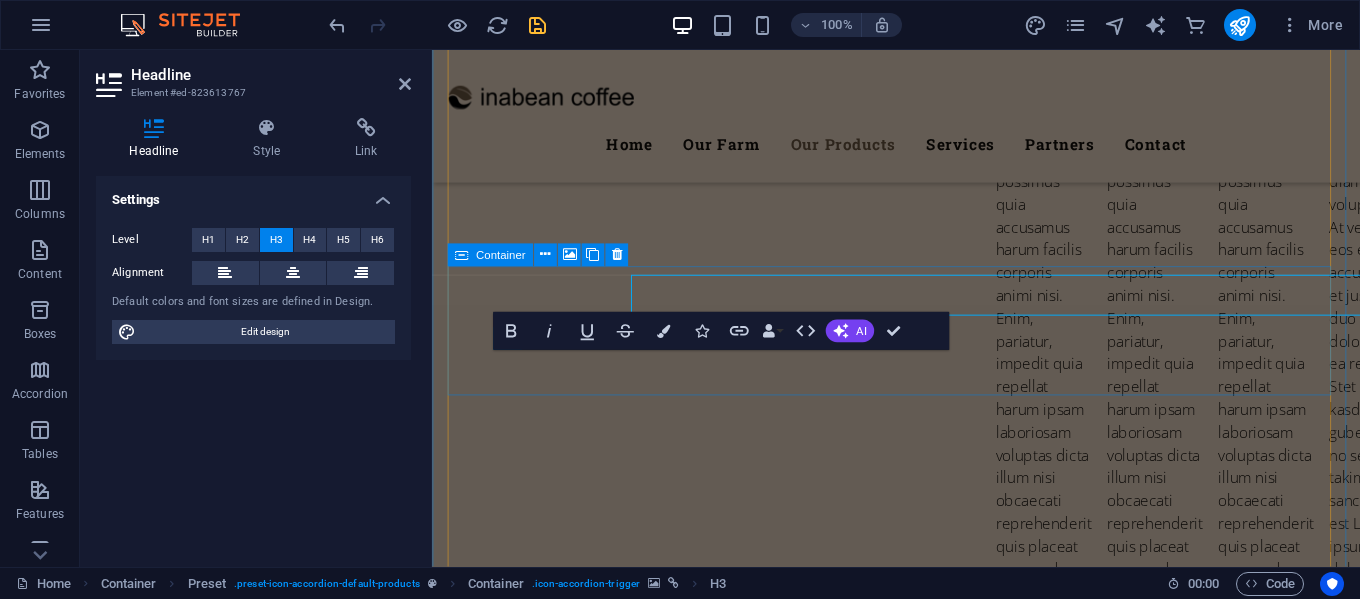 scroll, scrollTop: 4959, scrollLeft: 0, axis: vertical 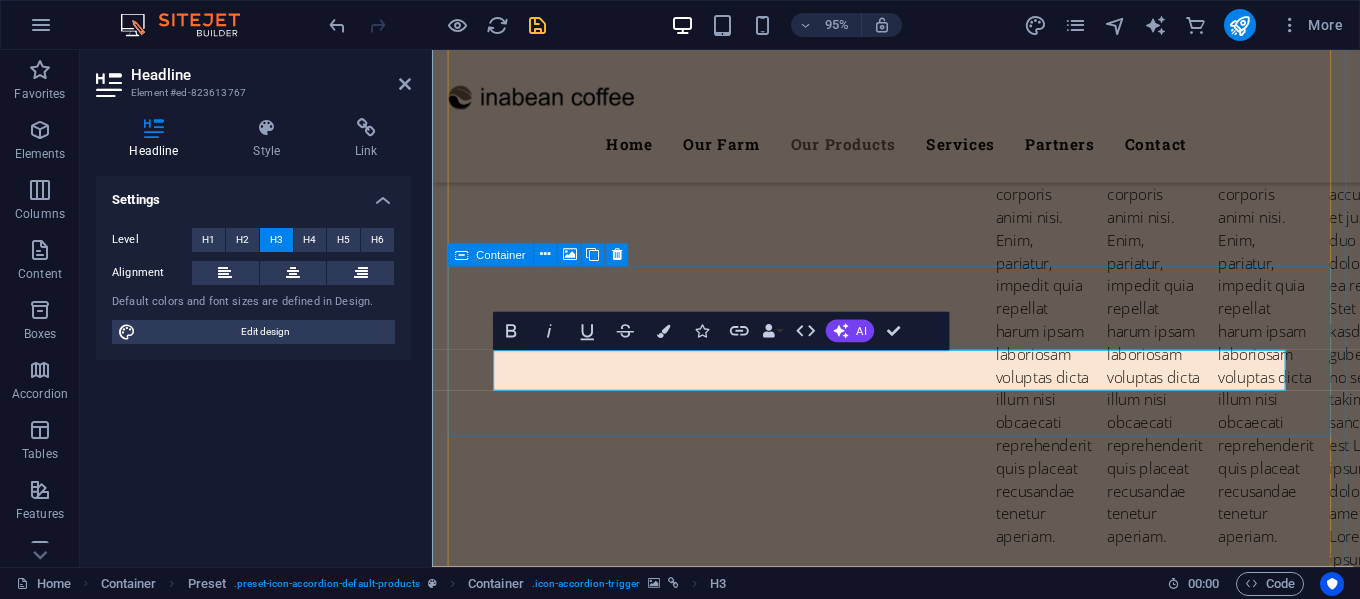 type 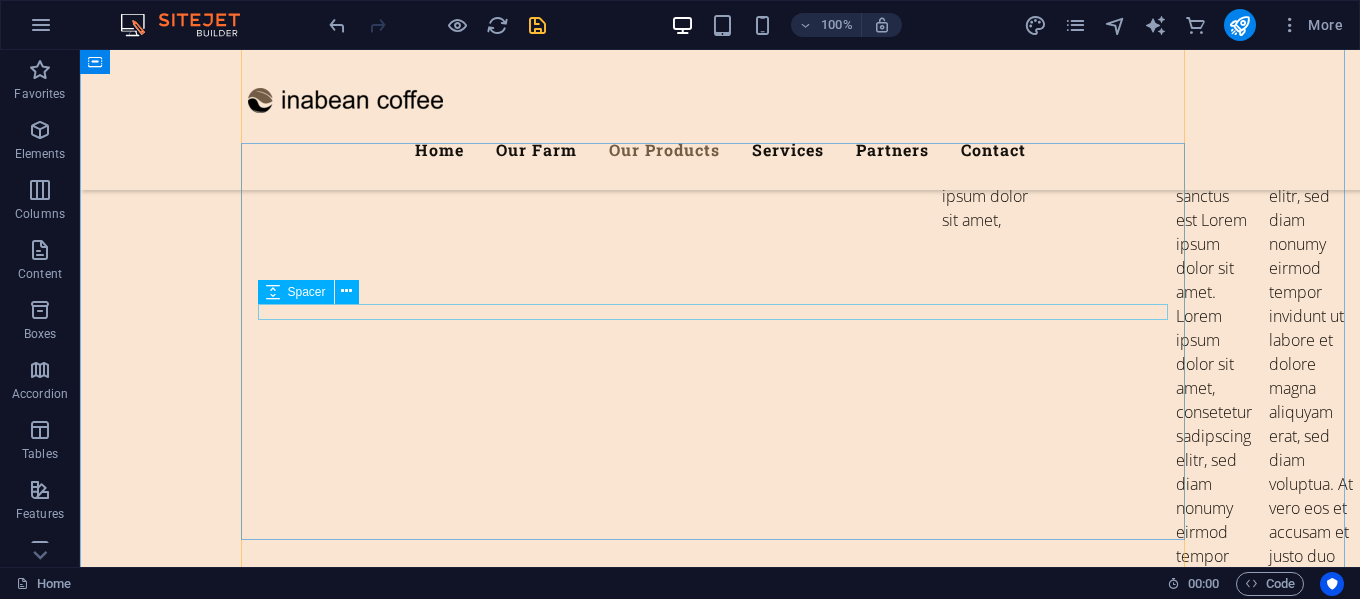 scroll, scrollTop: 5780, scrollLeft: 0, axis: vertical 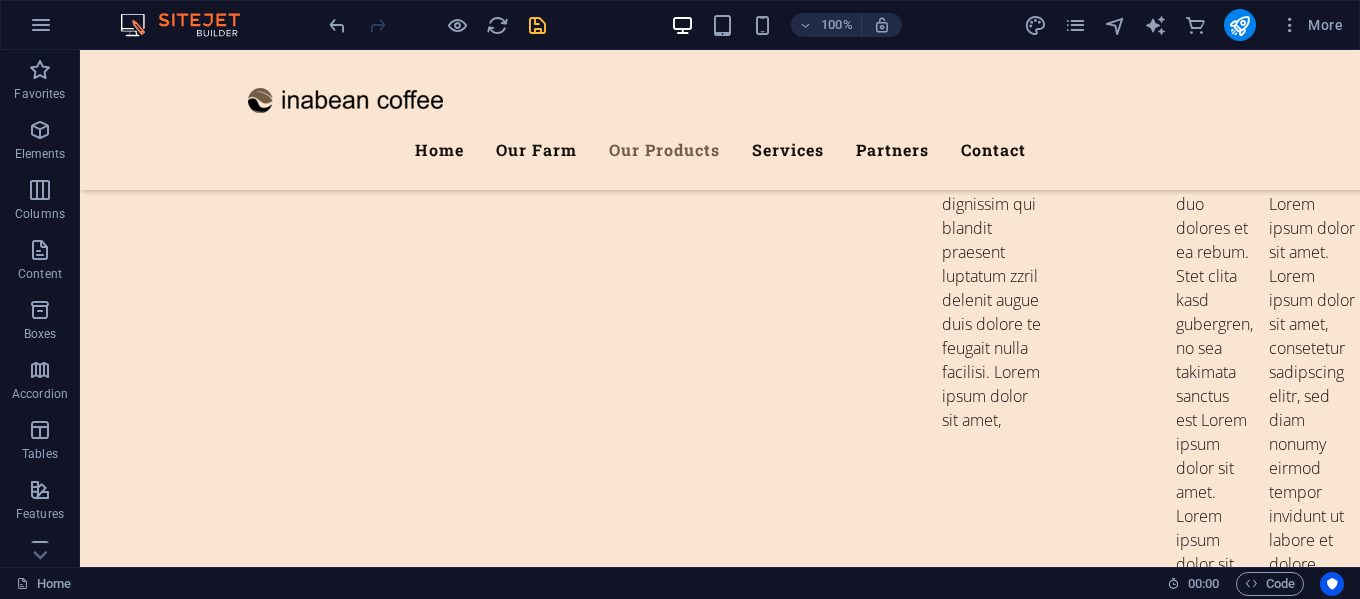 click at bounding box center [537, 25] 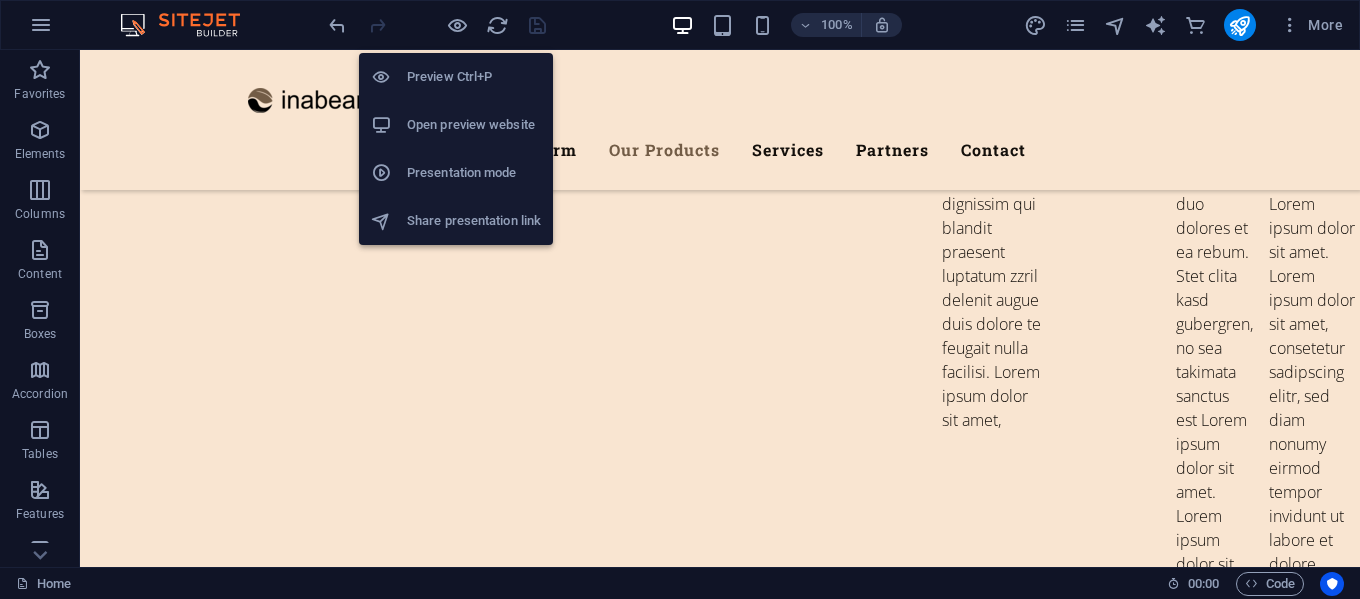 click on "Open preview website" at bounding box center (474, 125) 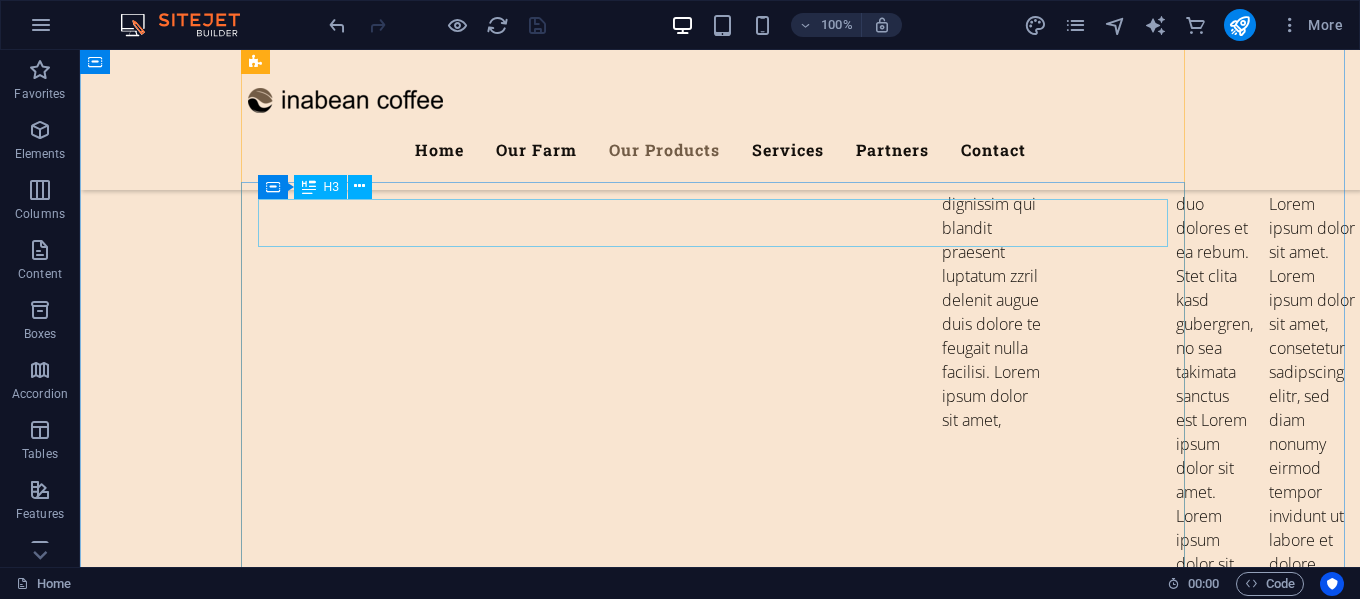 click on "Red & Green Coffee Bean" at bounding box center [720, 5998] 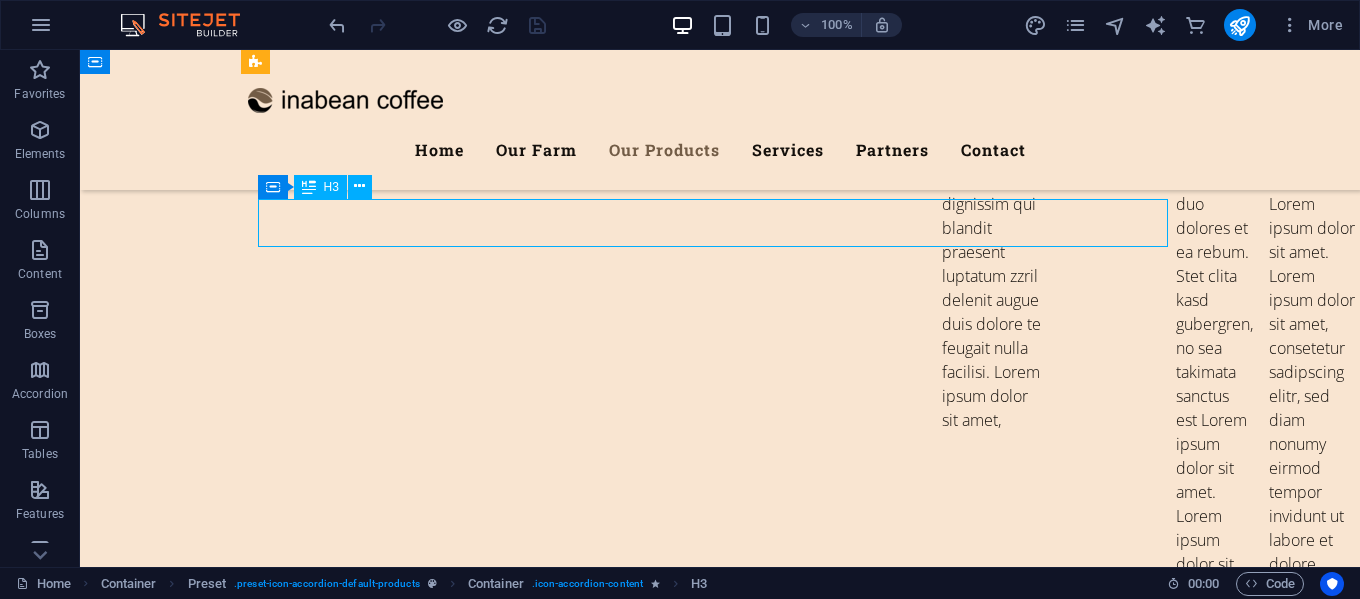click on "Red & Green Coffee Bean" at bounding box center (720, 5998) 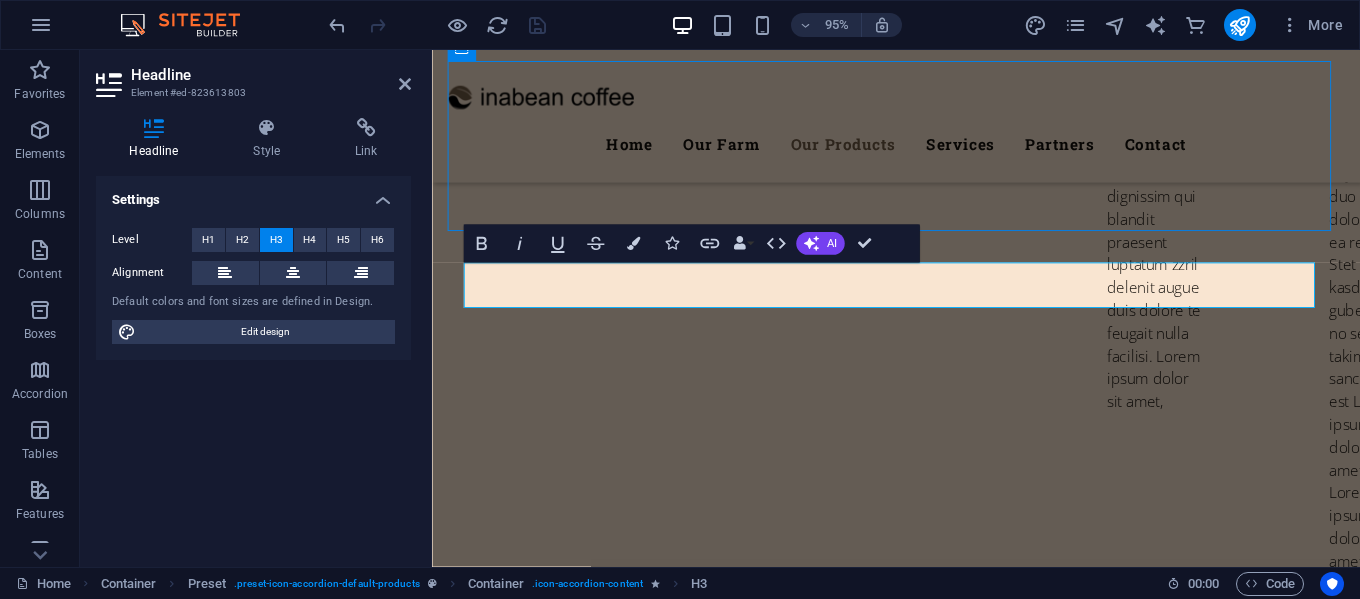 scroll, scrollTop: 5704, scrollLeft: 0, axis: vertical 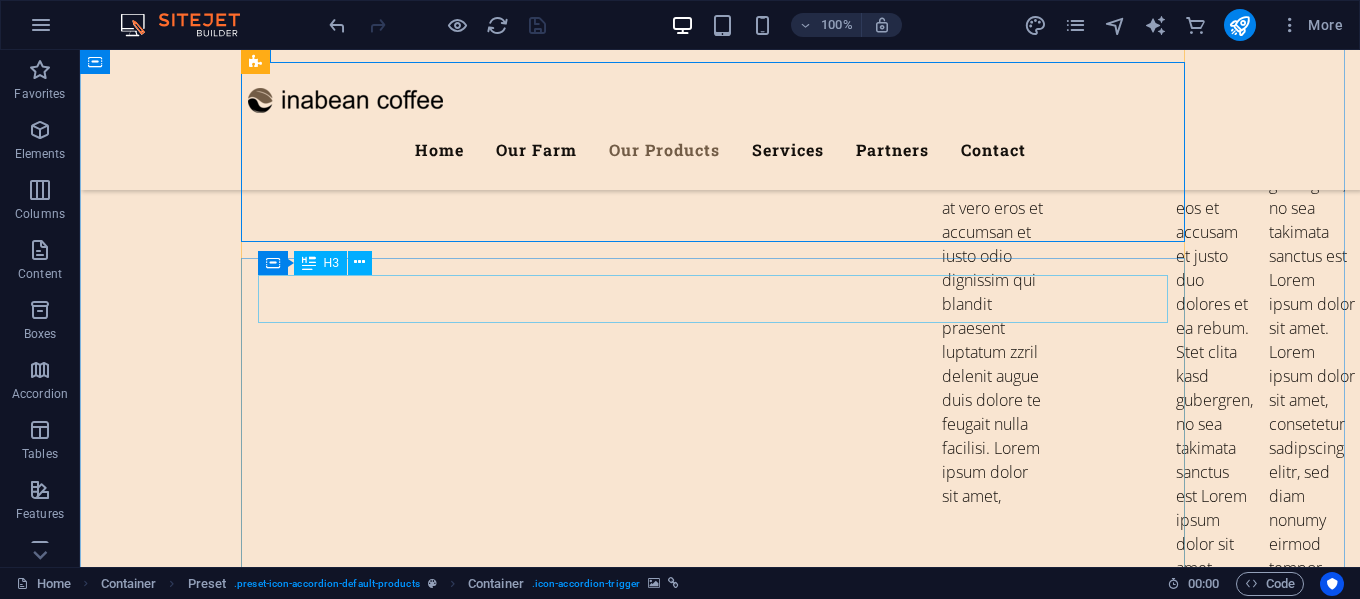 click on "Red & Green Coffee Bean" at bounding box center (720, 6074) 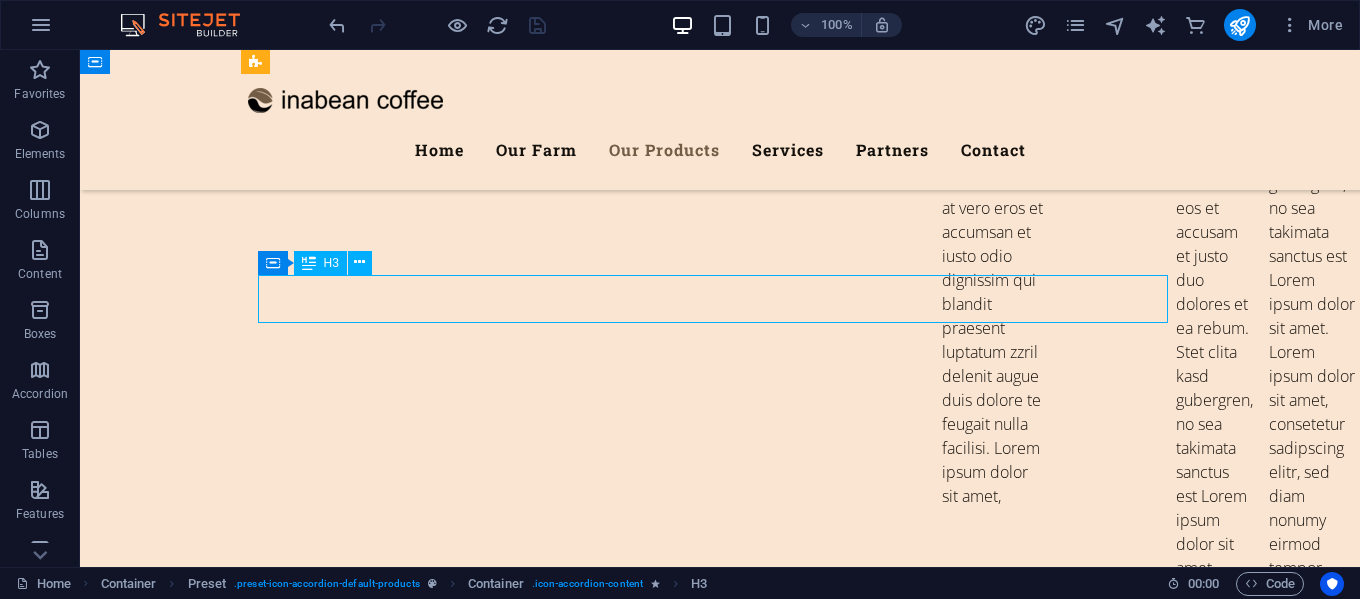 click on "Red & Green Coffee Bean" at bounding box center (720, 6074) 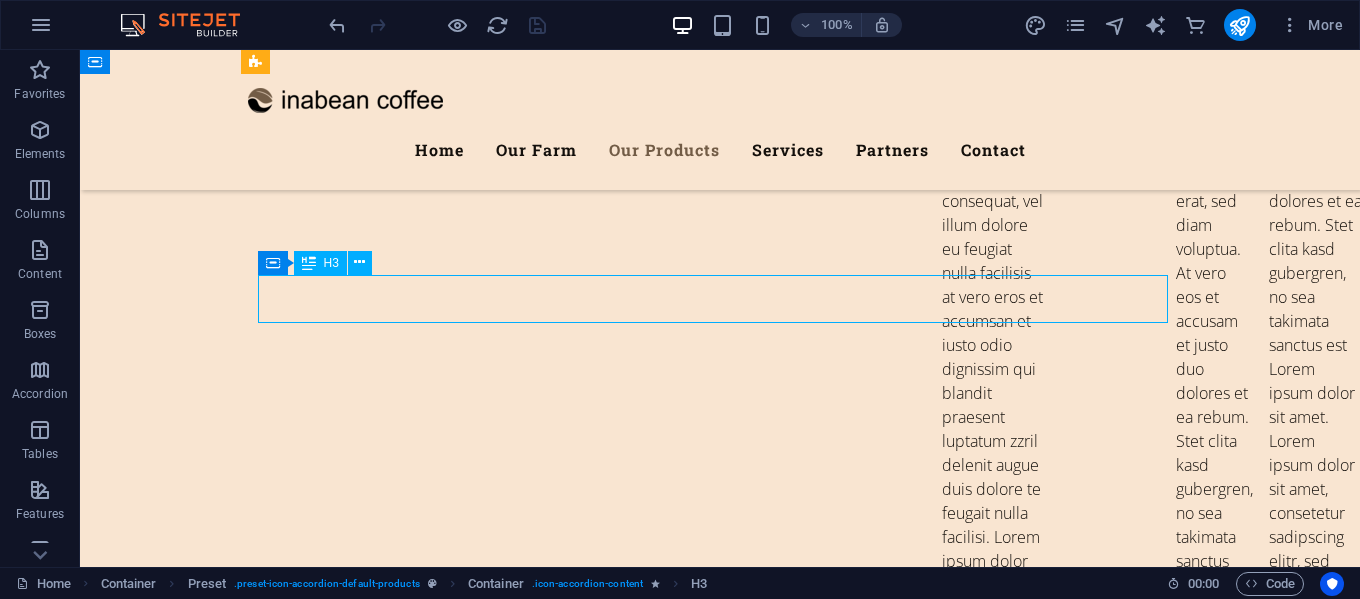 scroll, scrollTop: 5780, scrollLeft: 0, axis: vertical 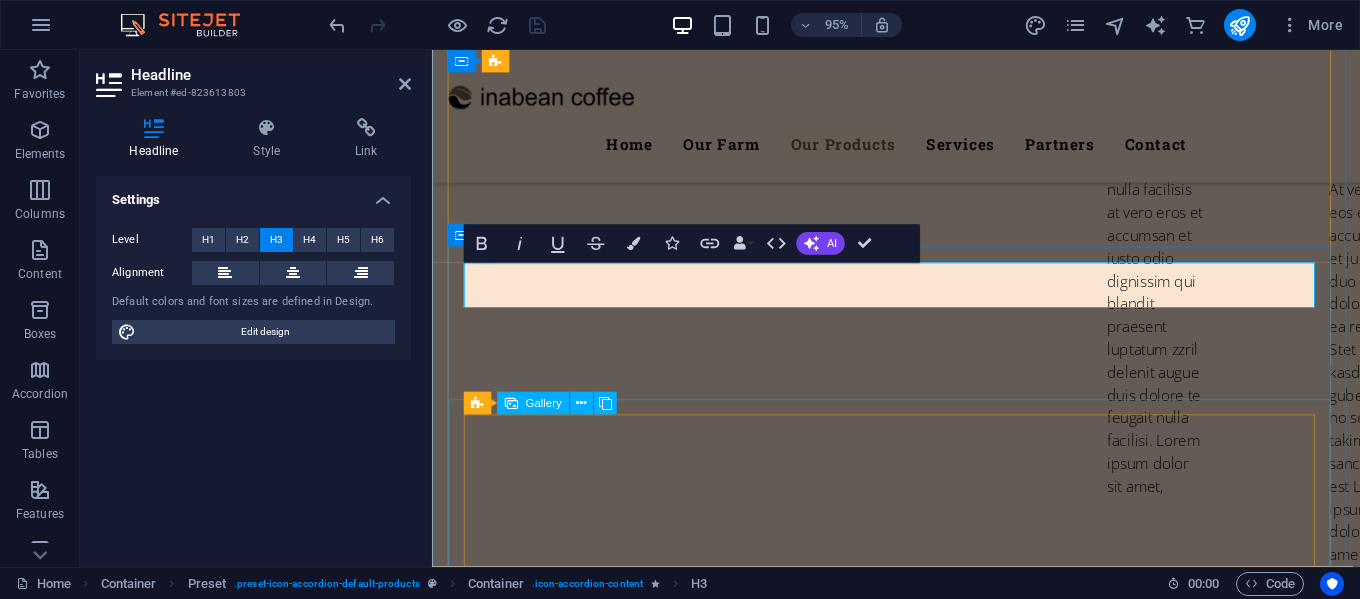 type 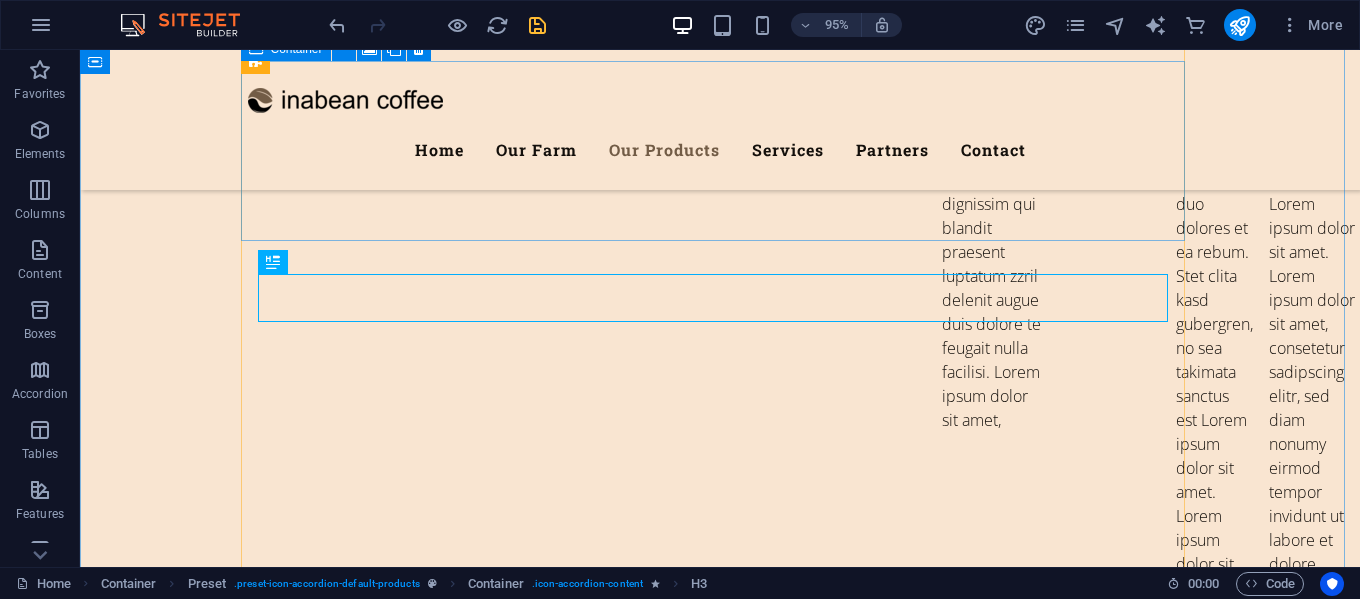 scroll, scrollTop: 5705, scrollLeft: 0, axis: vertical 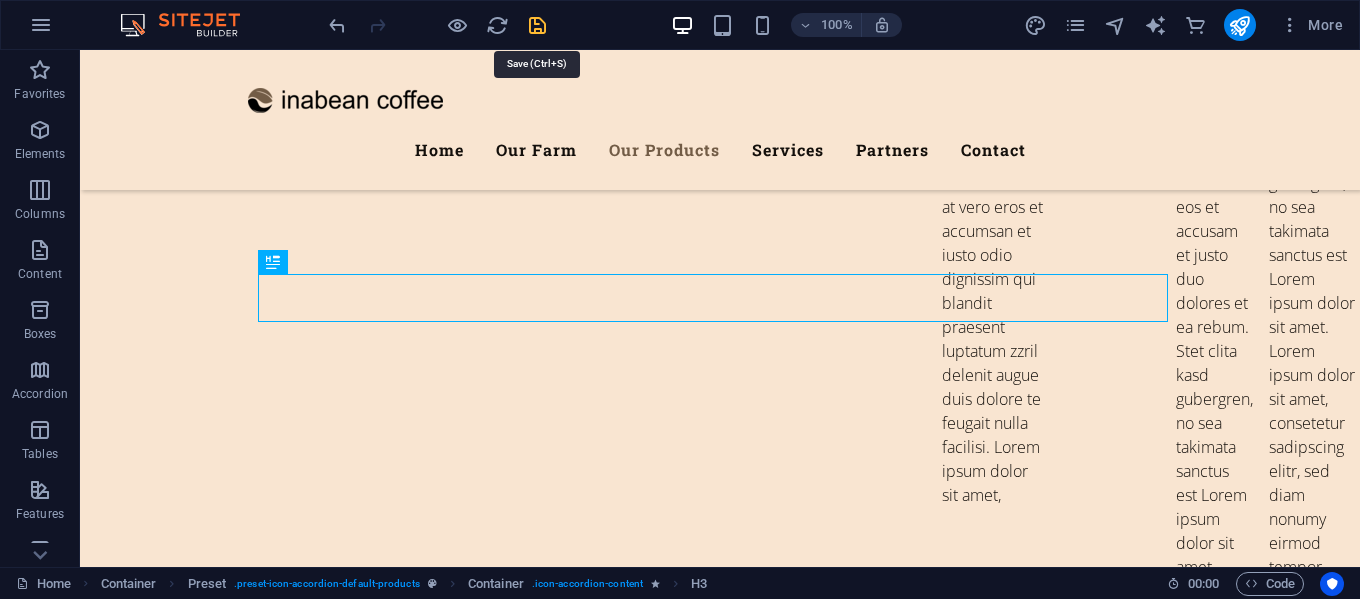 click at bounding box center [537, 25] 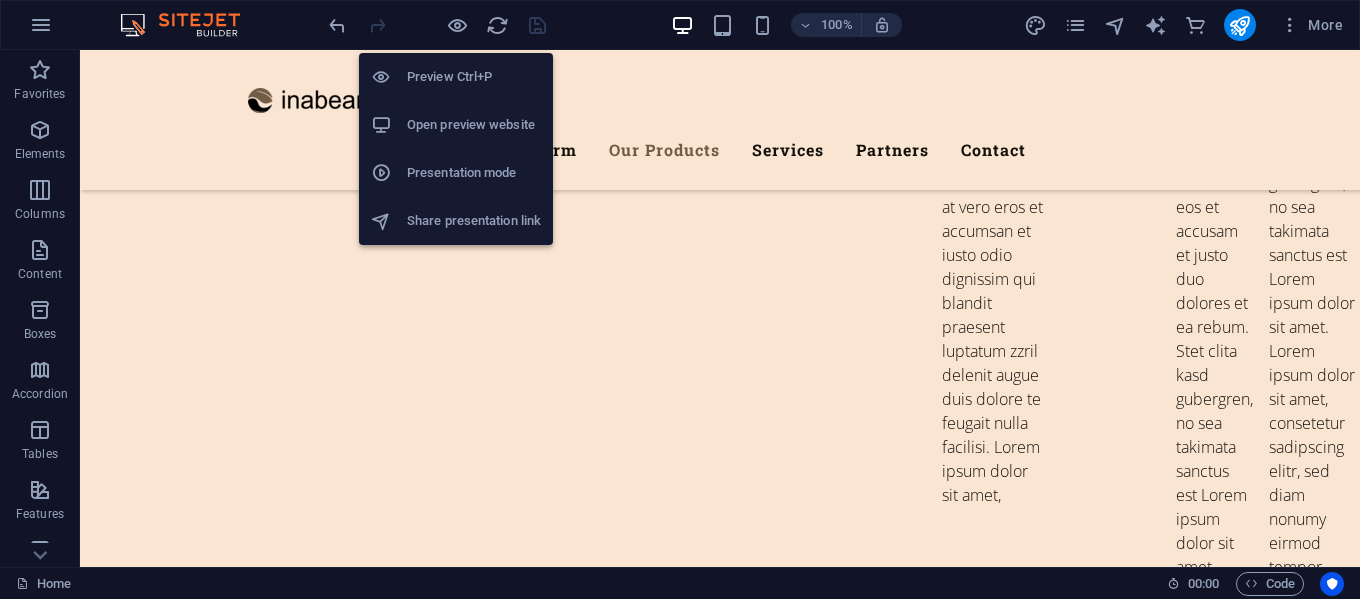click on "Open preview website" at bounding box center [474, 125] 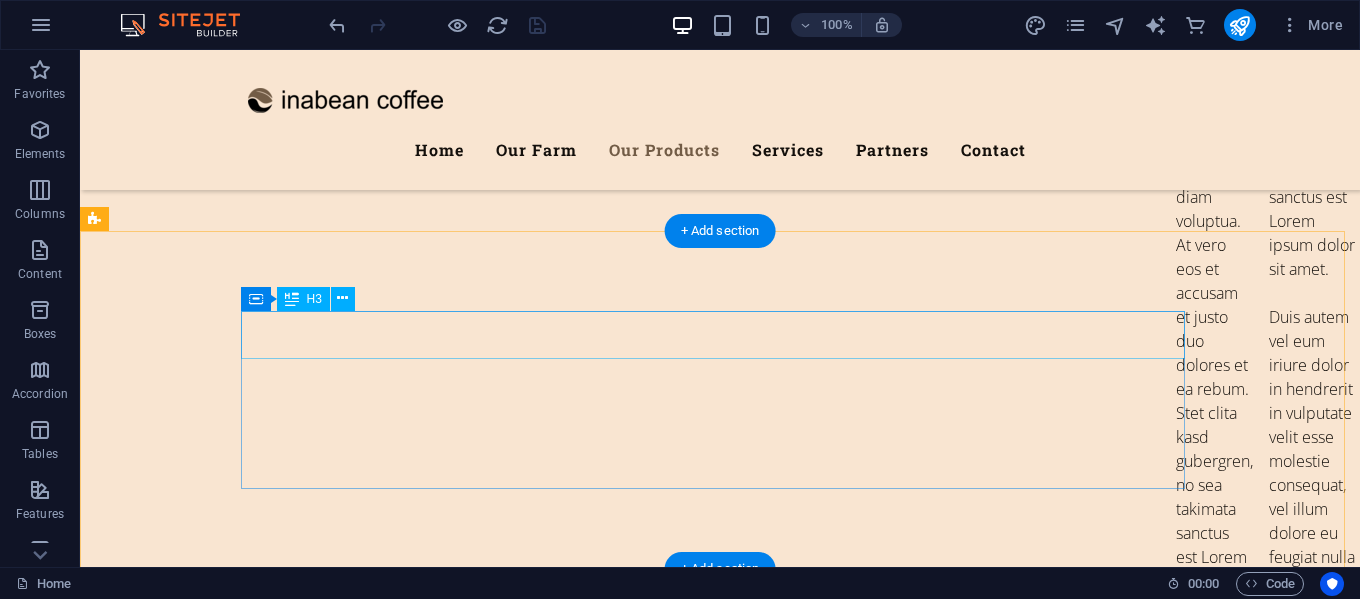 scroll, scrollTop: 6505, scrollLeft: 0, axis: vertical 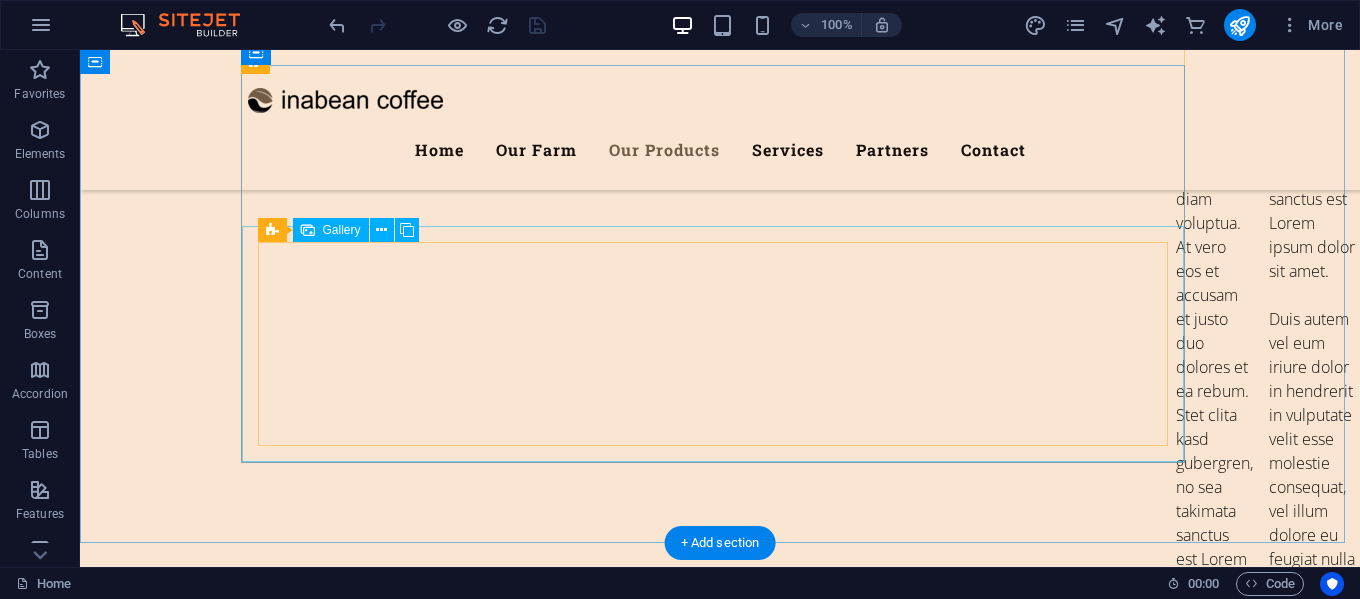 click at bounding box center (367, 6187) 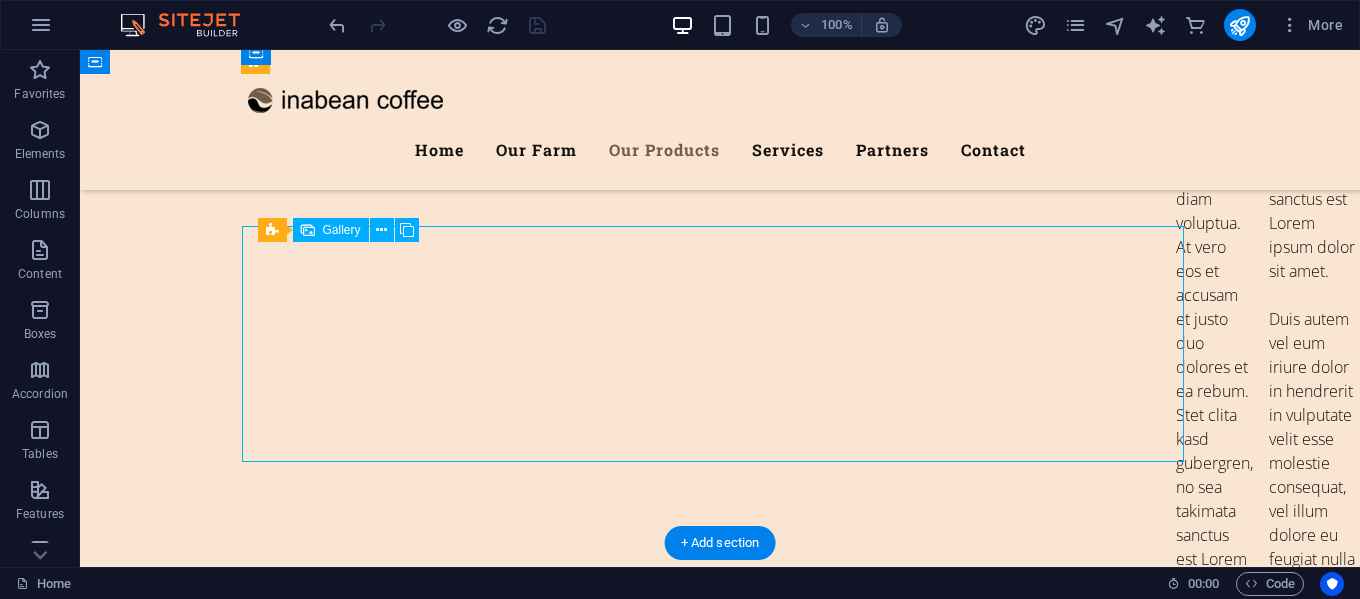 click at bounding box center (367, 6187) 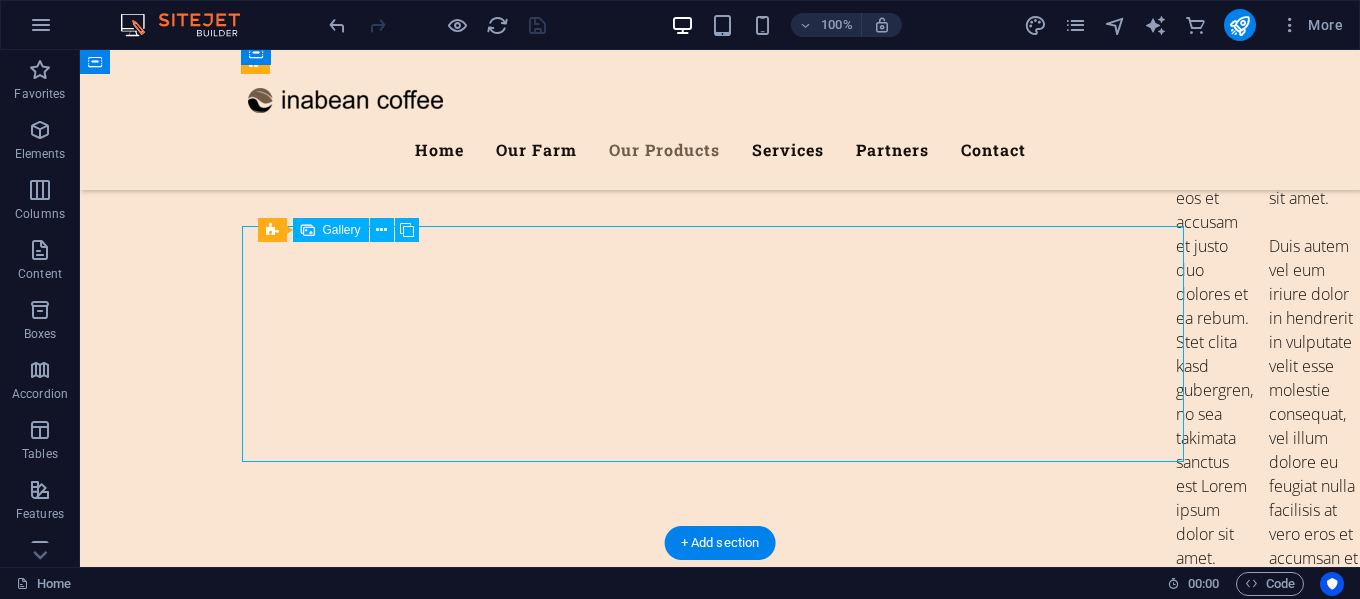 select on "4" 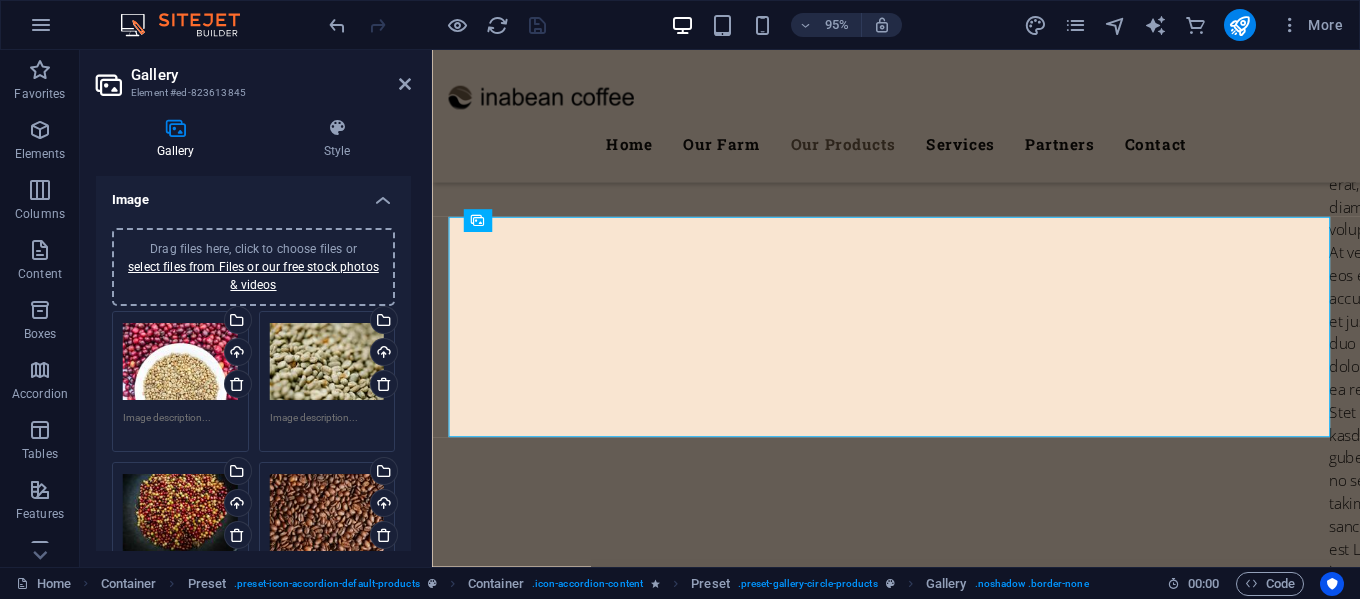 click on "Drag files here, click to choose files or select files from Files or our free stock photos & videos" at bounding box center [180, 362] 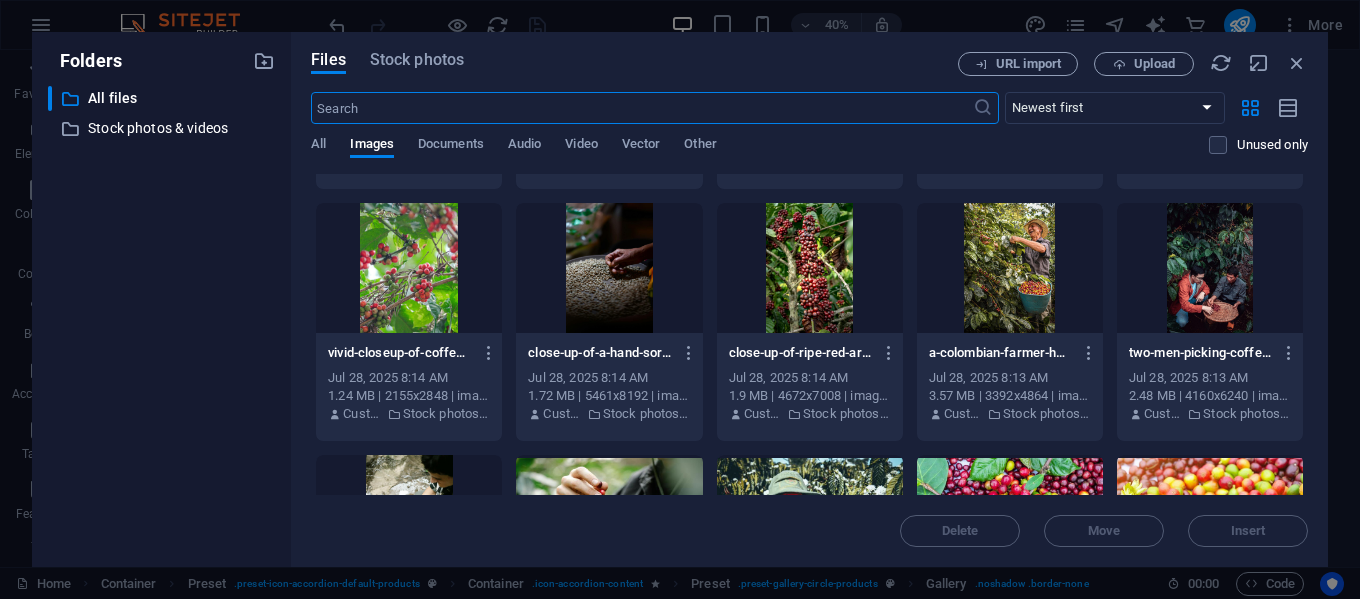 scroll, scrollTop: 3600, scrollLeft: 0, axis: vertical 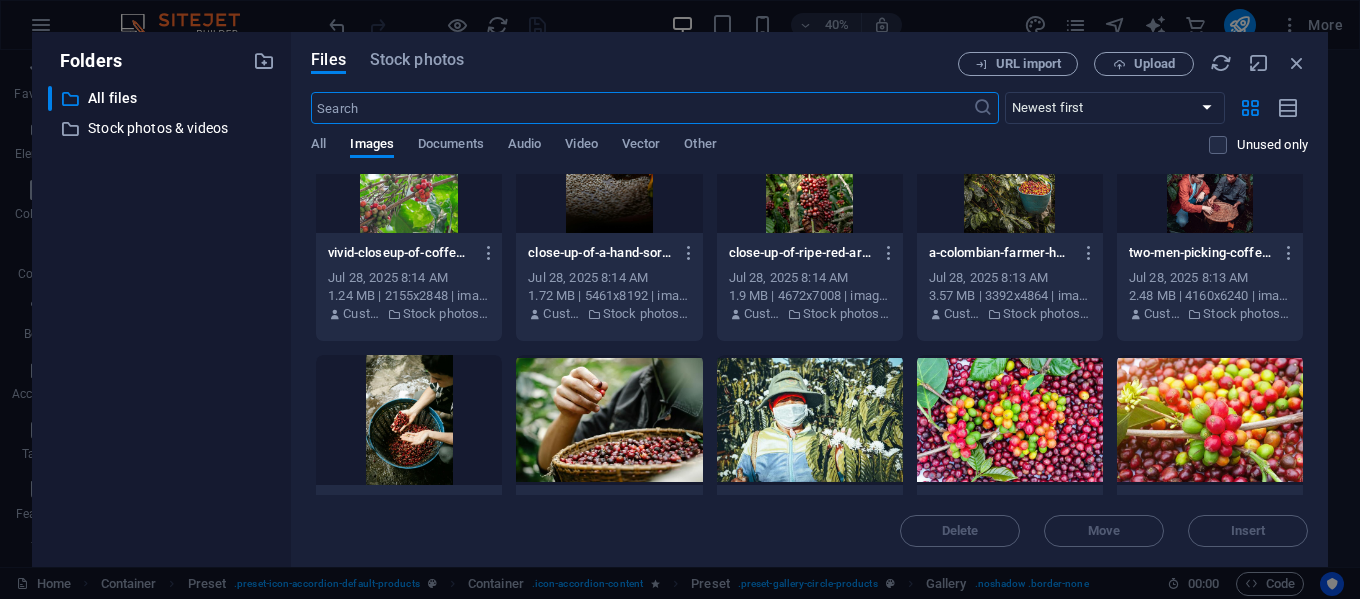 click at bounding box center (810, 420) 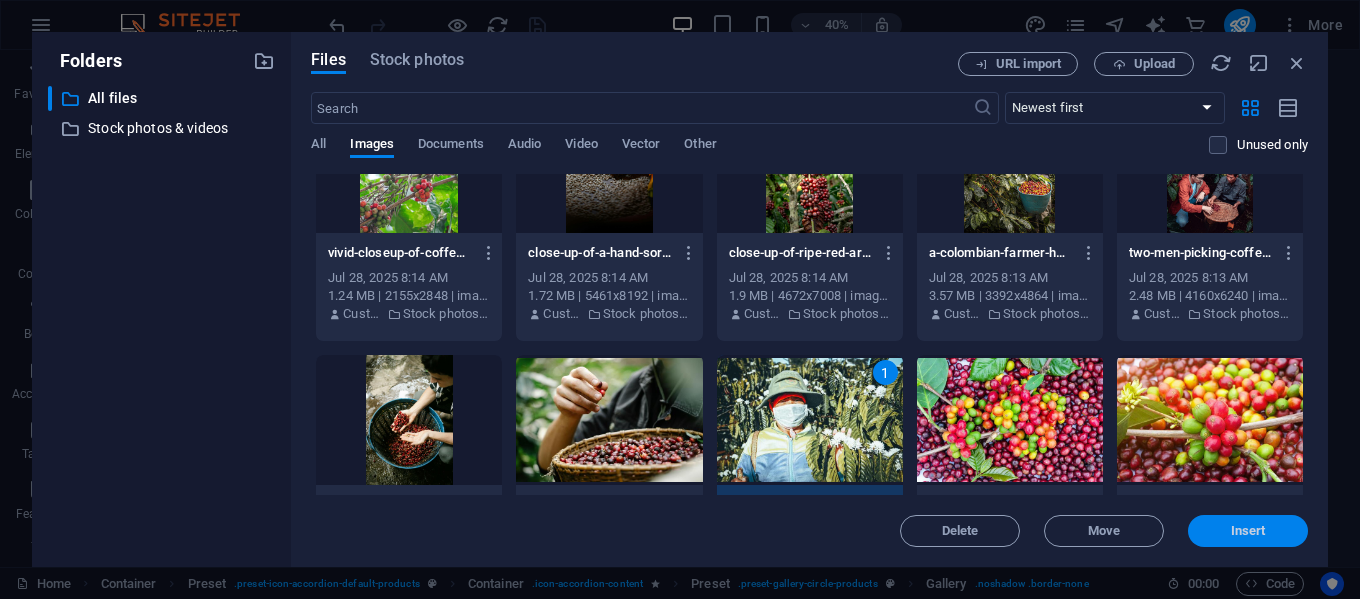 click on "Insert" at bounding box center (1248, 531) 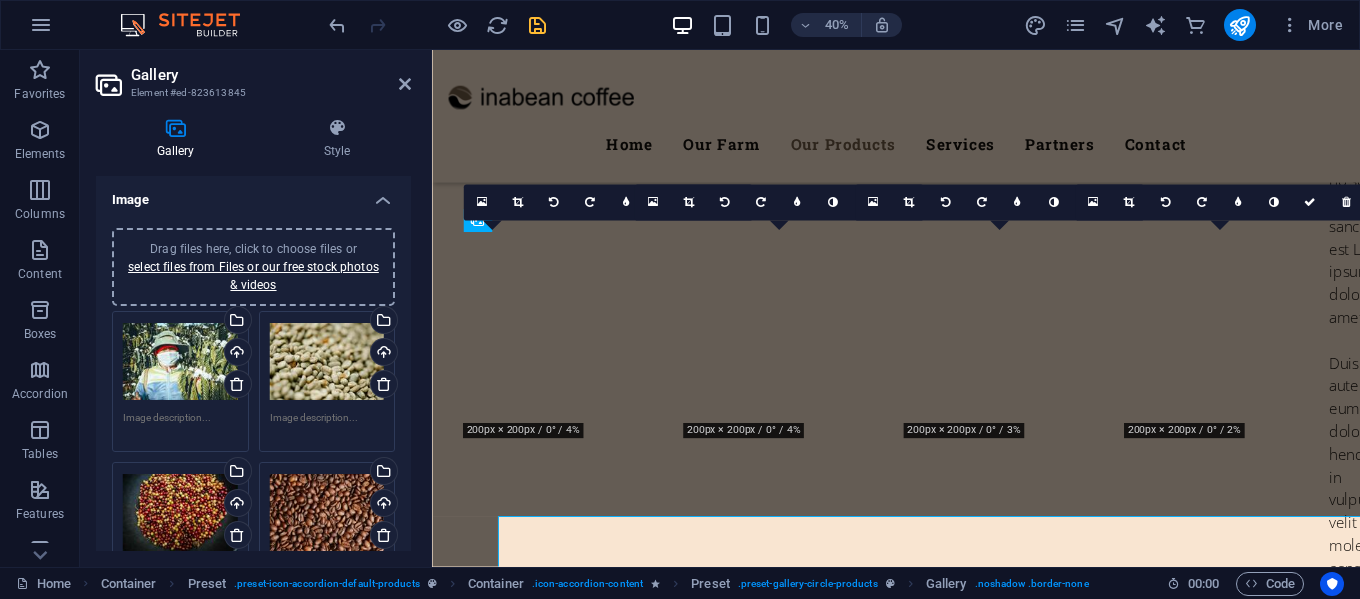 scroll, scrollTop: 6578, scrollLeft: 0, axis: vertical 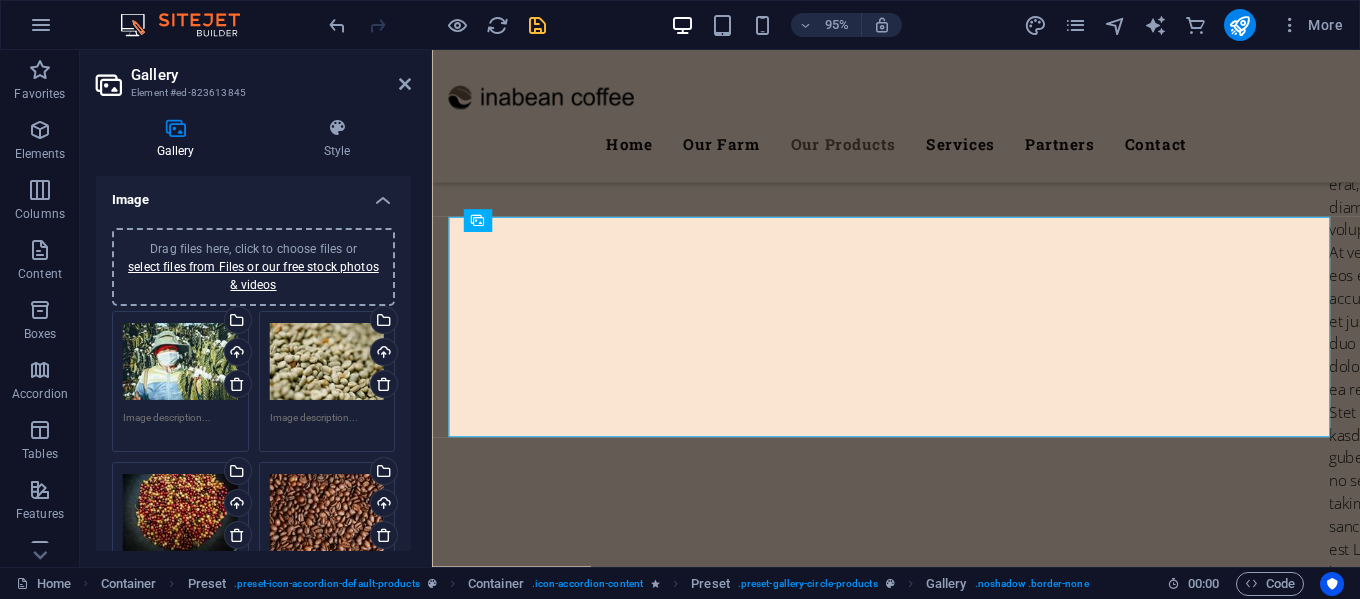 click on "Drag files here, click to choose files or select files from Files or our free stock photos & videos" at bounding box center [327, 362] 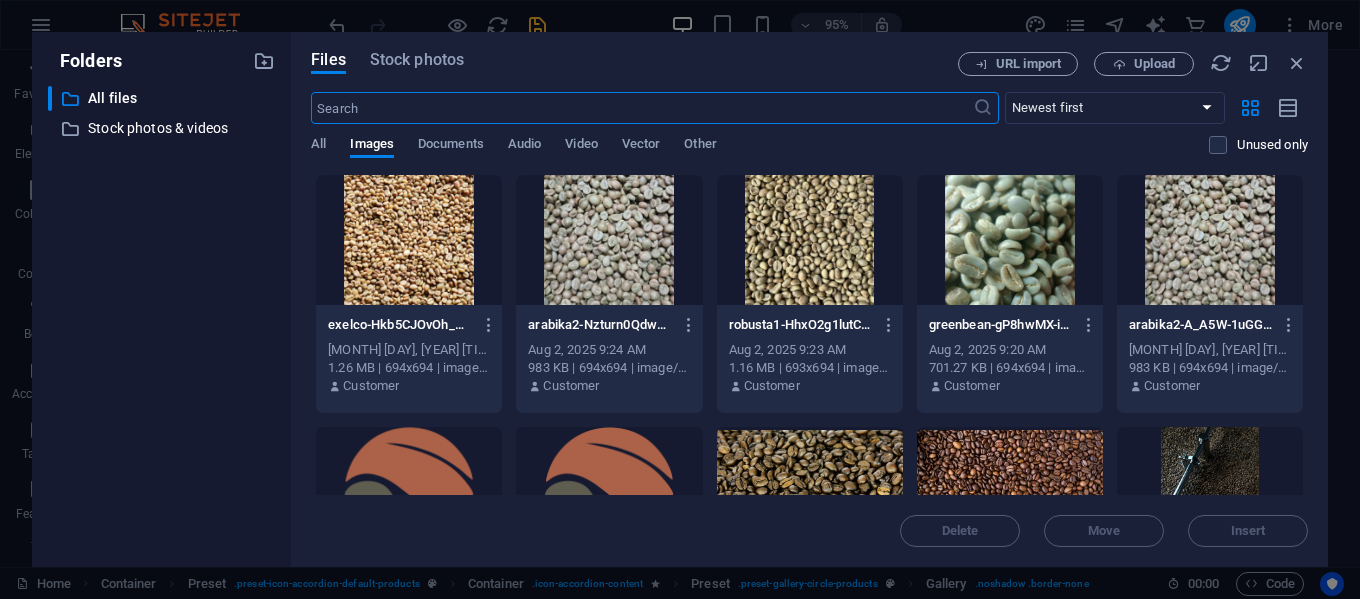scroll, scrollTop: 6893, scrollLeft: 0, axis: vertical 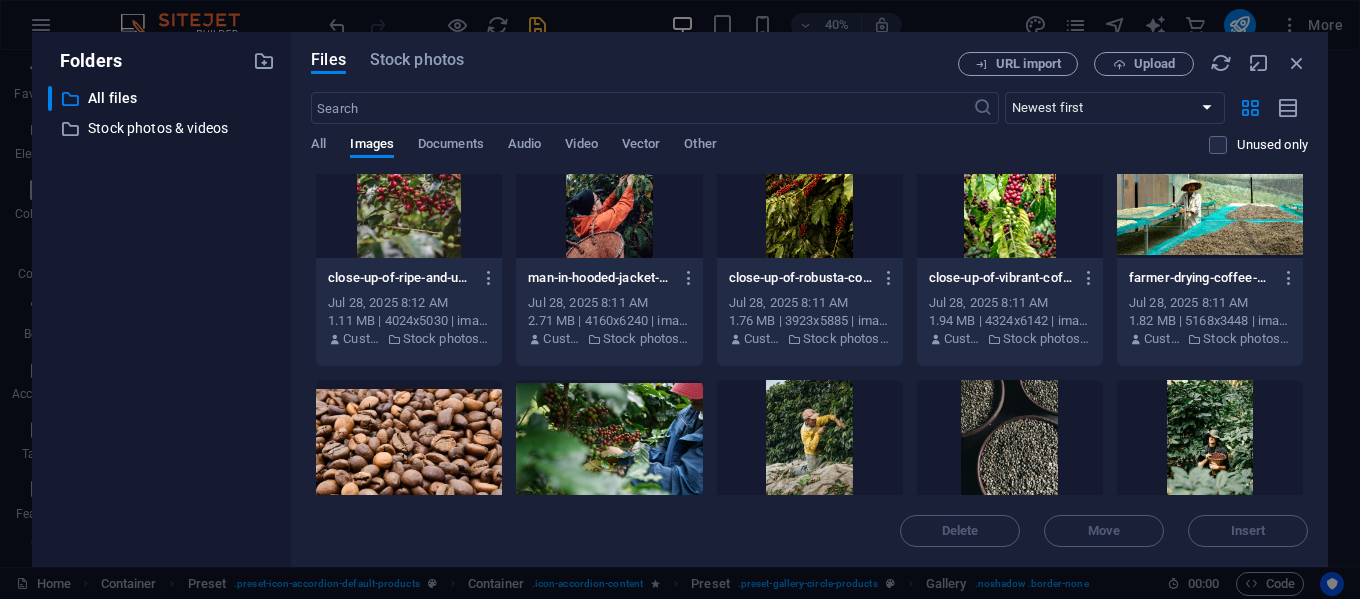 click at bounding box center [609, 445] 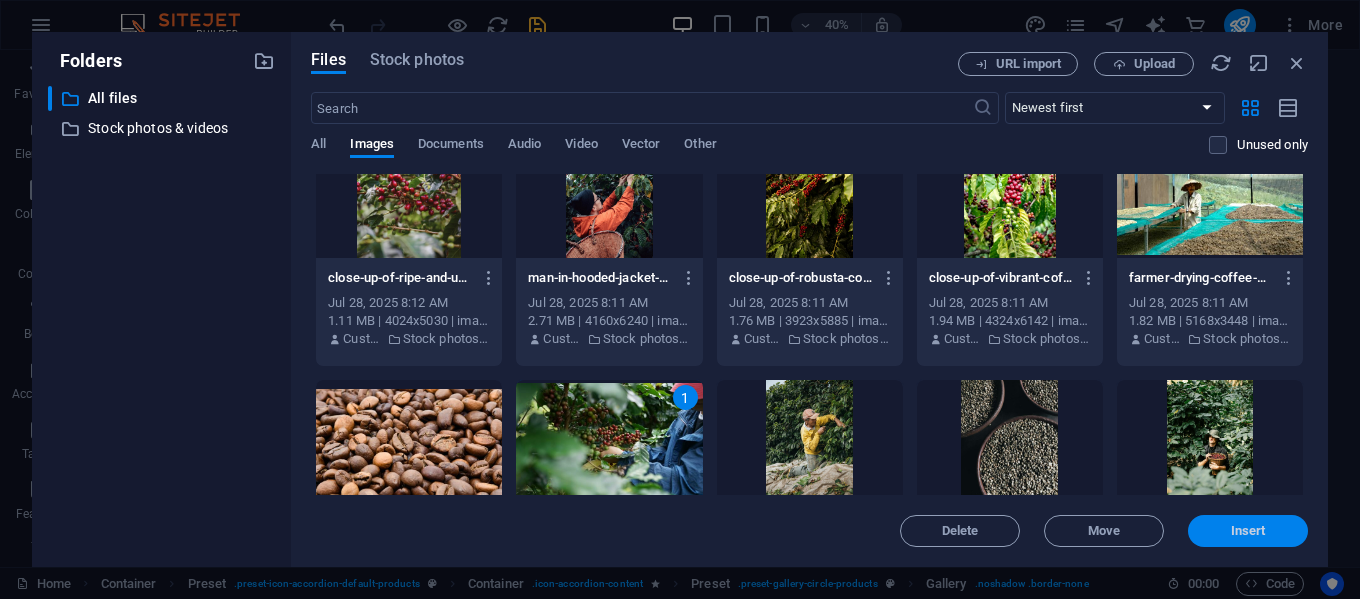 click on "Insert" at bounding box center [1248, 531] 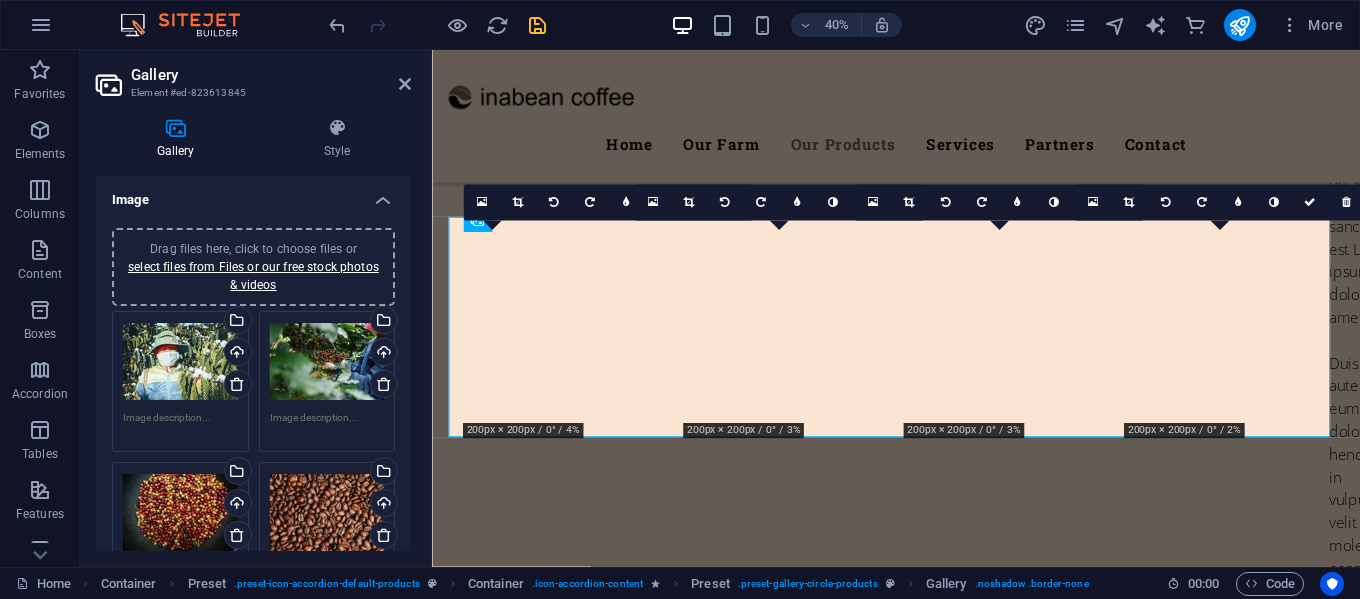 scroll, scrollTop: 6578, scrollLeft: 0, axis: vertical 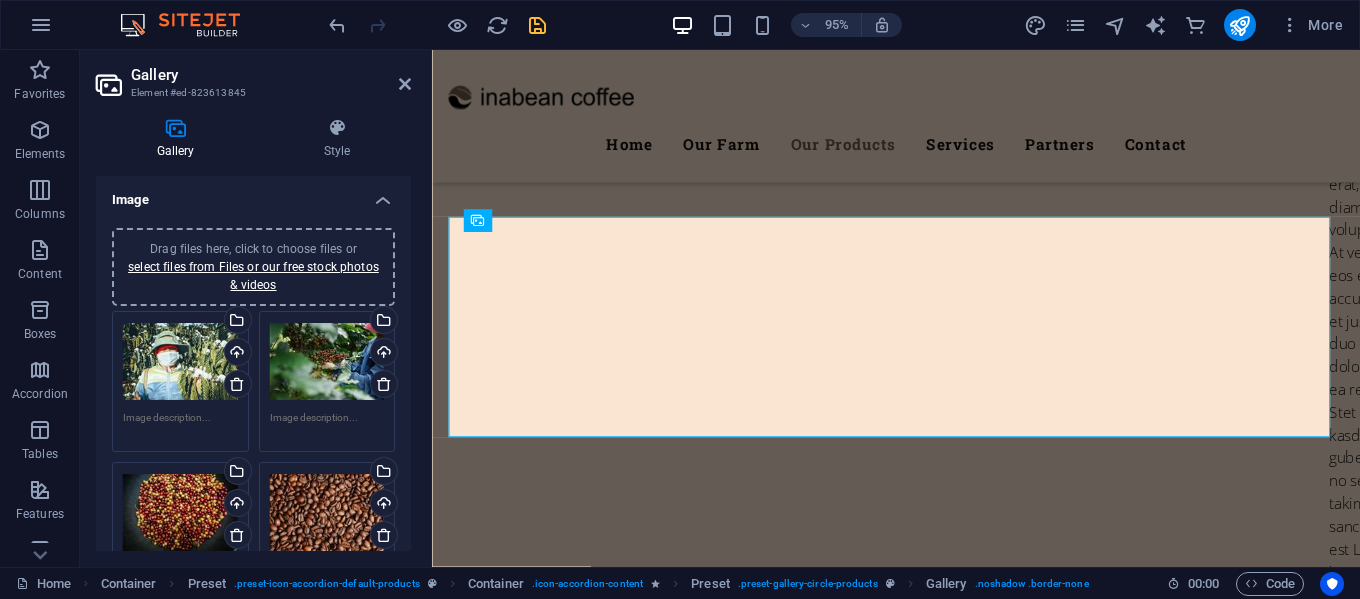click on "Drag files here, click to choose files or select files from Files or our free stock photos & videos" at bounding box center (180, 513) 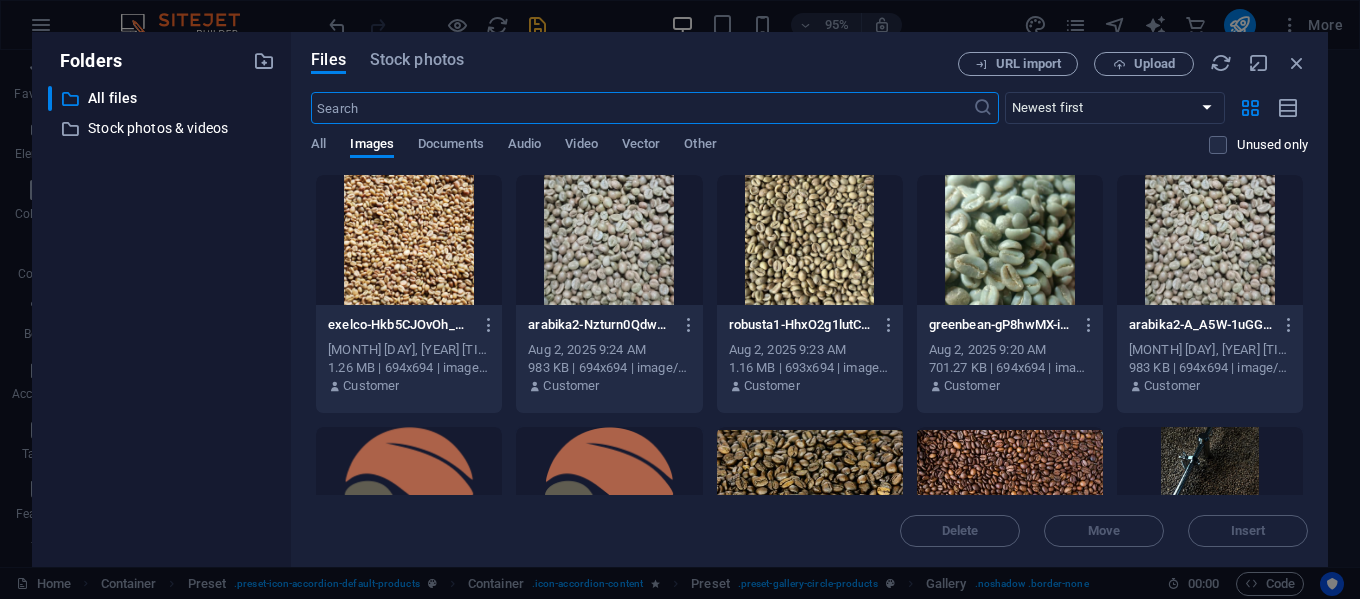 scroll, scrollTop: 6893, scrollLeft: 0, axis: vertical 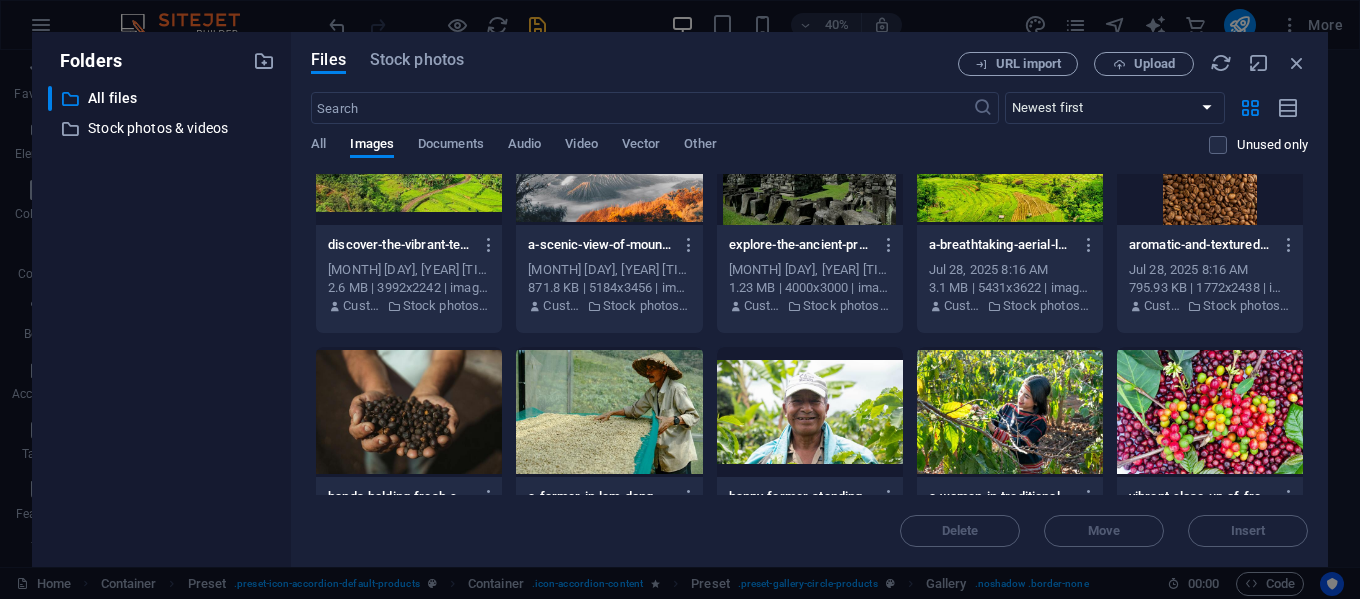 click at bounding box center (609, 412) 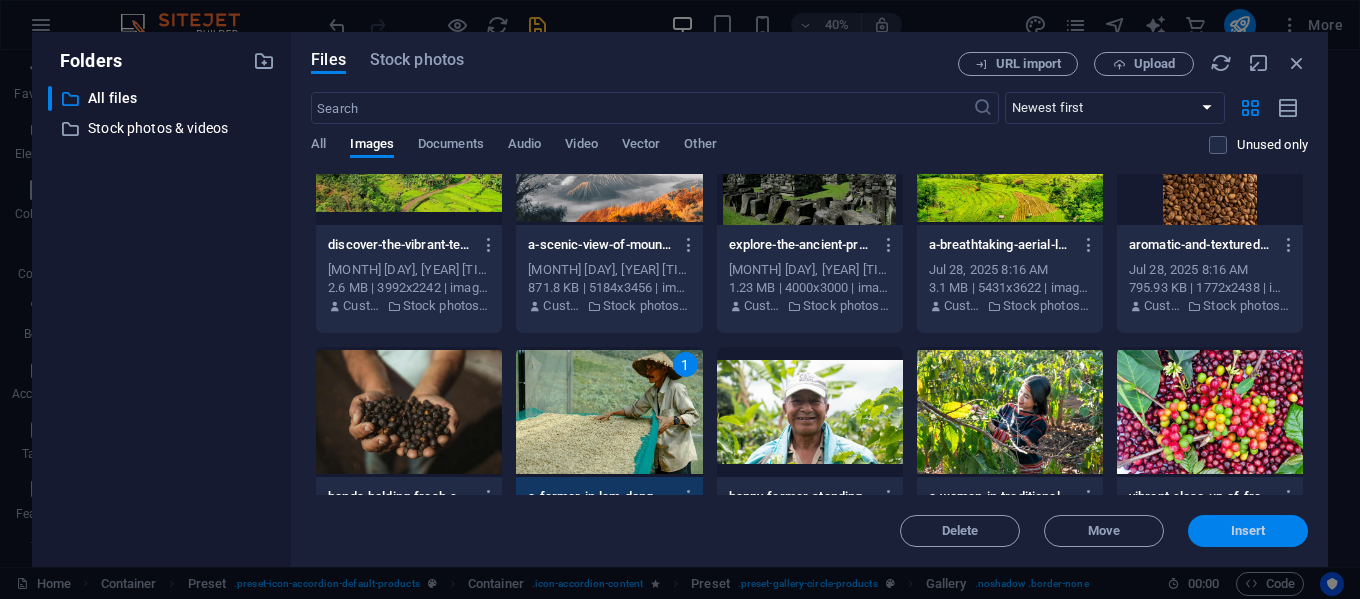 click on "Insert" at bounding box center [1248, 531] 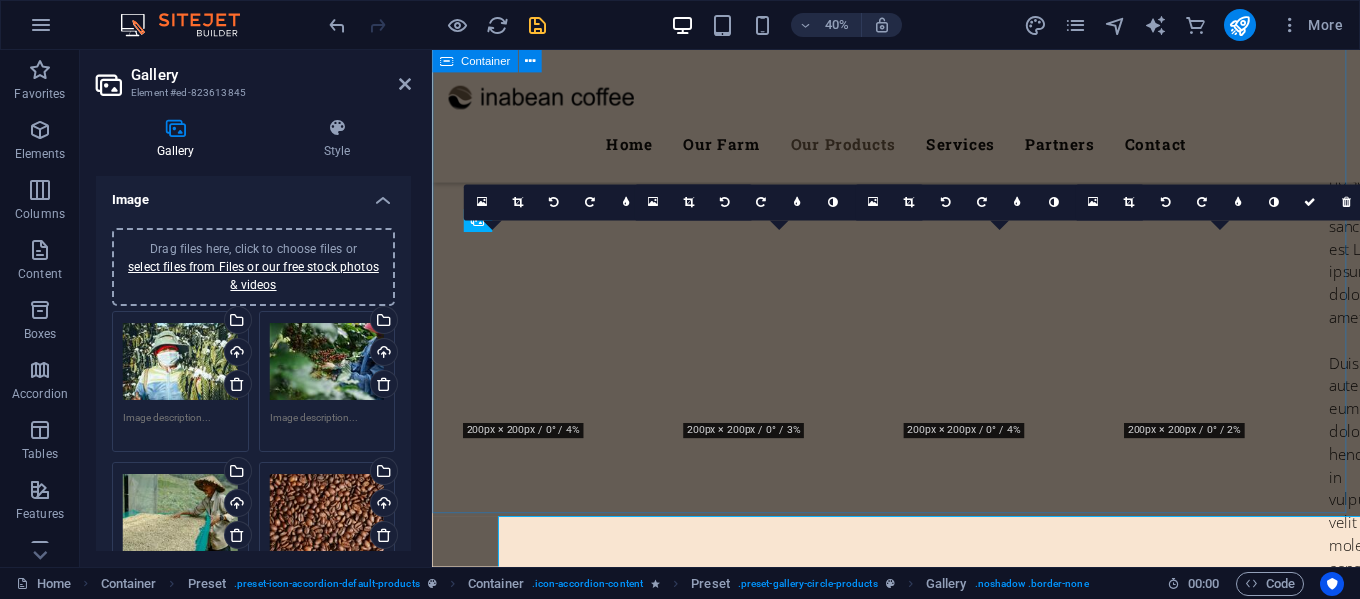 scroll, scrollTop: 6578, scrollLeft: 0, axis: vertical 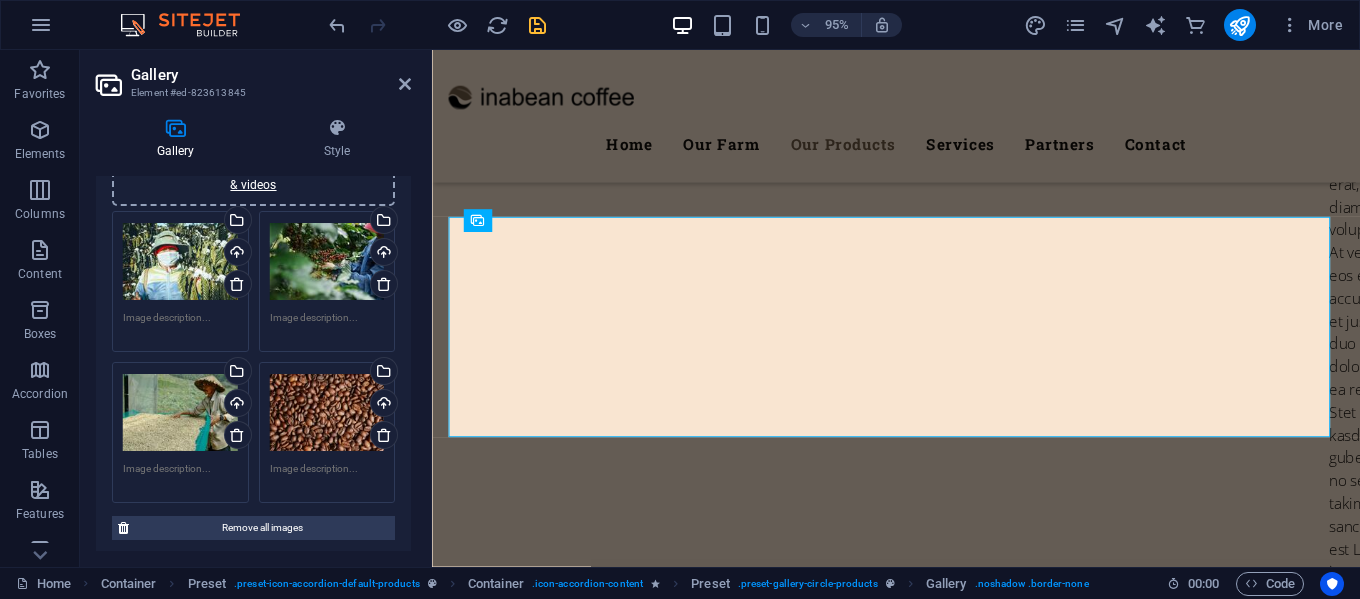 click on "Drag files here, click to choose files or select files from Files or our free stock photos & videos" at bounding box center [180, 413] 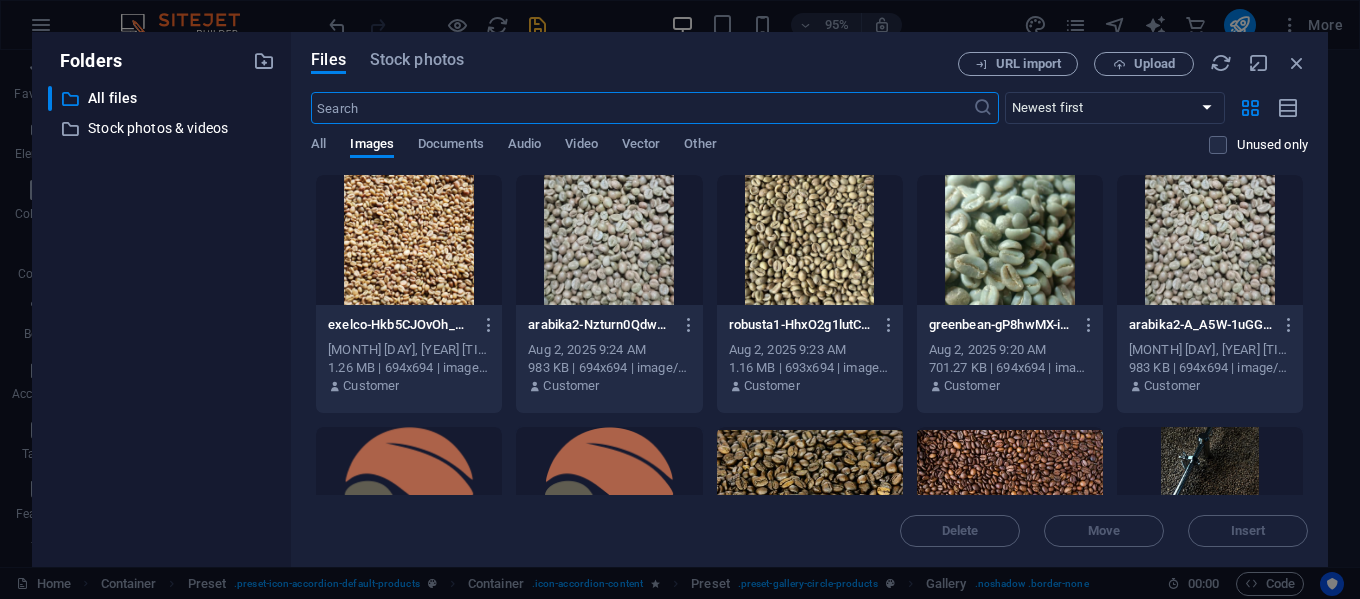 scroll, scrollTop: 6893, scrollLeft: 0, axis: vertical 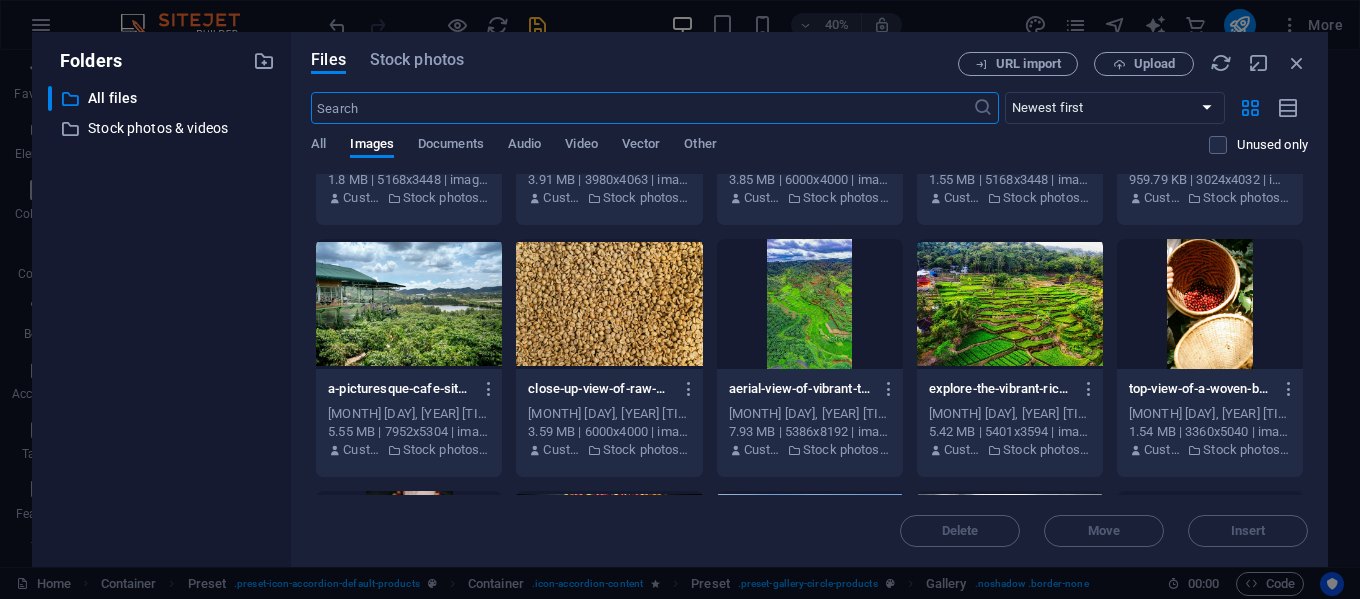 click at bounding box center (609, 304) 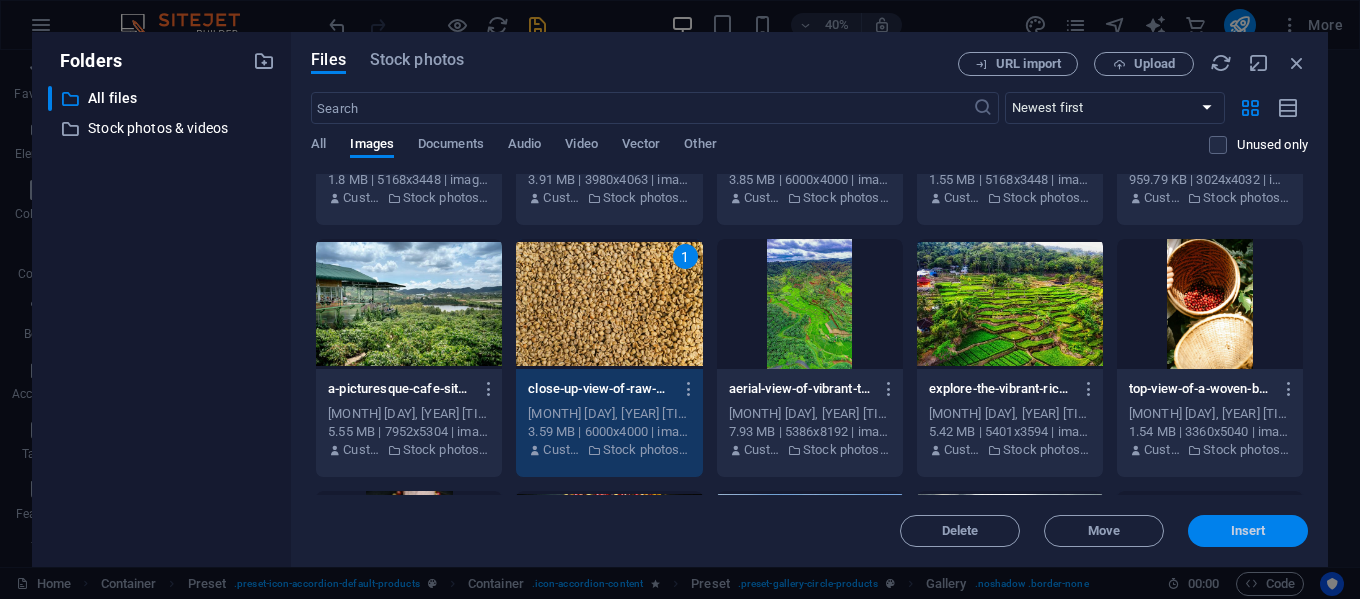 click on "Insert" at bounding box center (1248, 531) 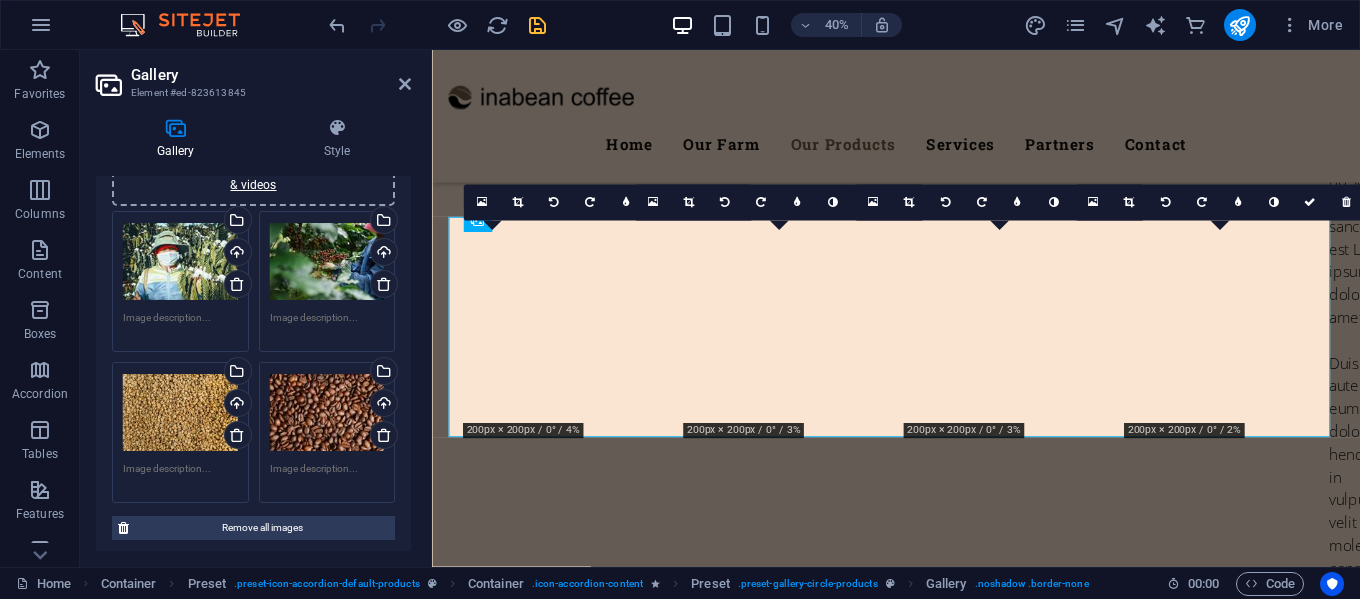 scroll, scrollTop: 6578, scrollLeft: 0, axis: vertical 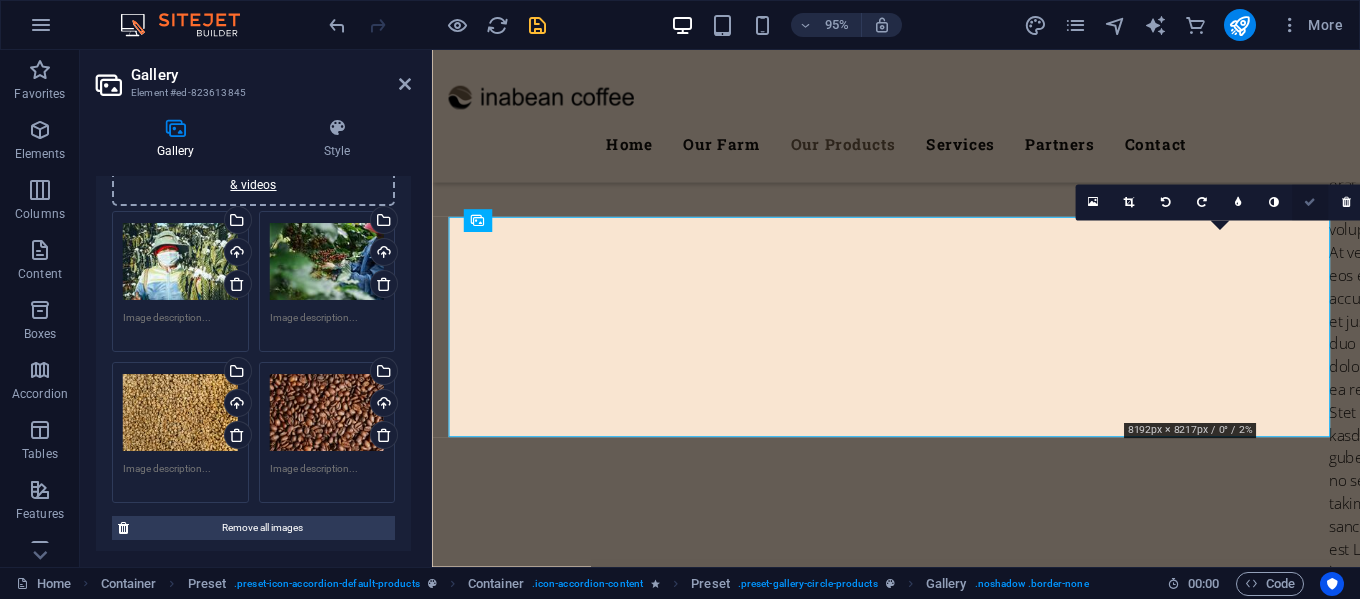 click at bounding box center [1310, 202] 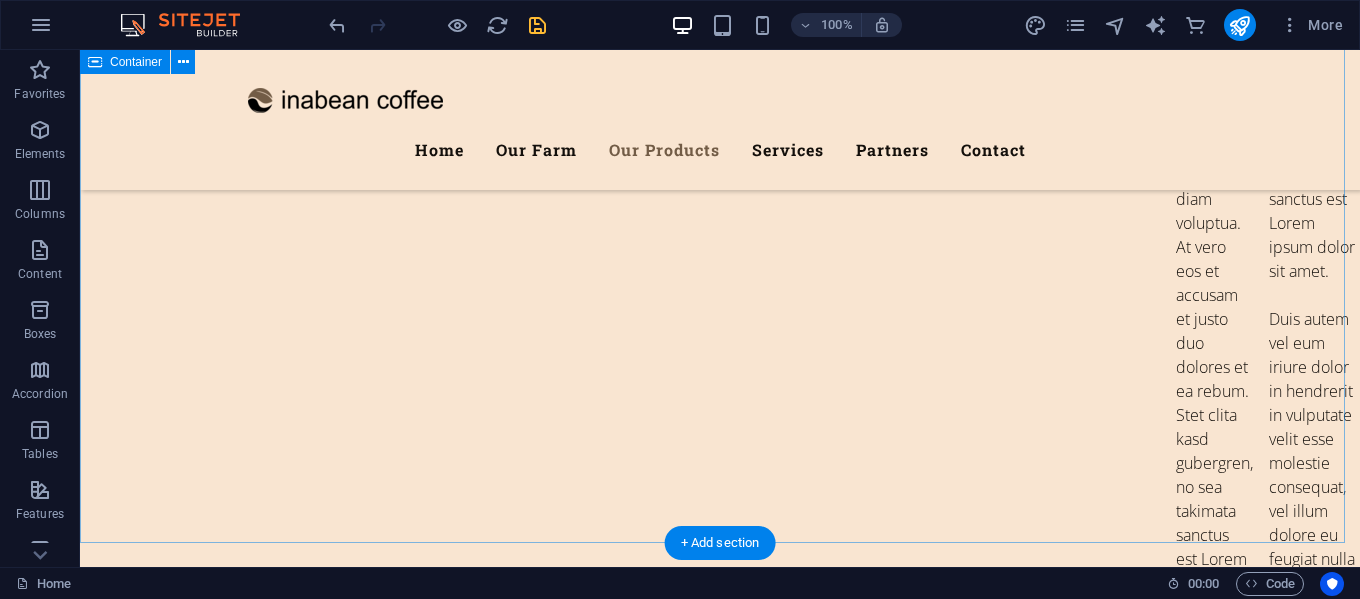 scroll, scrollTop: 6305, scrollLeft: 0, axis: vertical 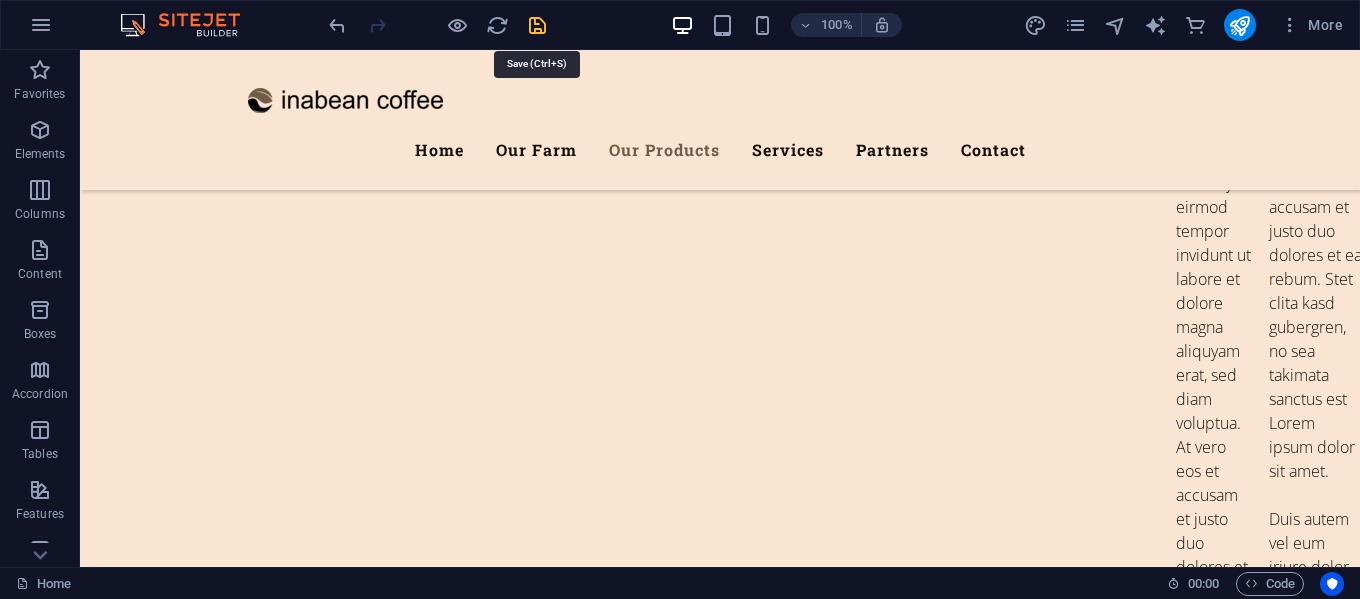 click at bounding box center (537, 25) 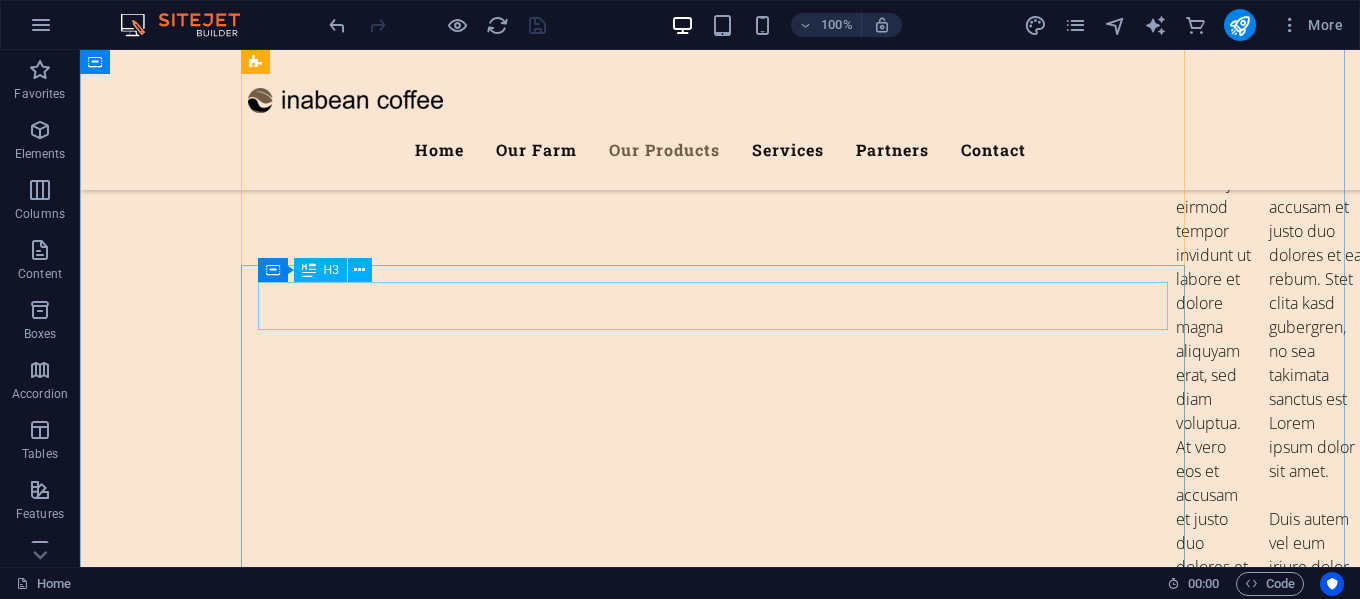 click on "Coffee Bean" at bounding box center (720, 6173) 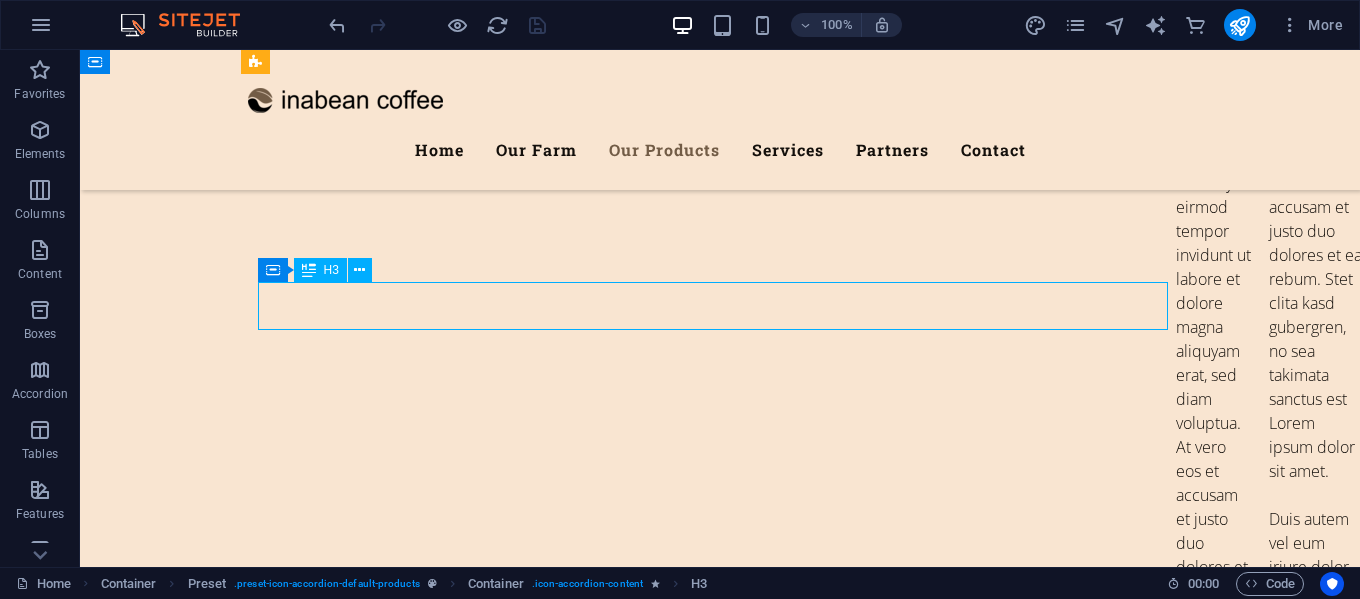click on "Coffee Bean" at bounding box center (720, 6173) 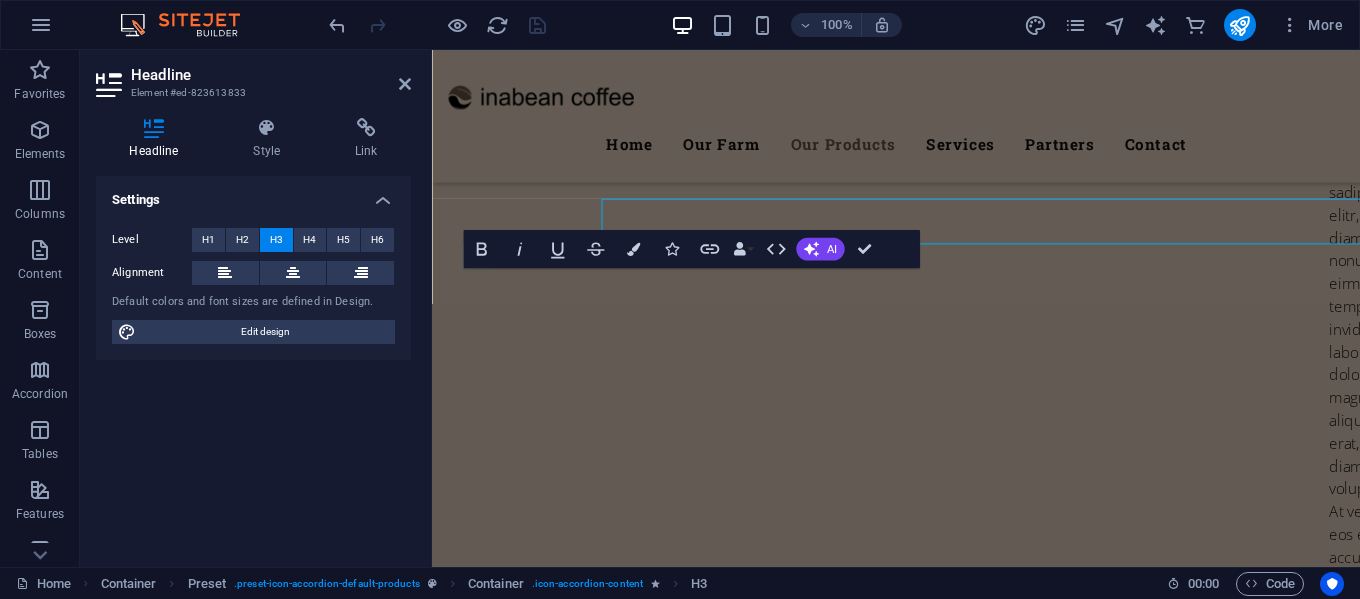scroll, scrollTop: 6380, scrollLeft: 0, axis: vertical 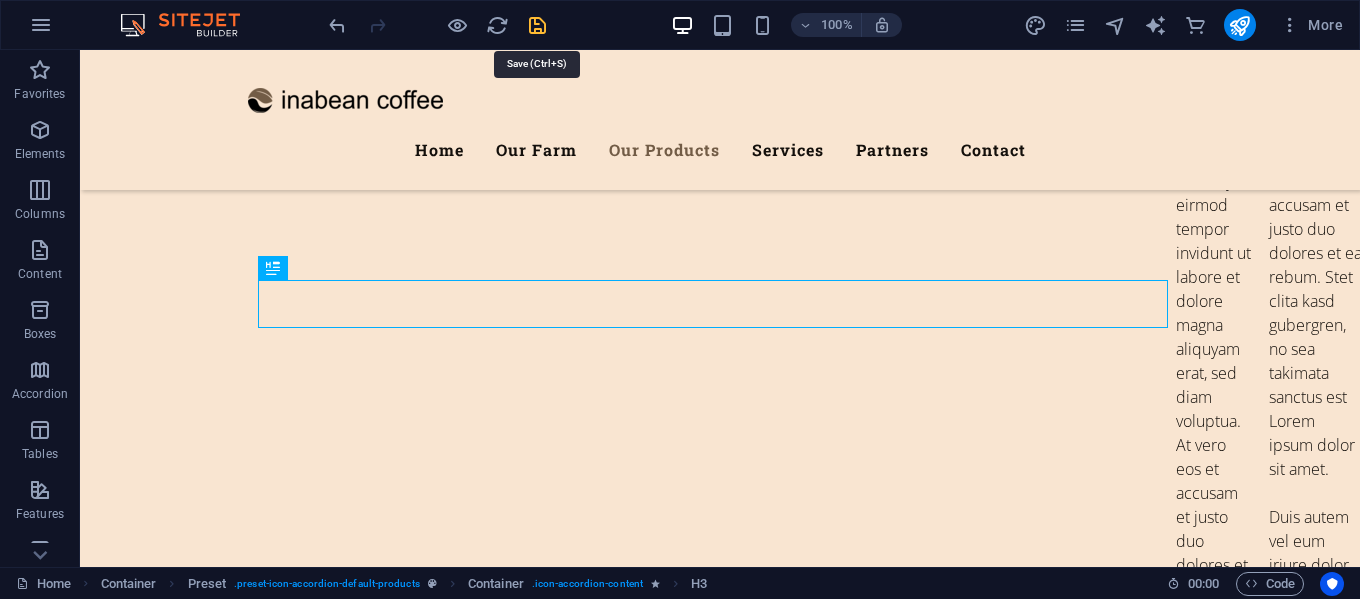 click at bounding box center (537, 25) 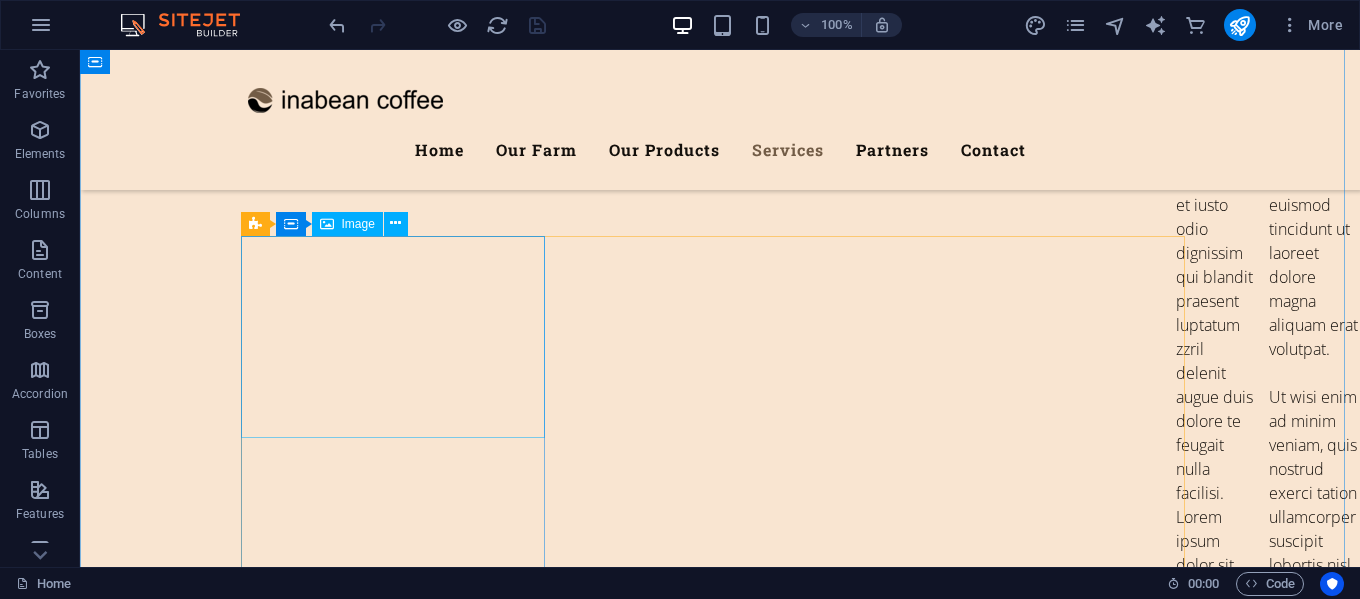 scroll, scrollTop: 7407, scrollLeft: 0, axis: vertical 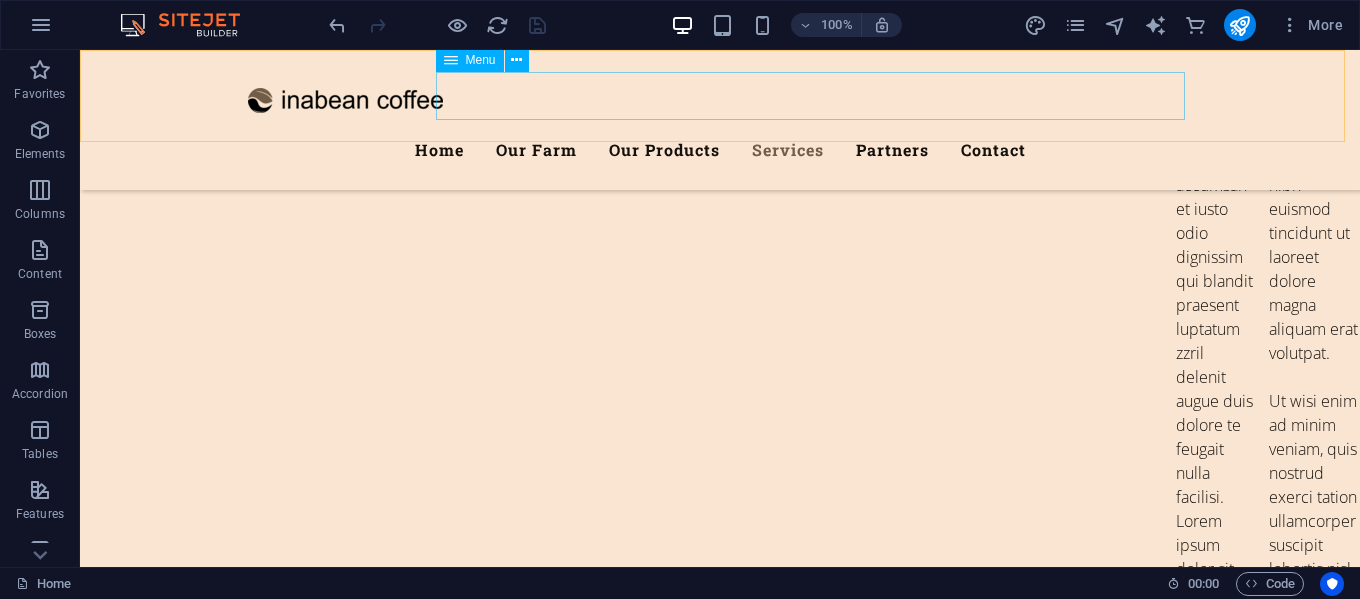 click on "Home Our Farm Our Products Services Partners Contact" at bounding box center (720, 150) 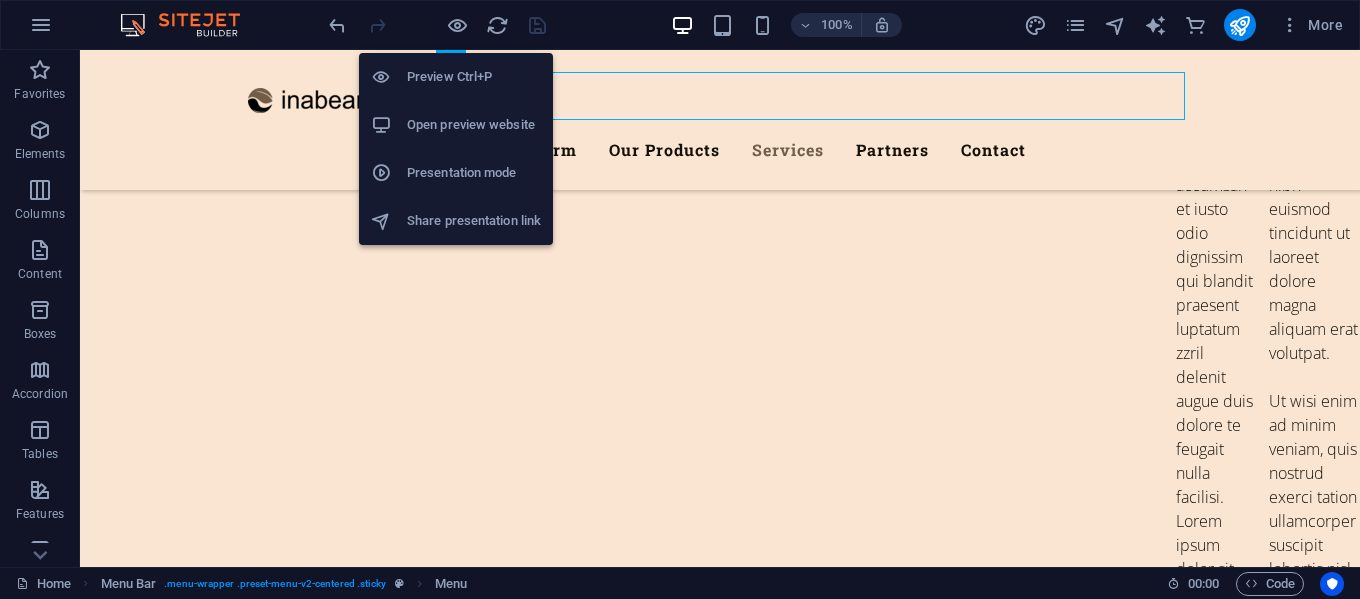 click on "Open preview website" at bounding box center [474, 125] 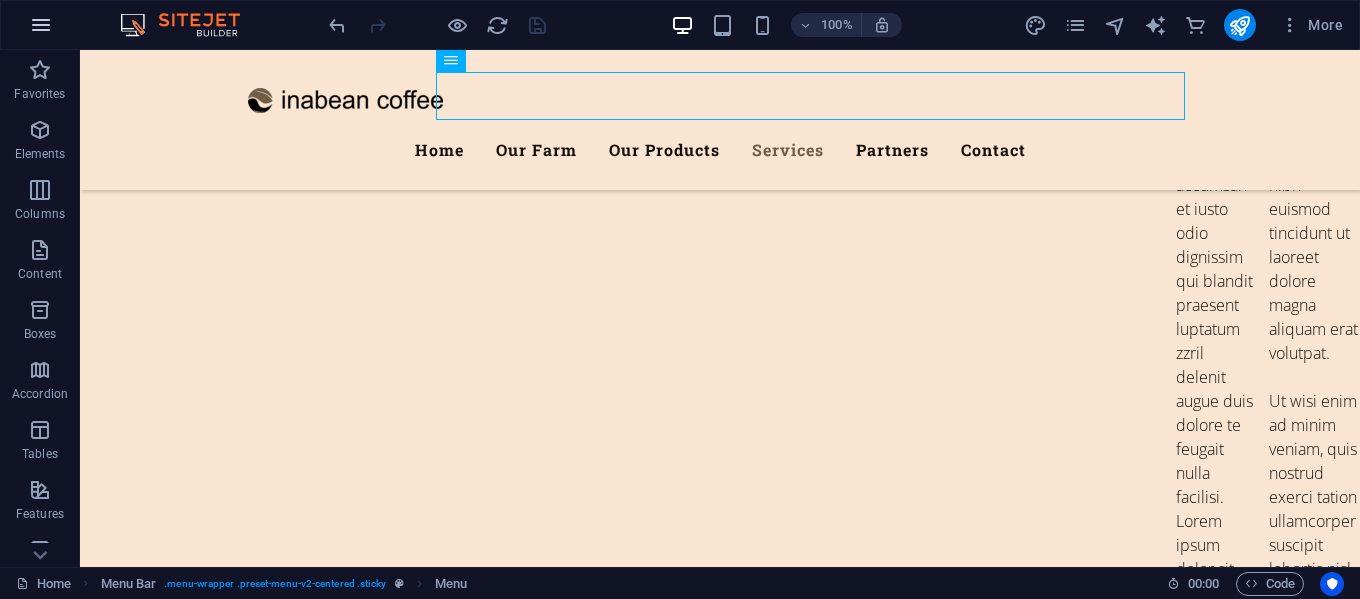 click at bounding box center (41, 25) 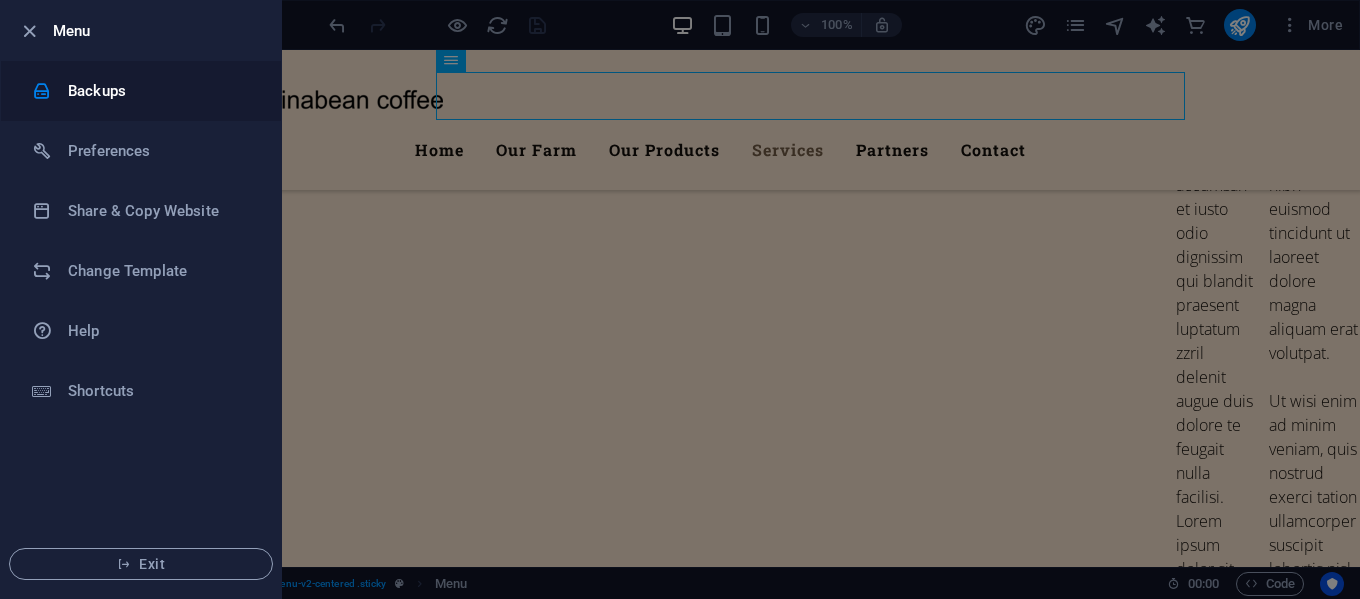 click on "Backups" at bounding box center [160, 91] 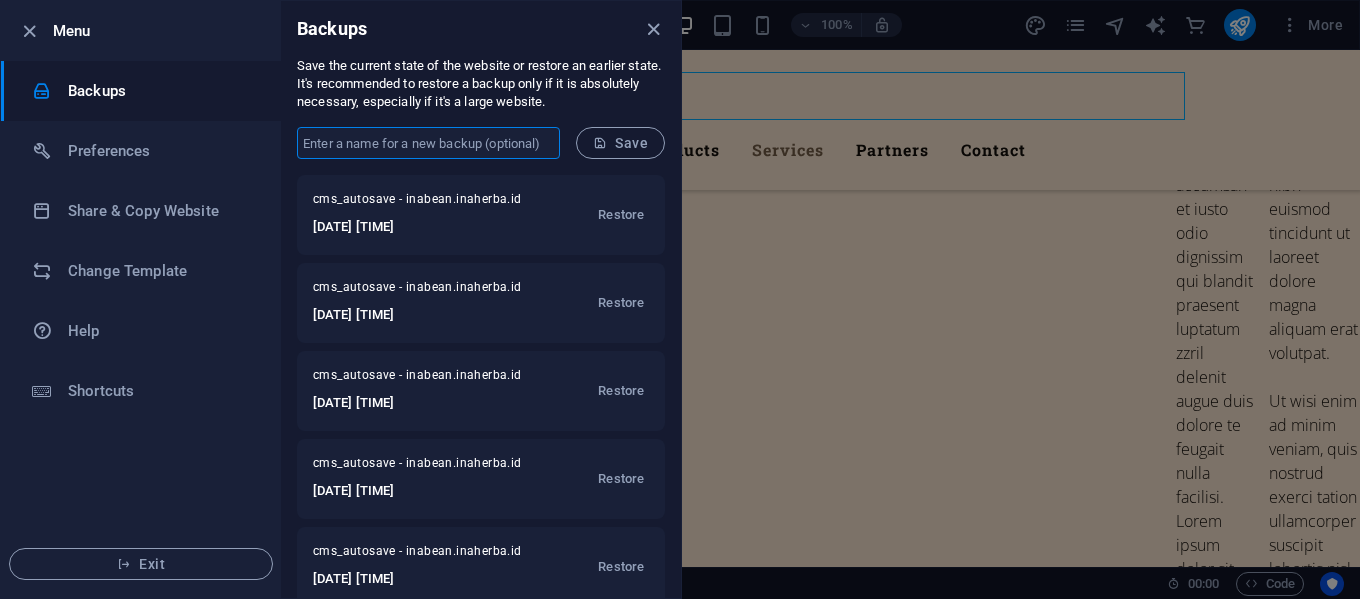 click at bounding box center [428, 143] 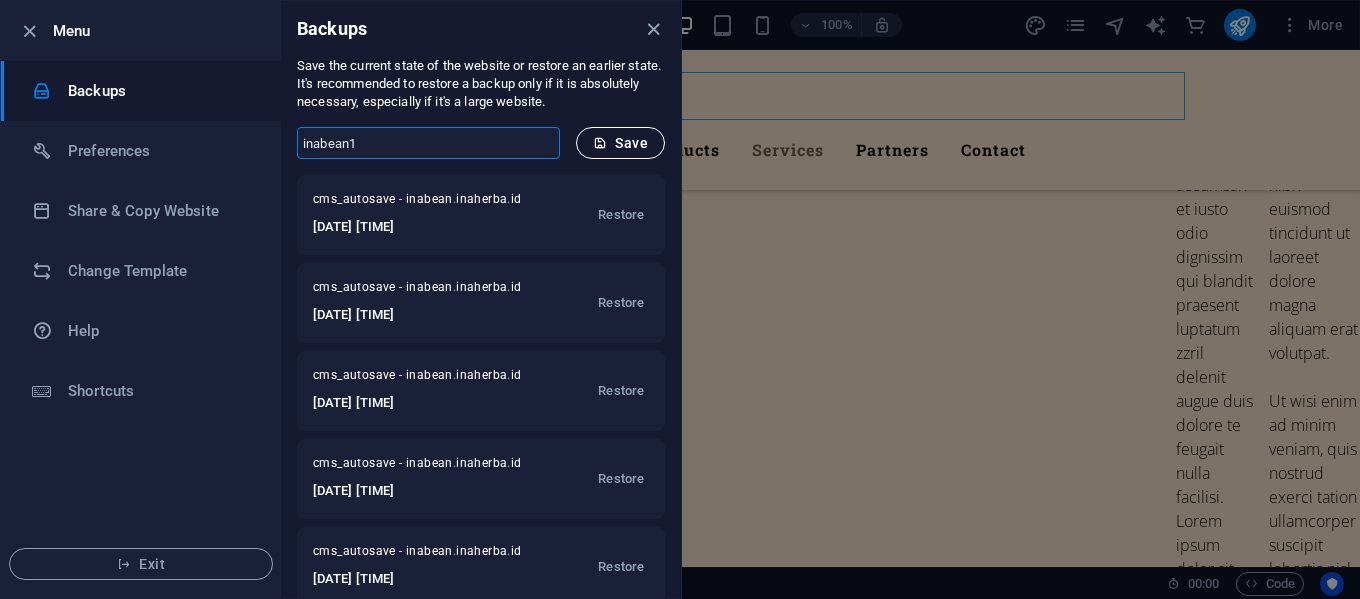 type on "inabean1" 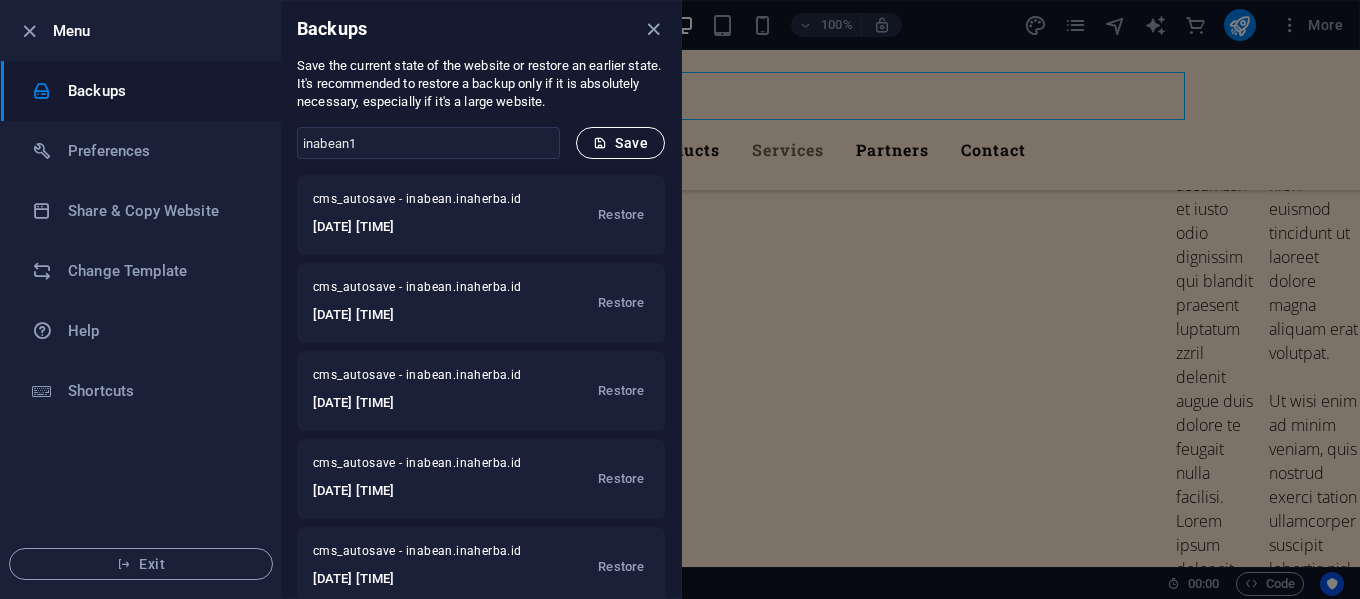 click on "Save" at bounding box center [620, 143] 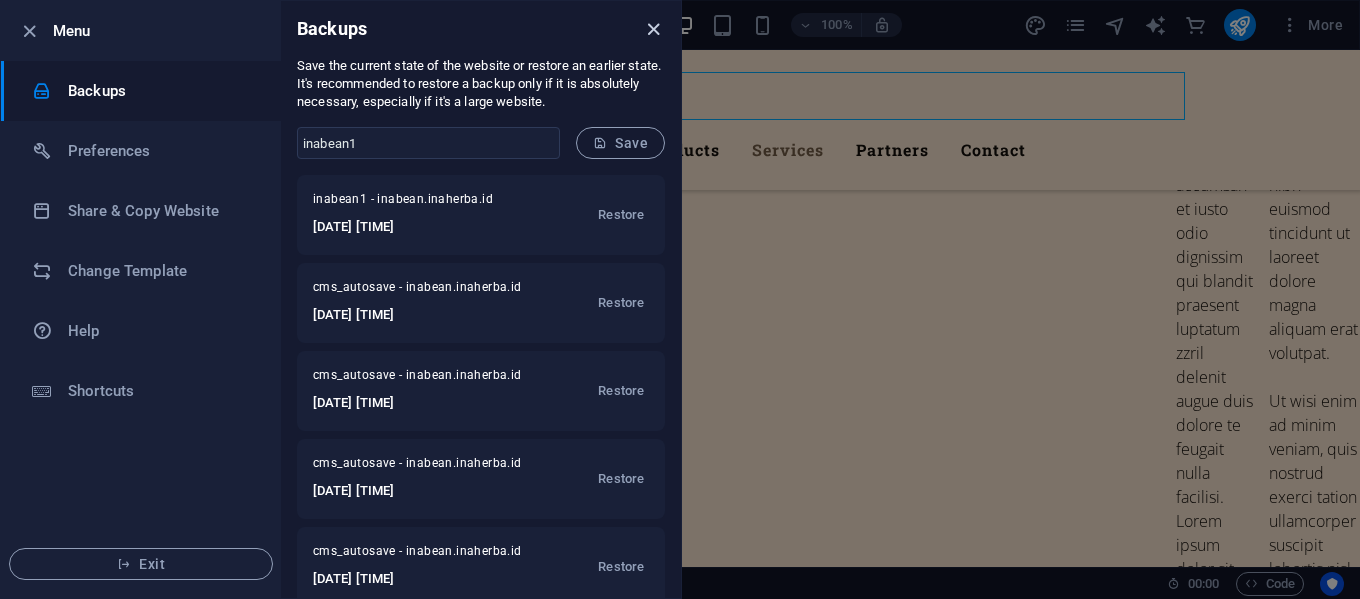 click at bounding box center [653, 29] 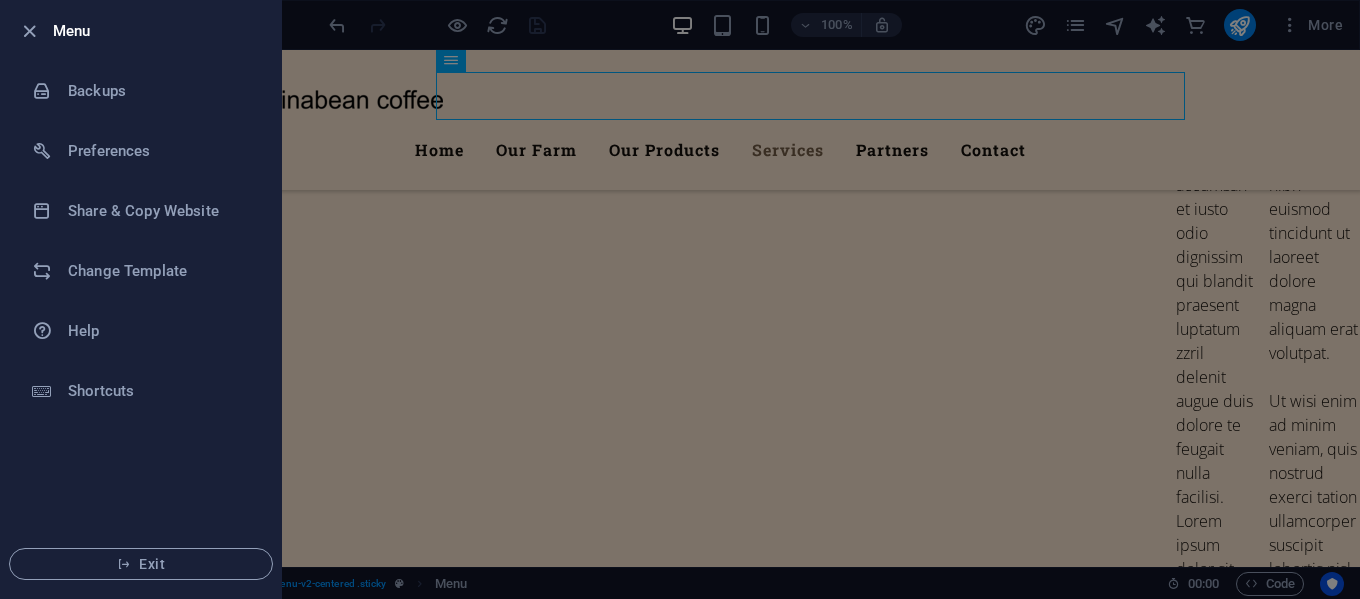click at bounding box center [680, 299] 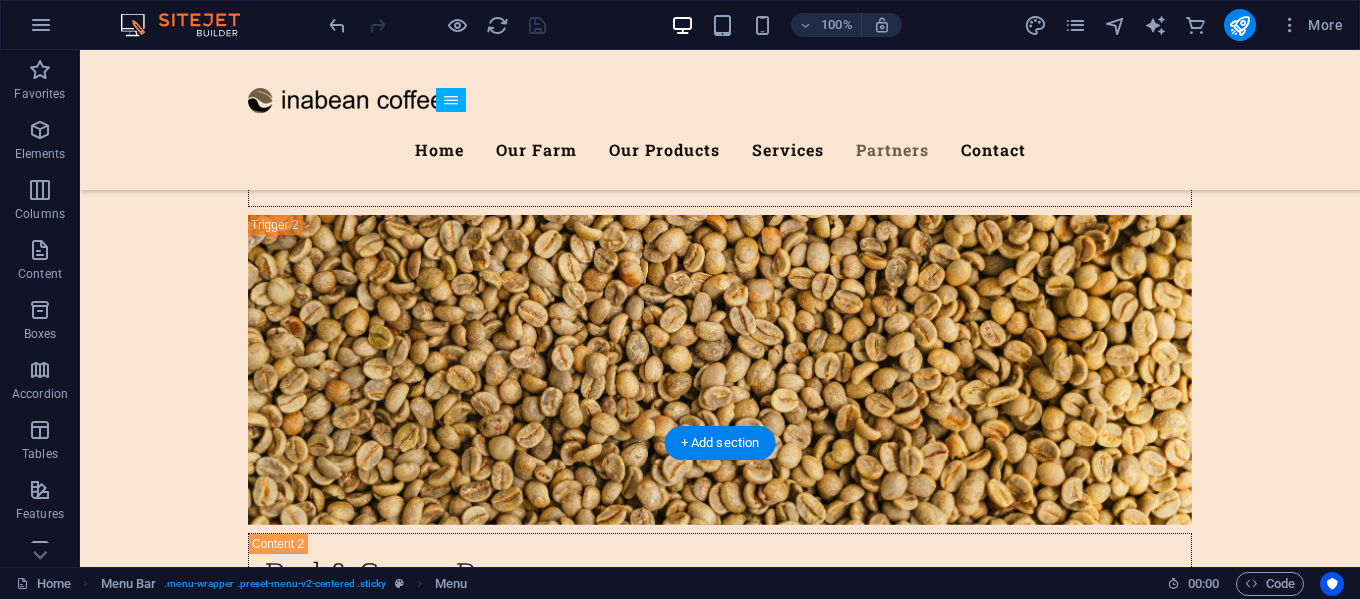scroll, scrollTop: 8707, scrollLeft: 0, axis: vertical 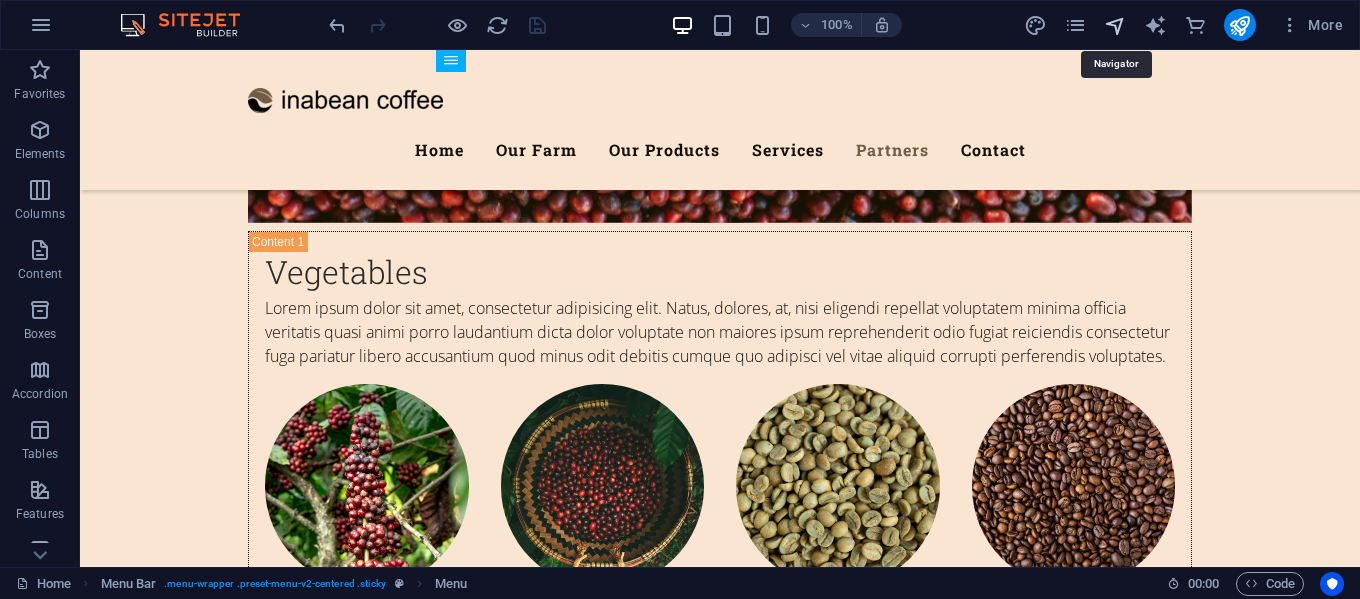 click at bounding box center (1115, 25) 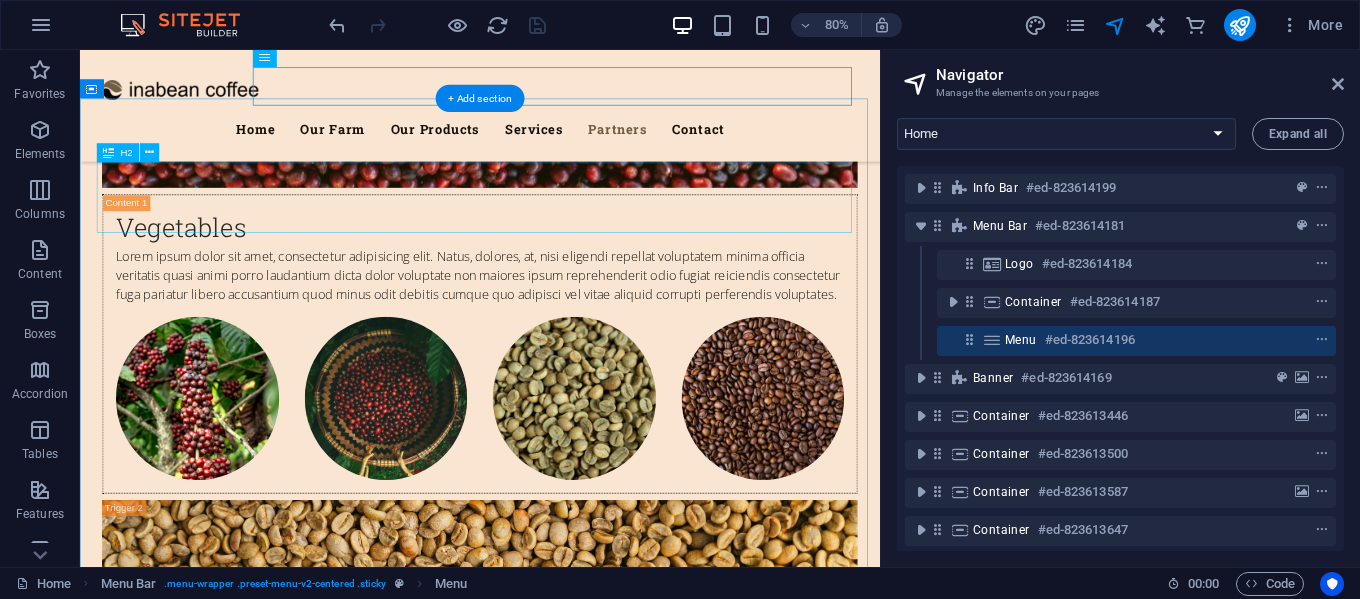 click on "Our  Partners" at bounding box center [580, 8961] 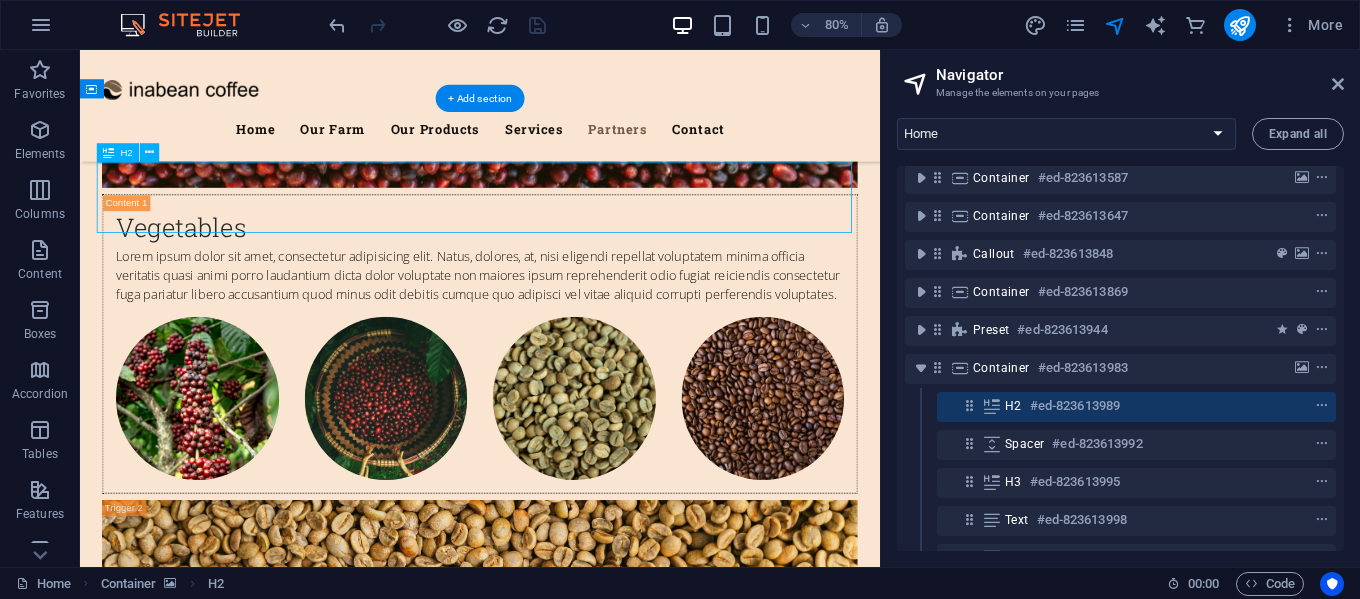 scroll, scrollTop: 370, scrollLeft: 0, axis: vertical 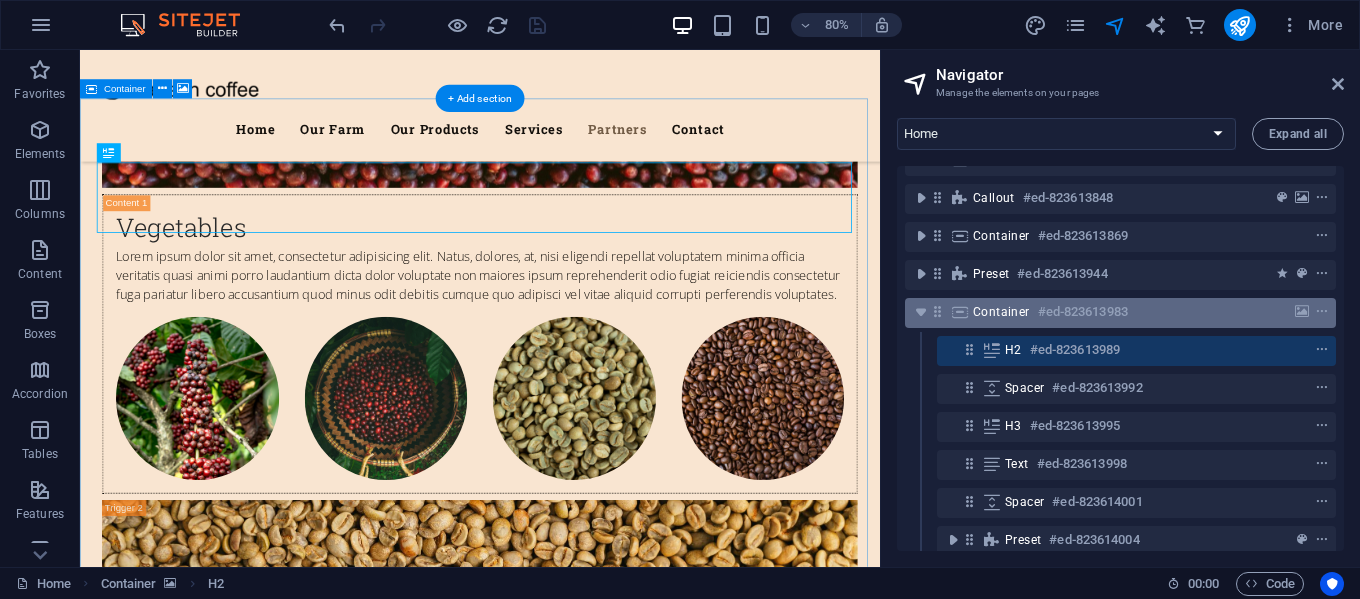 click on "Container #ed-823613983" at bounding box center [1104, 312] 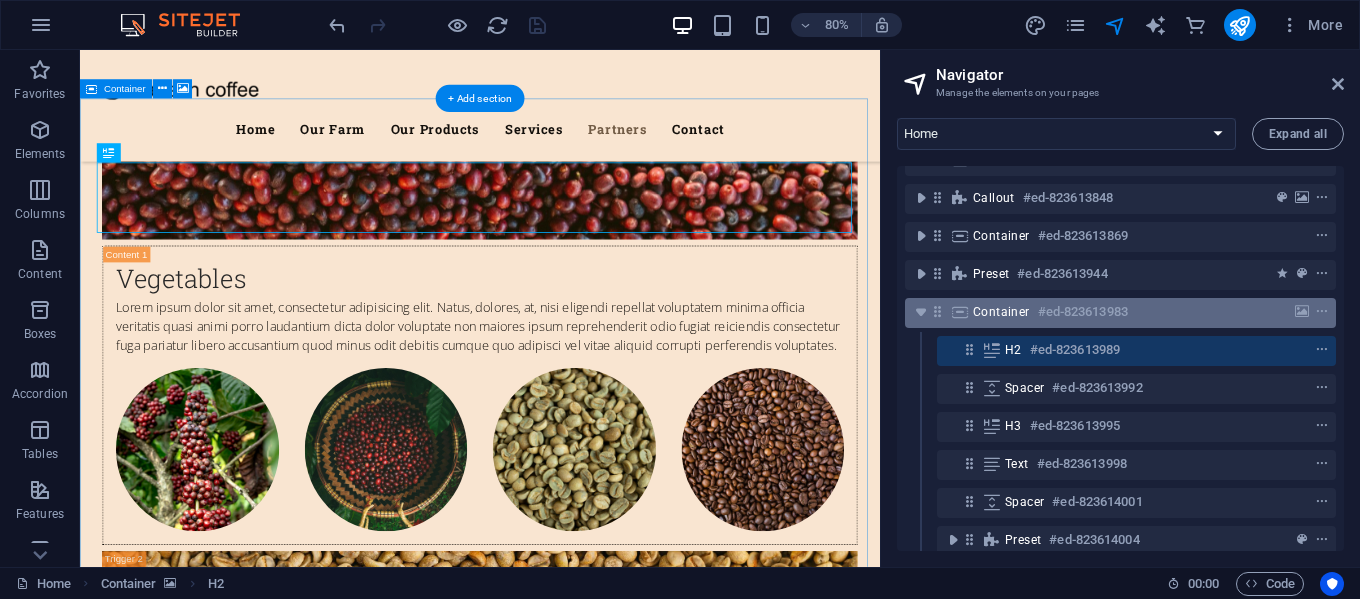 scroll, scrollTop: 8923, scrollLeft: 0, axis: vertical 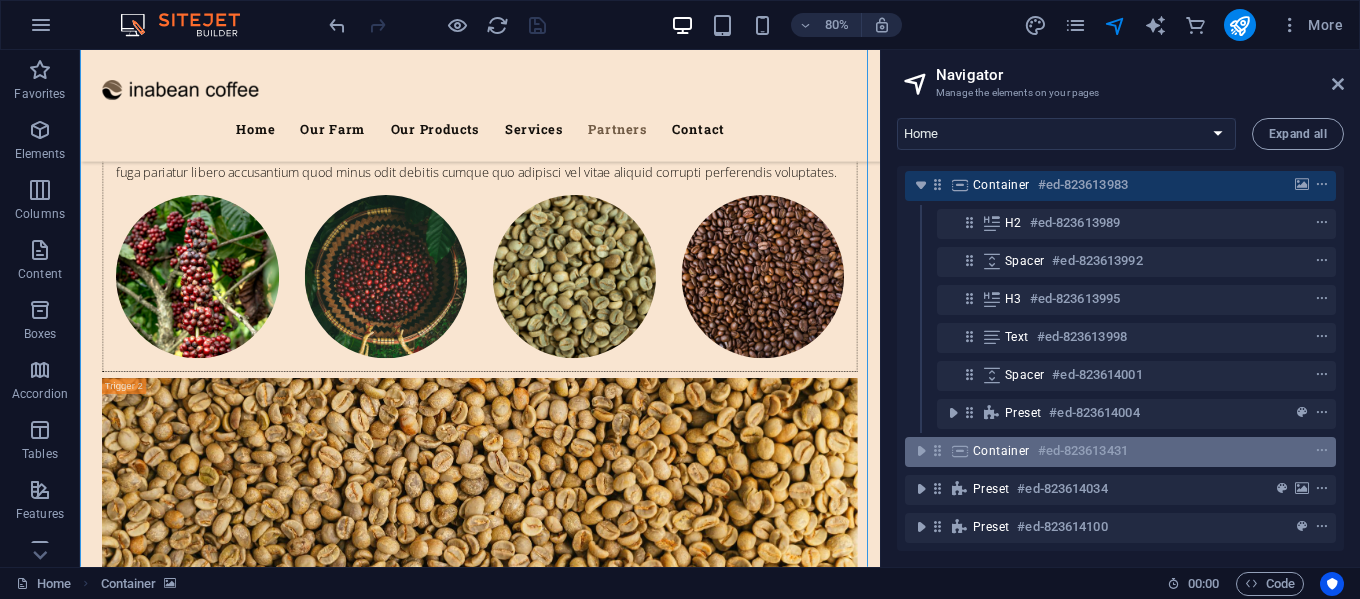 click on "Container #ed-823613431" at bounding box center [1104, 451] 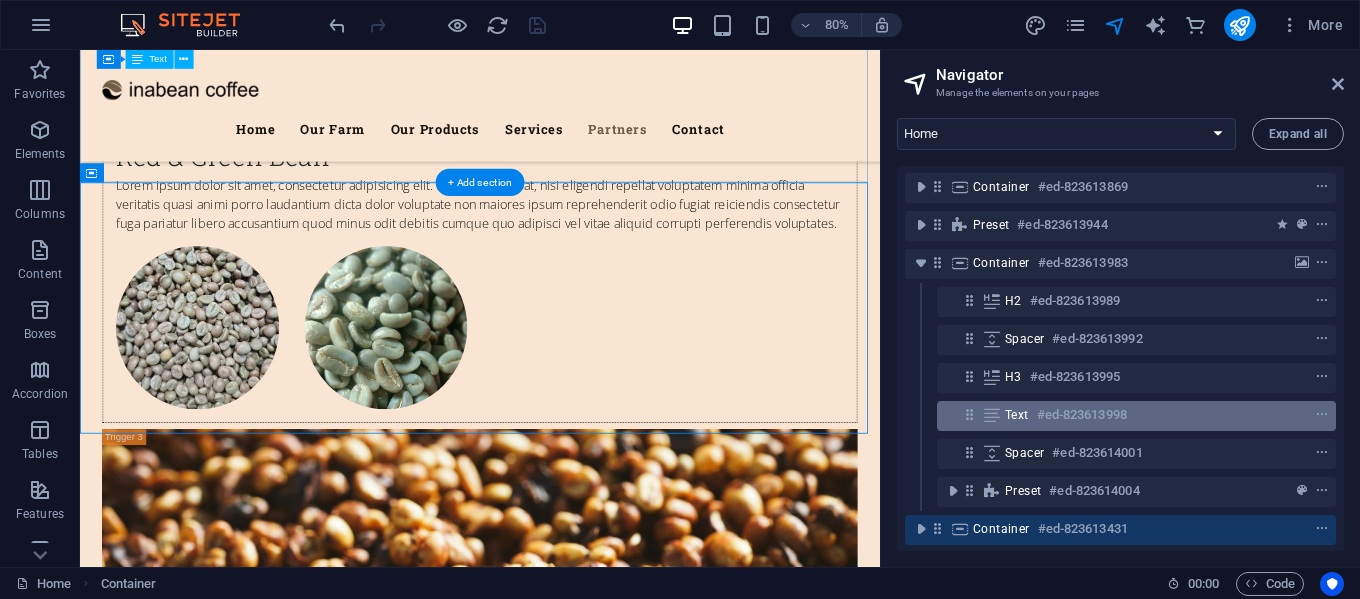 scroll, scrollTop: 312, scrollLeft: 0, axis: vertical 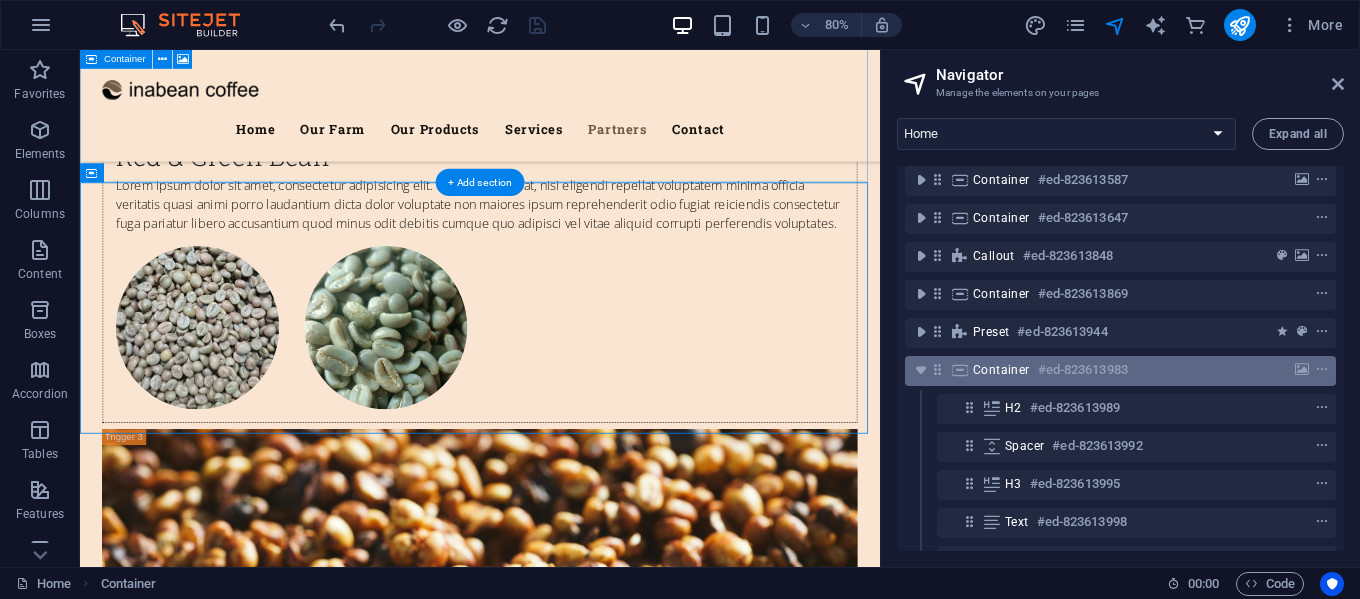 click on "Container" at bounding box center [1001, 370] 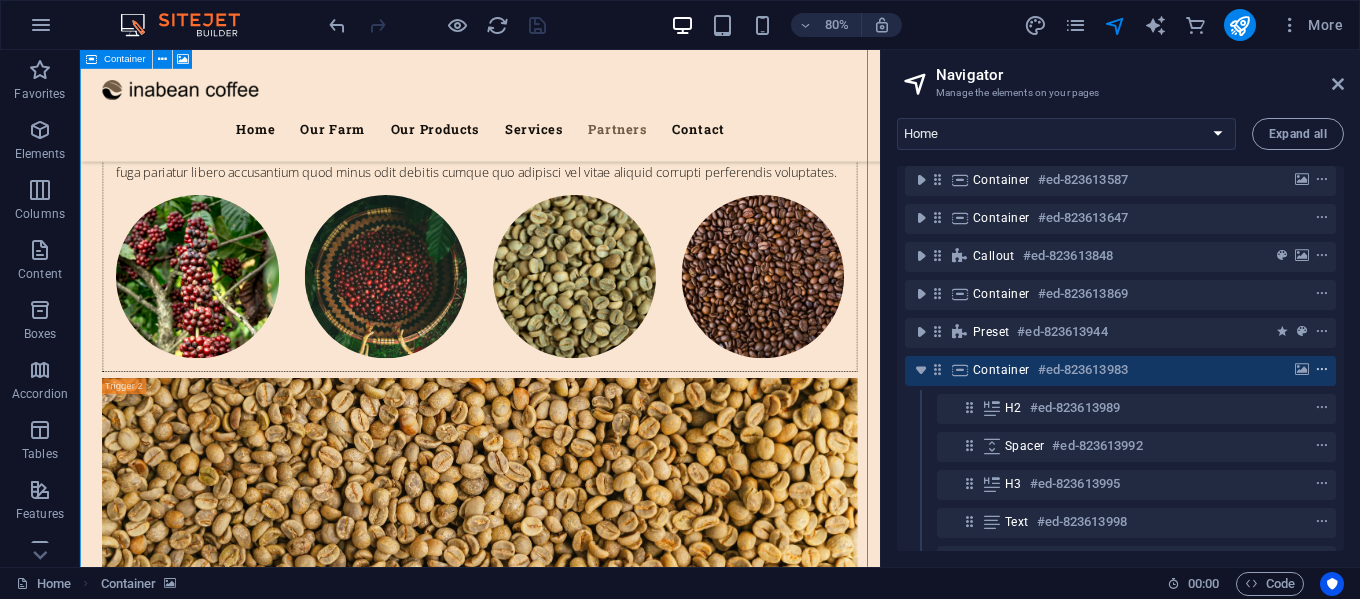 click at bounding box center [1322, 370] 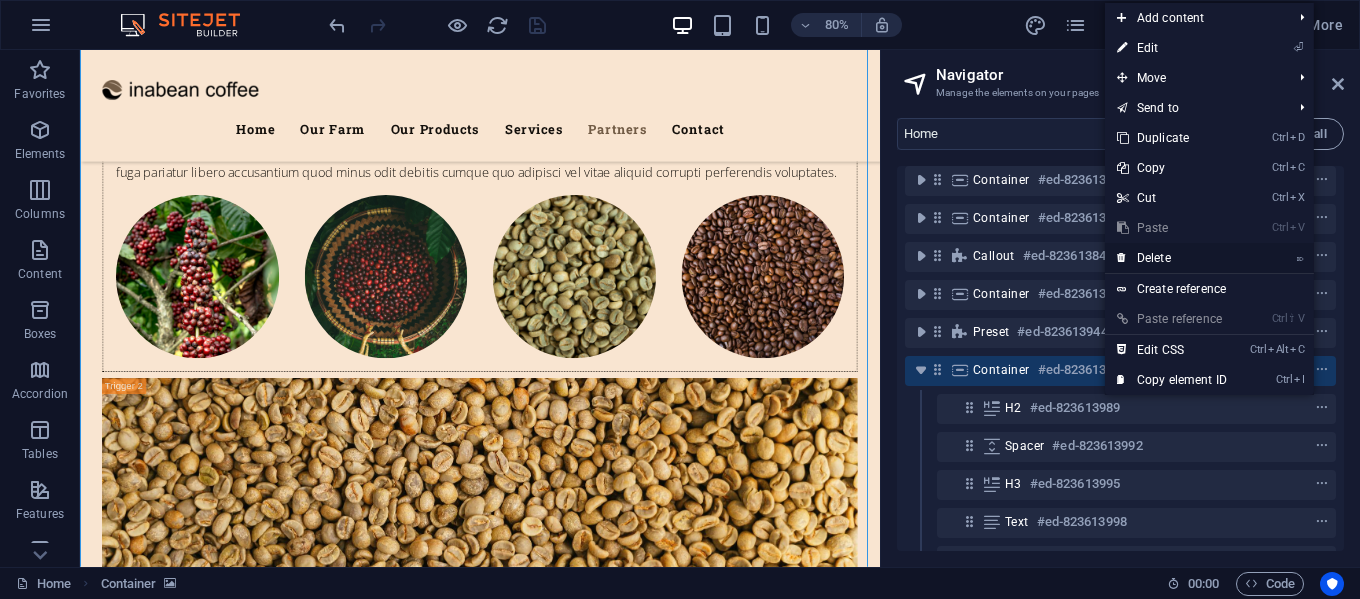 click on "⌦  Delete" at bounding box center [1172, 258] 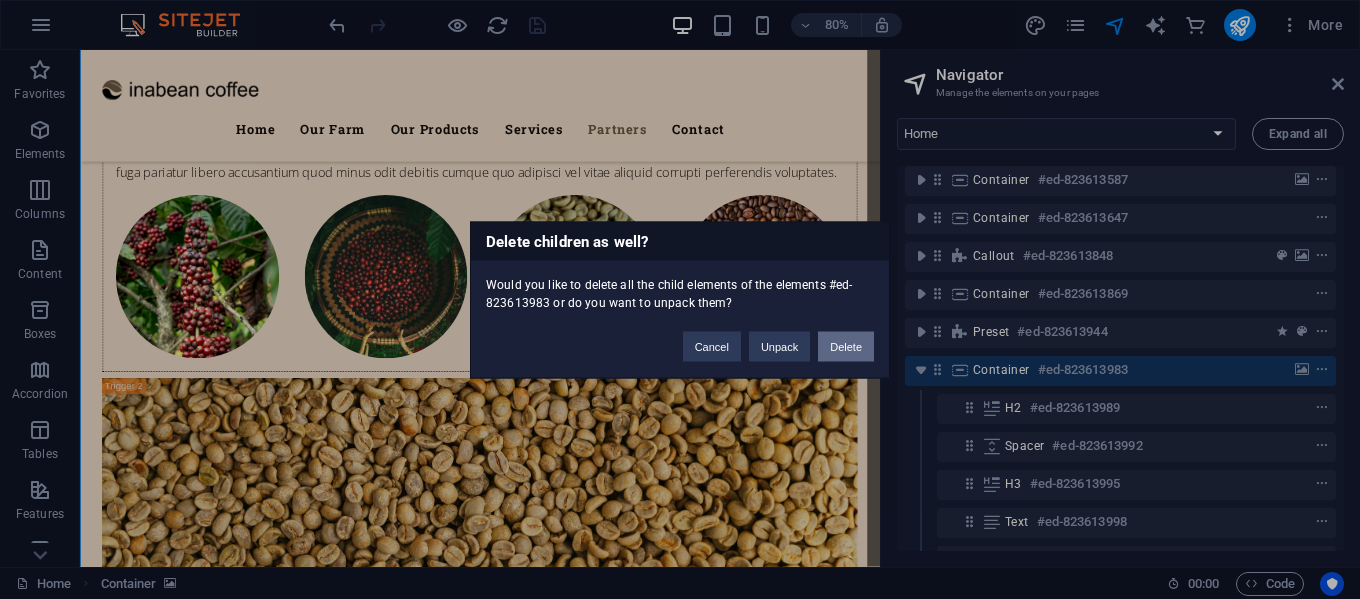 click on "Delete" at bounding box center (846, 346) 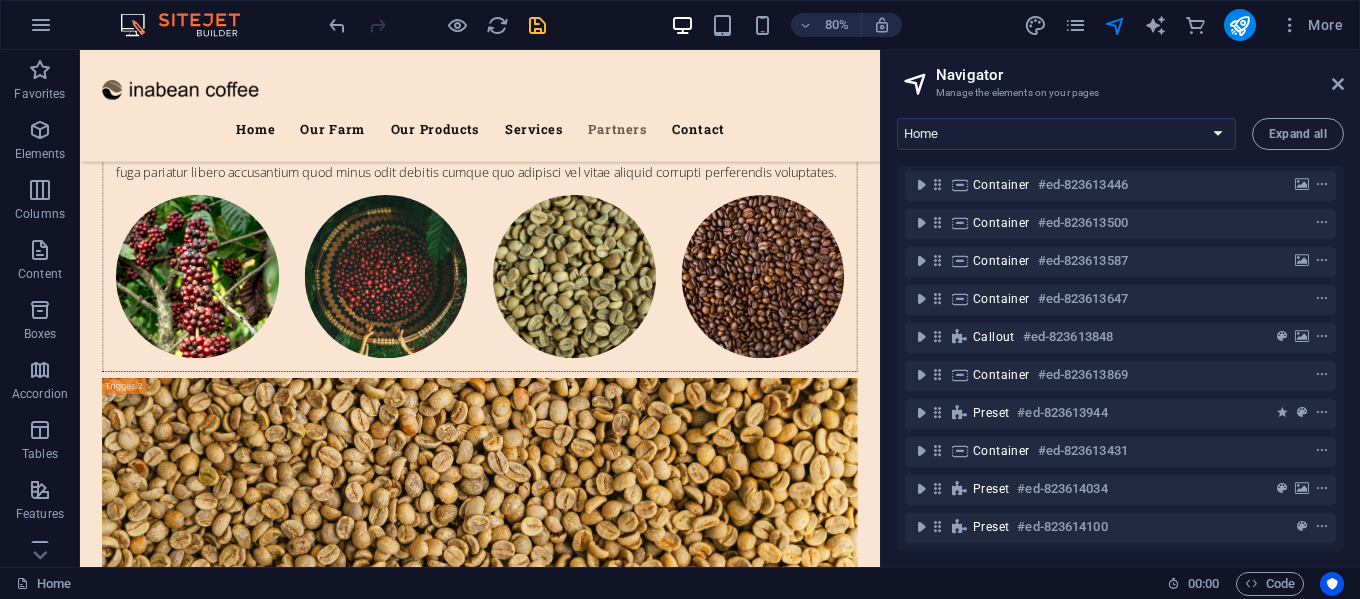 scroll, scrollTop: 246, scrollLeft: 0, axis: vertical 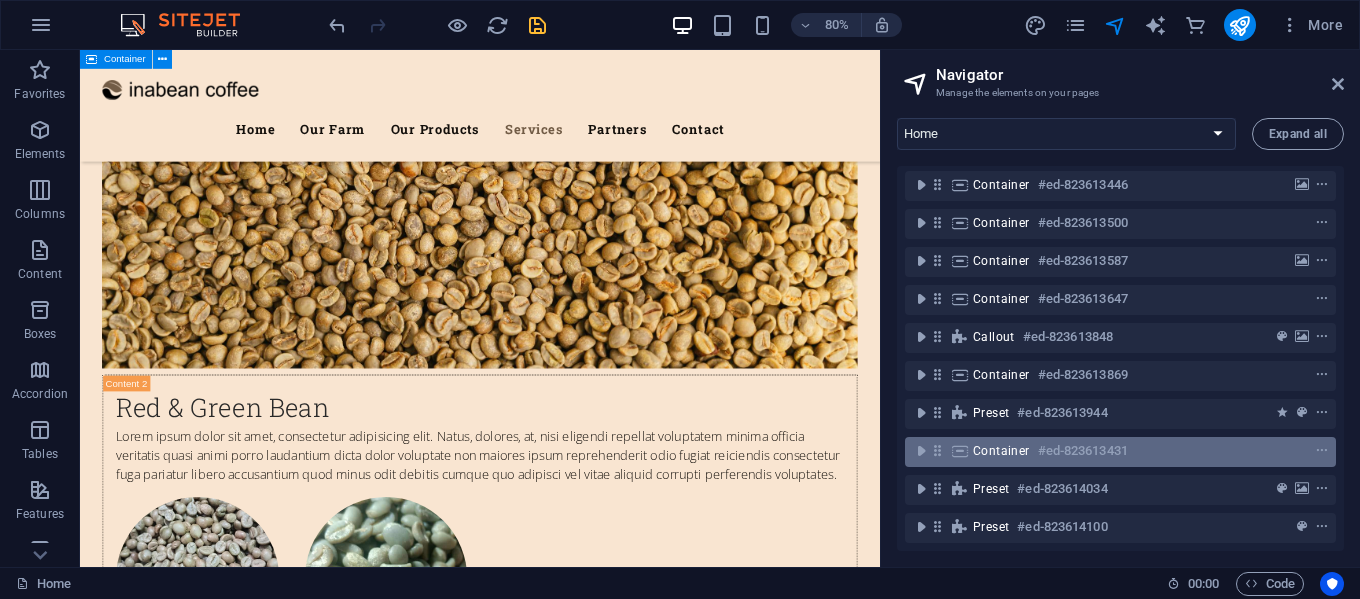 click on "#ed-823613431" at bounding box center (1083, 451) 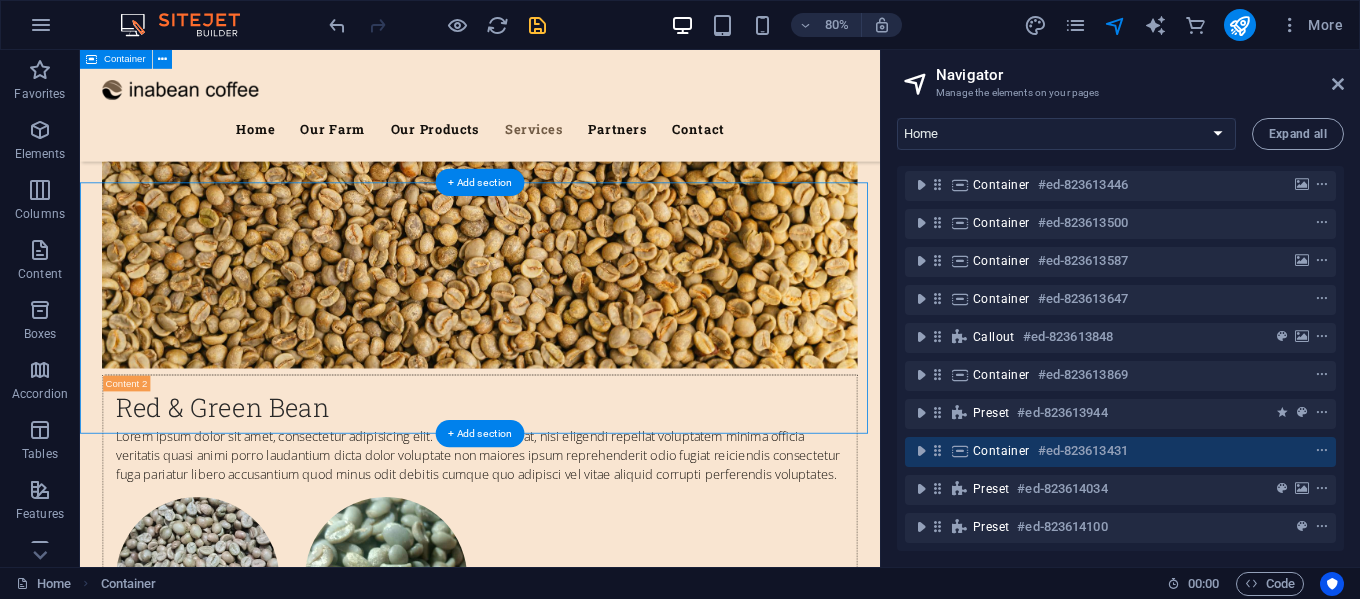 scroll, scrollTop: 8602, scrollLeft: 0, axis: vertical 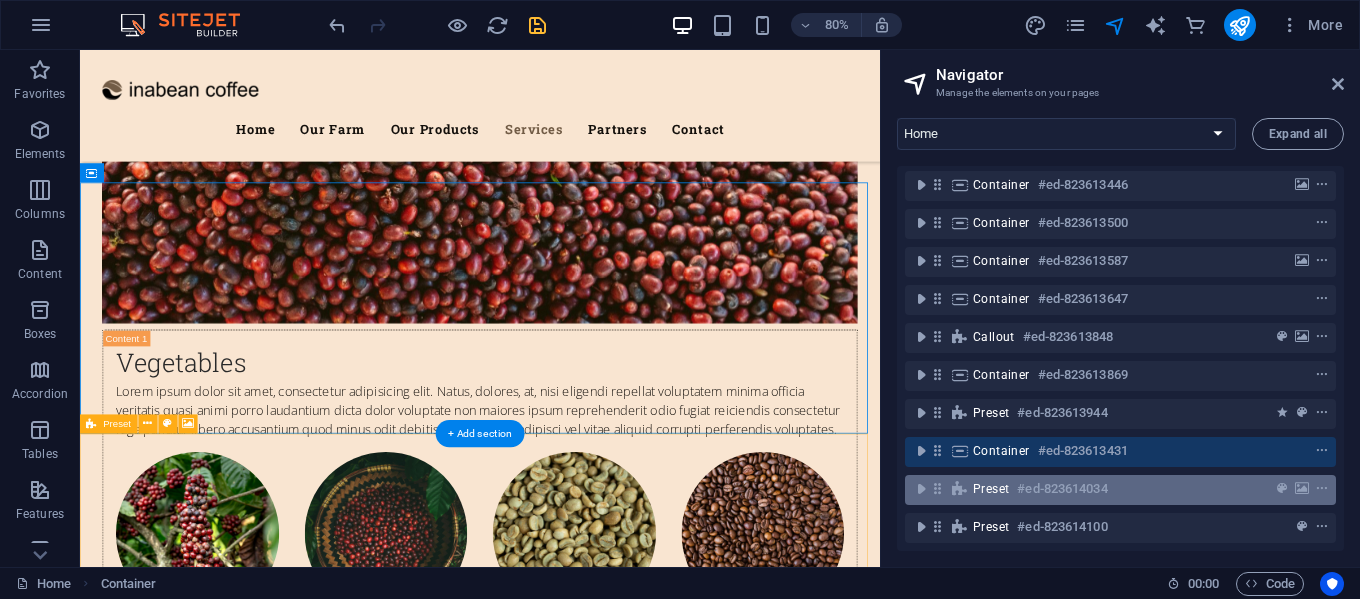 click on "#ed-823614034" at bounding box center [1062, 489] 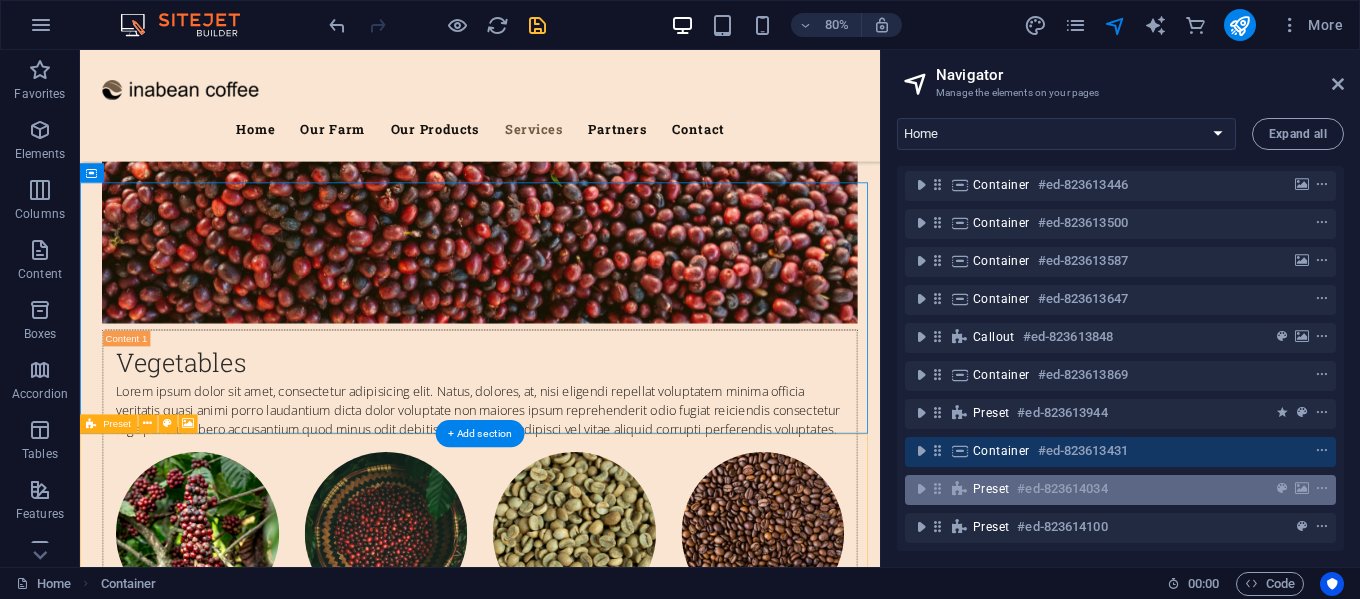 scroll, scrollTop: 8930, scrollLeft: 0, axis: vertical 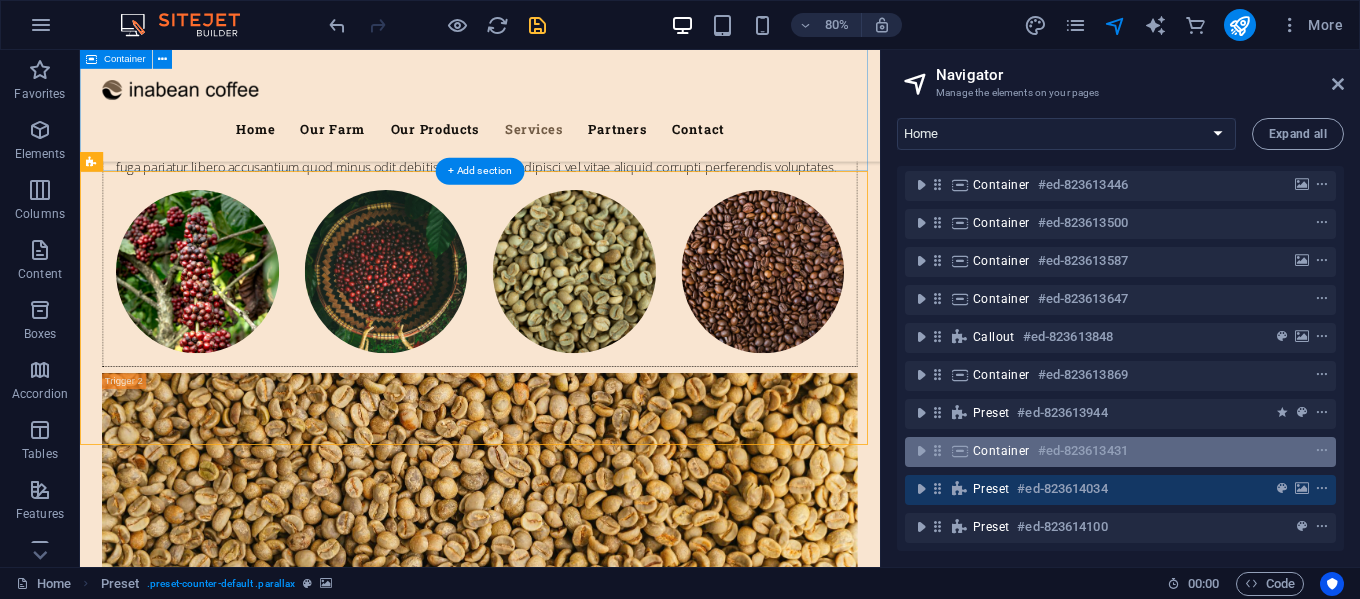 click on "#ed-823613431" at bounding box center [1083, 451] 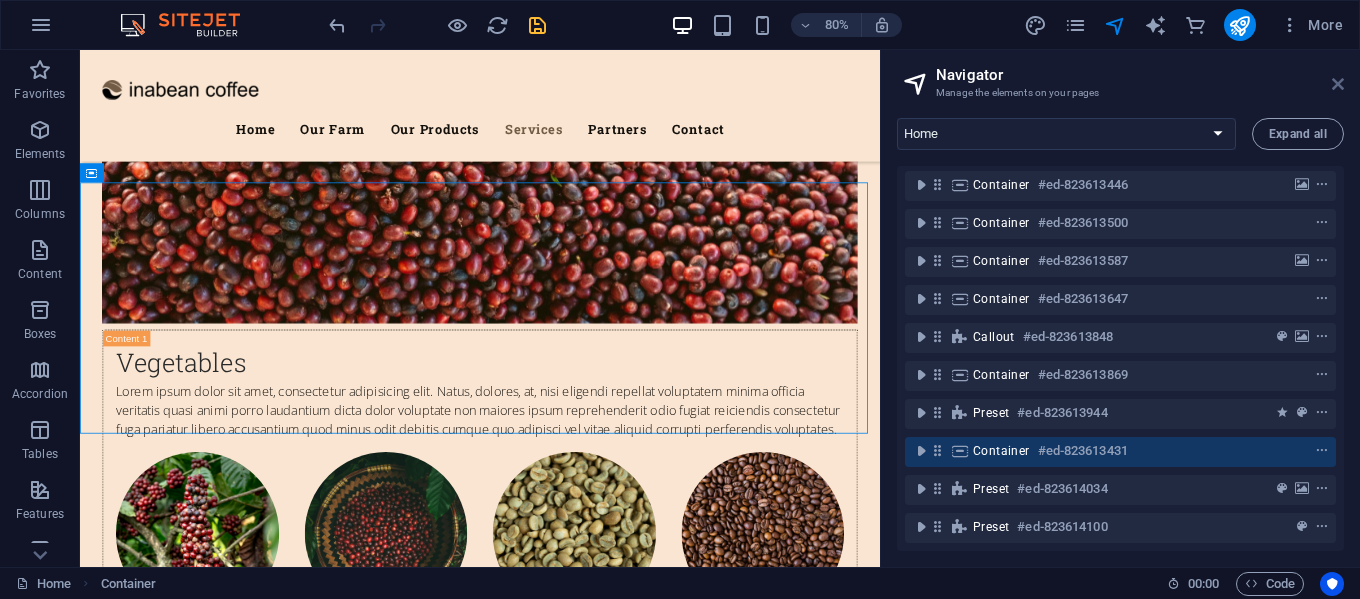 click at bounding box center (1338, 84) 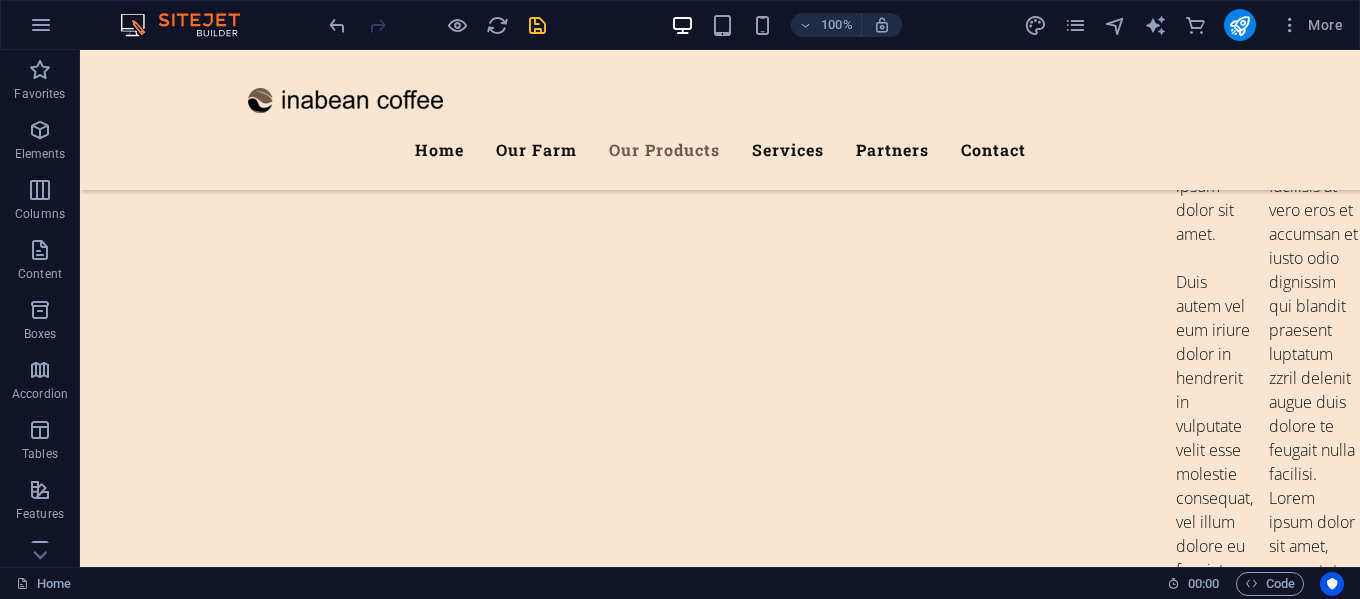 scroll, scrollTop: 6602, scrollLeft: 0, axis: vertical 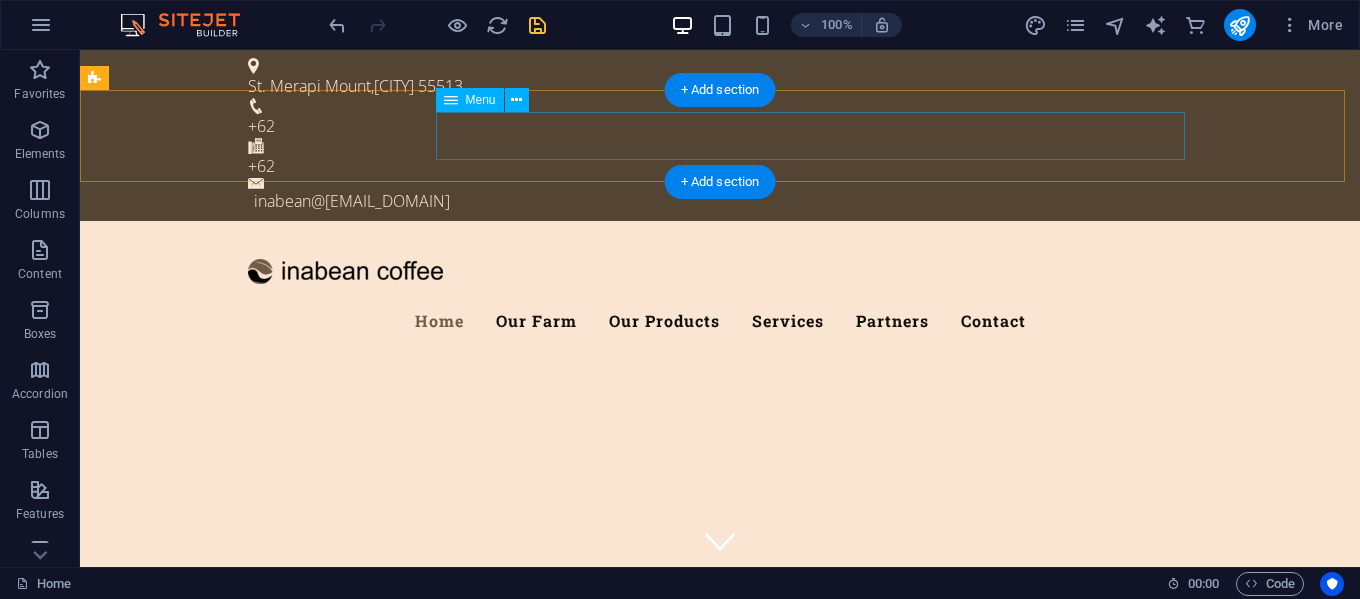 click on "Home Our Farm Our Products Services Partners Contact" at bounding box center [720, 321] 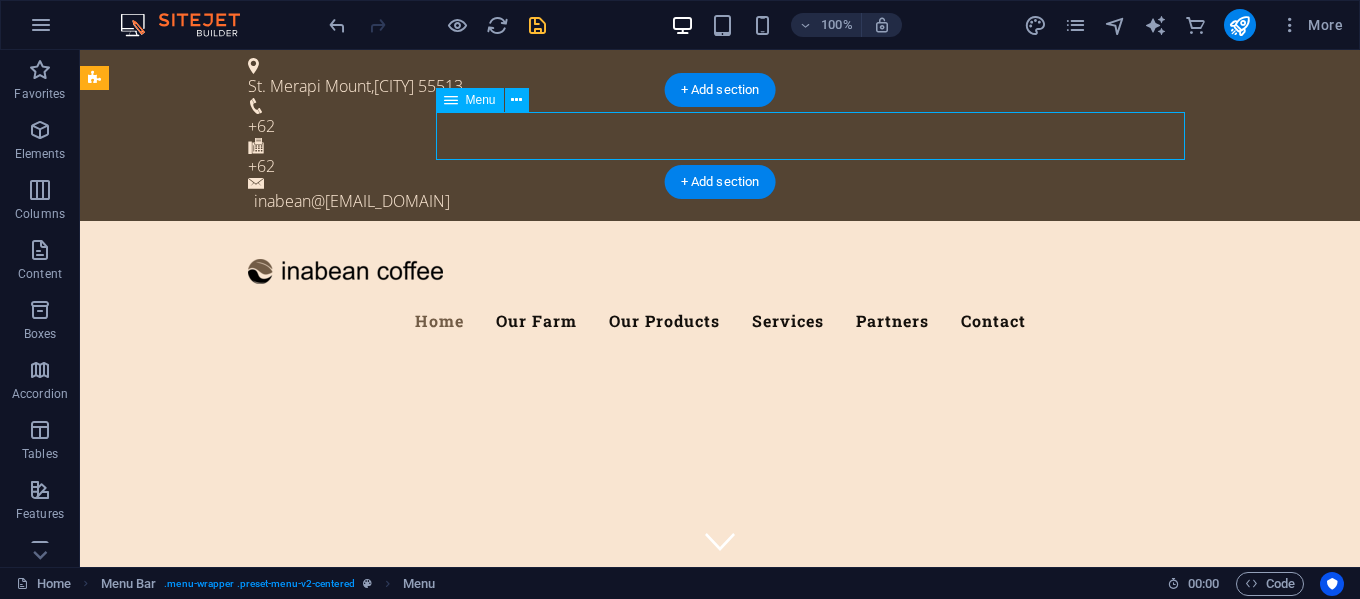 click on "Home Our Farm Our Products Services Partners Contact" at bounding box center (720, 321) 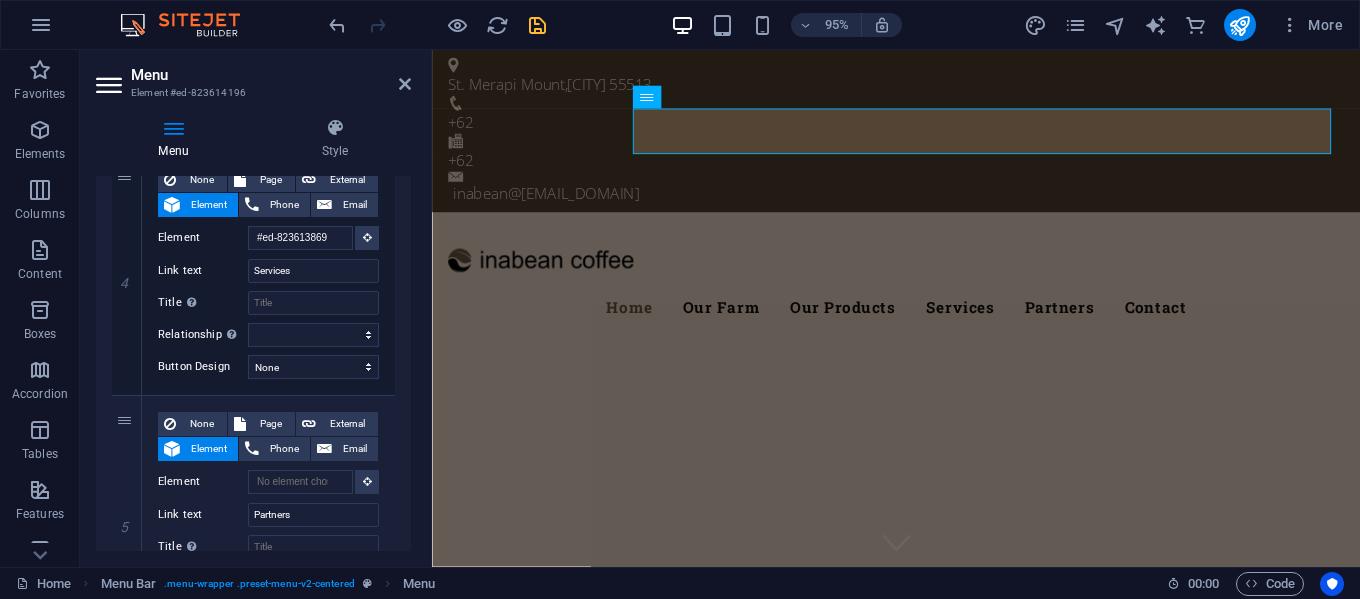 scroll, scrollTop: 1000, scrollLeft: 0, axis: vertical 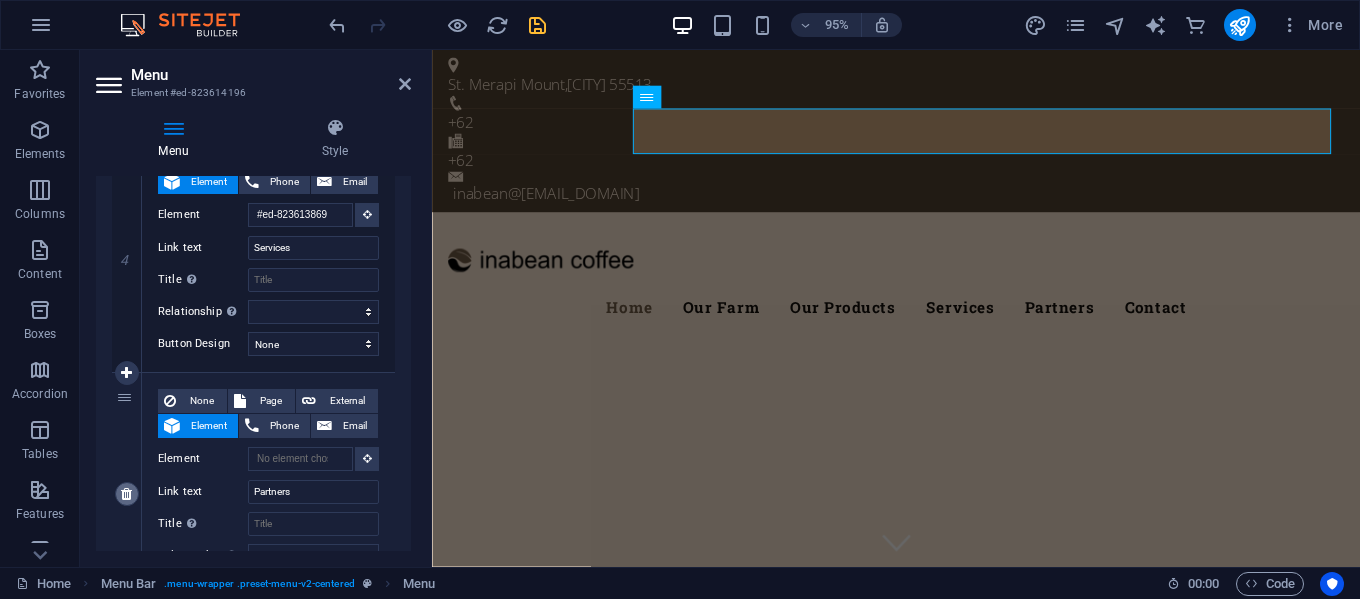 click at bounding box center [126, 494] 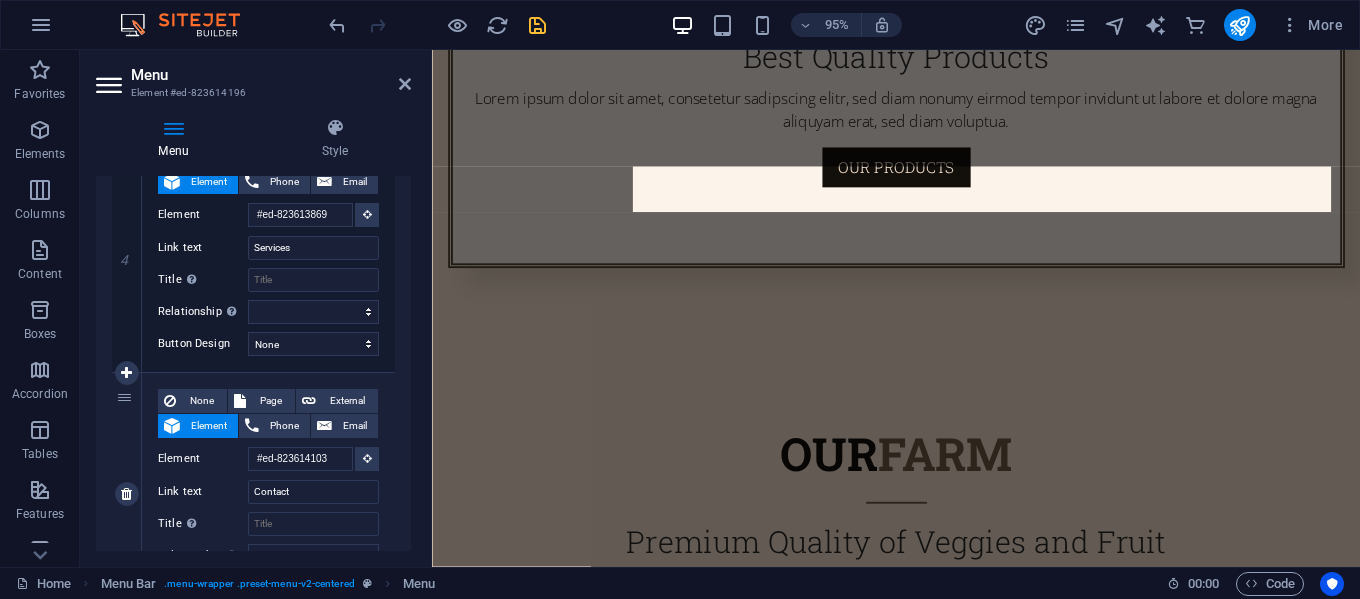 scroll, scrollTop: 0, scrollLeft: 0, axis: both 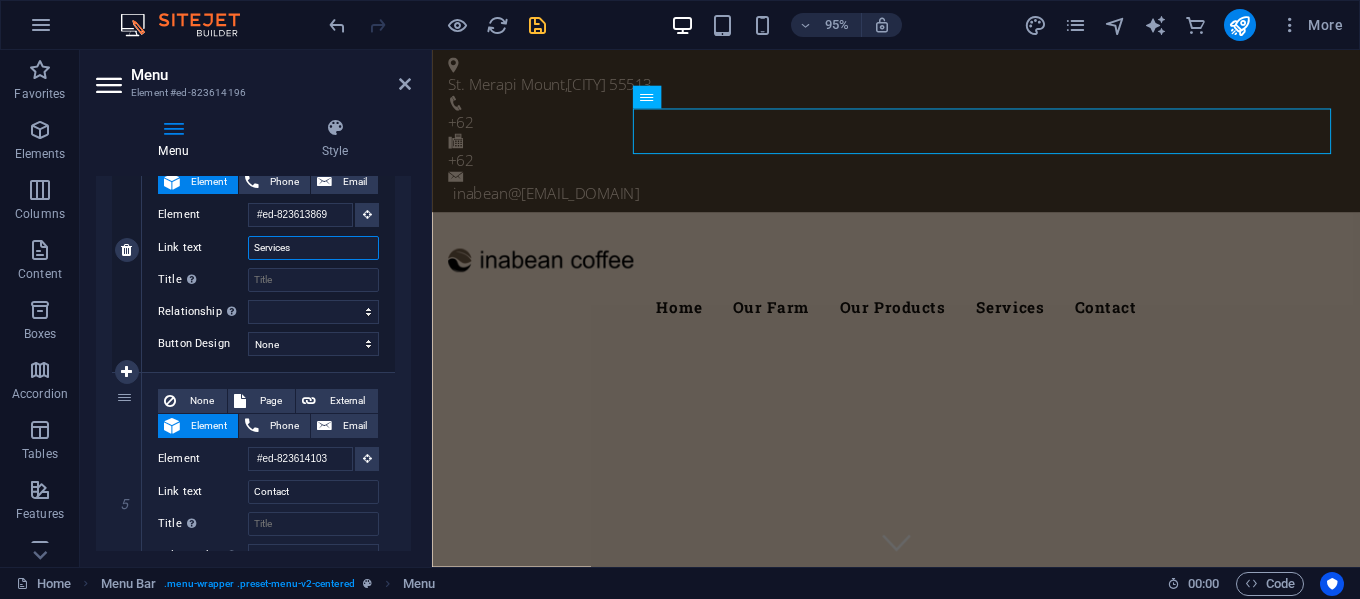 drag, startPoint x: 318, startPoint y: 248, endPoint x: 243, endPoint y: 243, distance: 75.16648 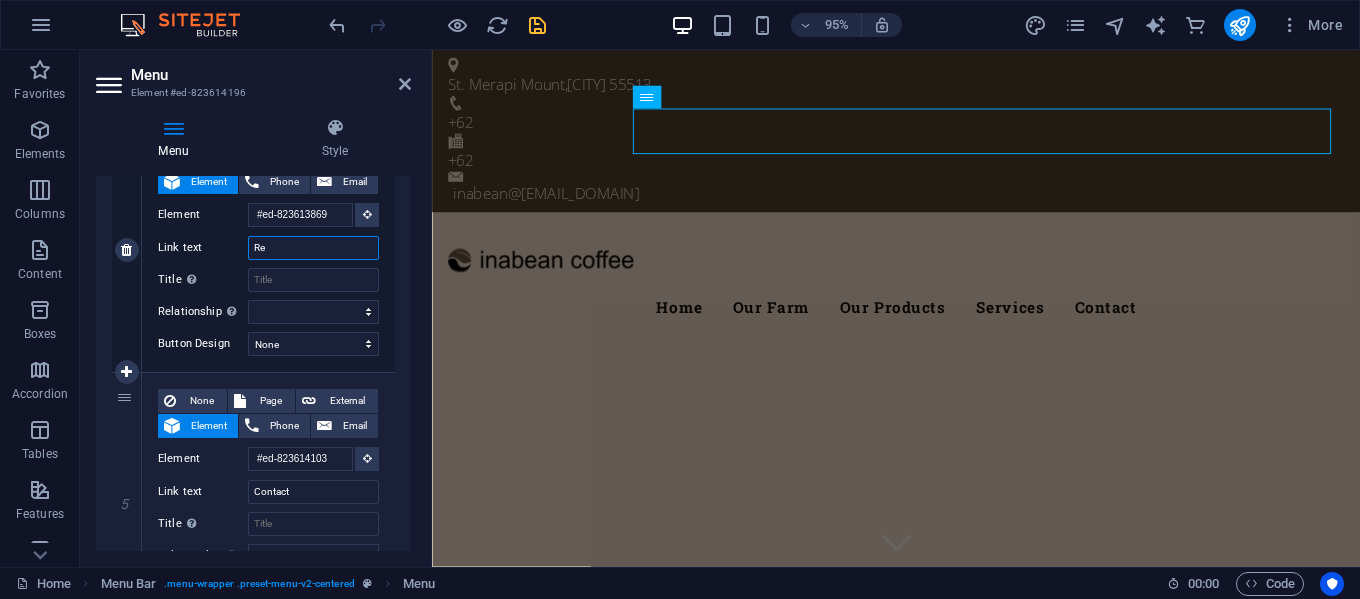 type on "Res" 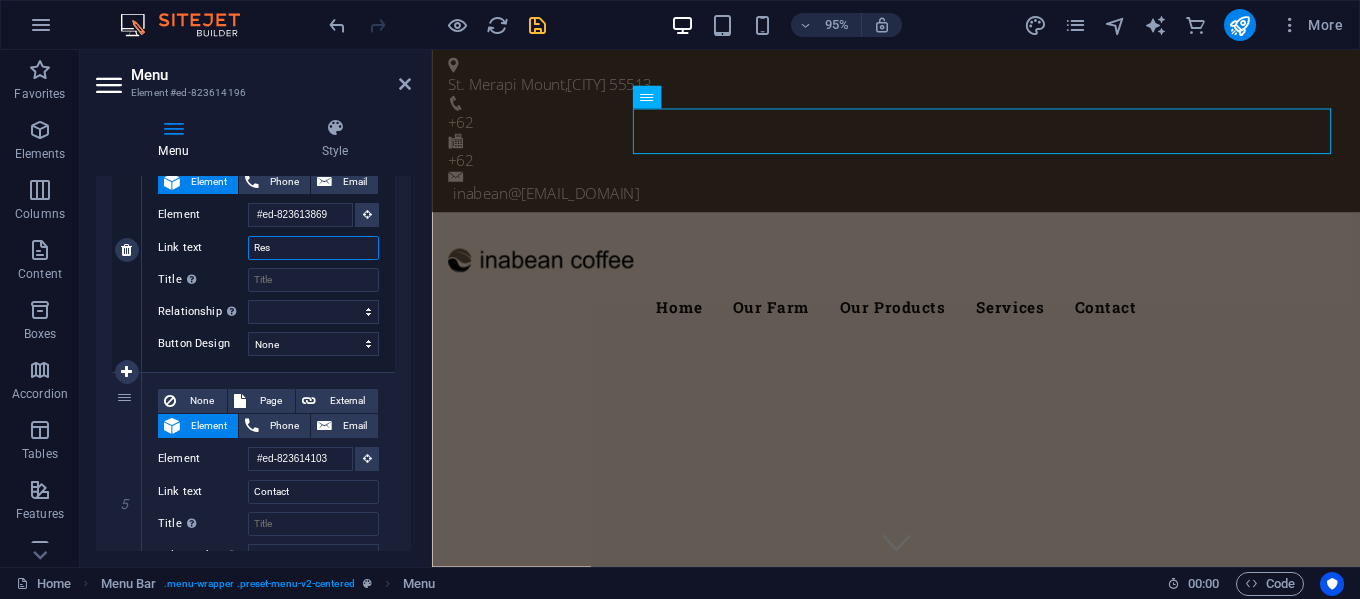 select 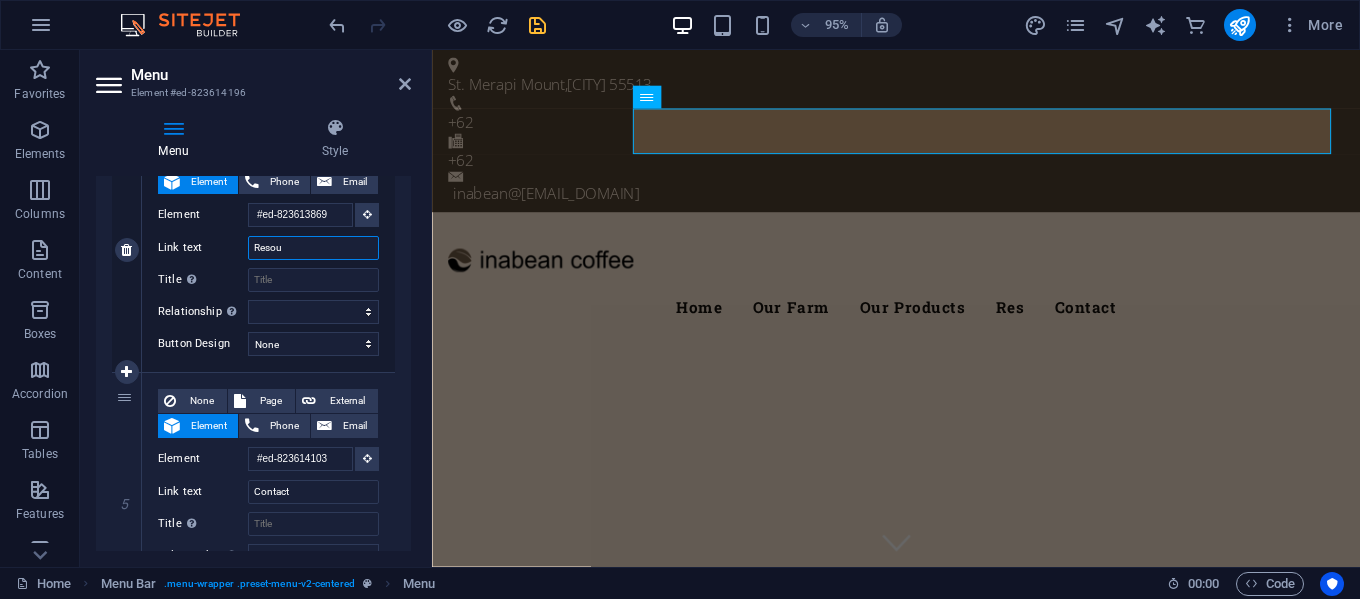type on "Resour" 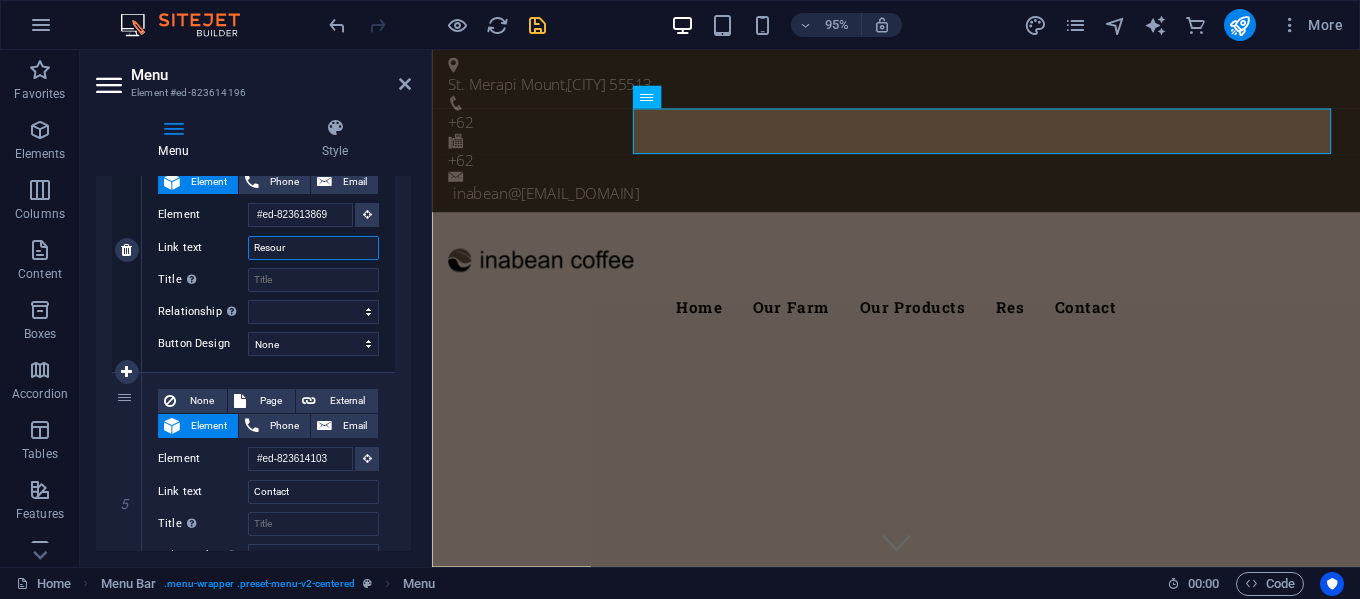 select 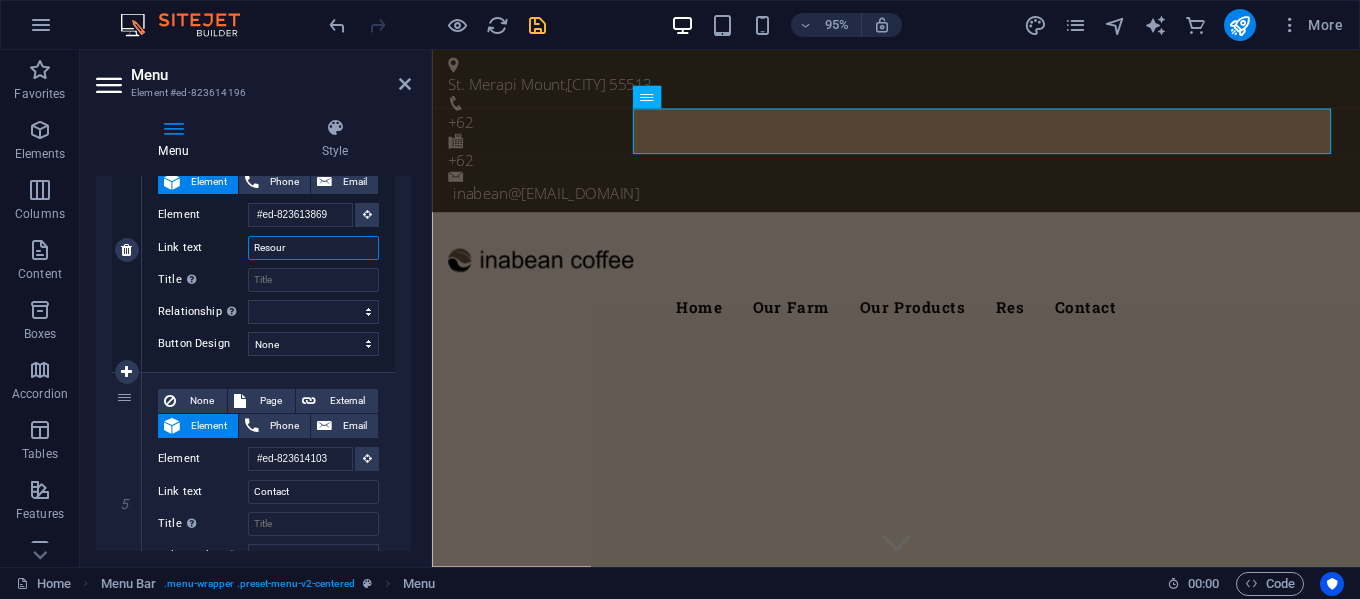 select 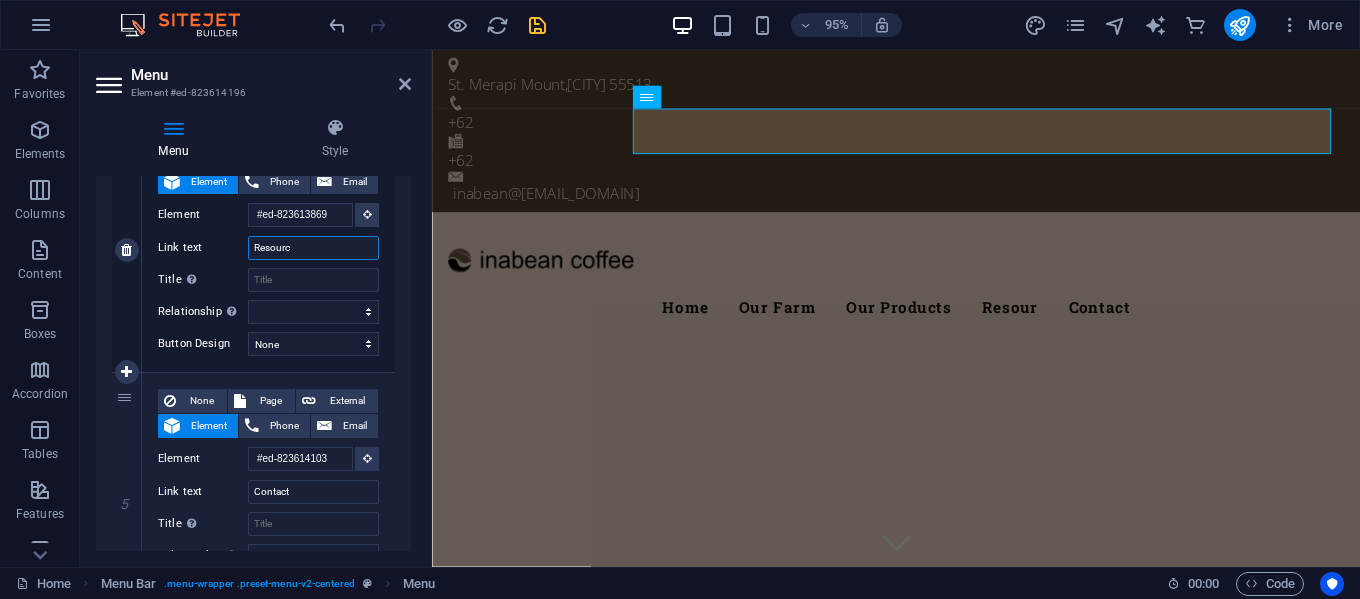 type on "Resource" 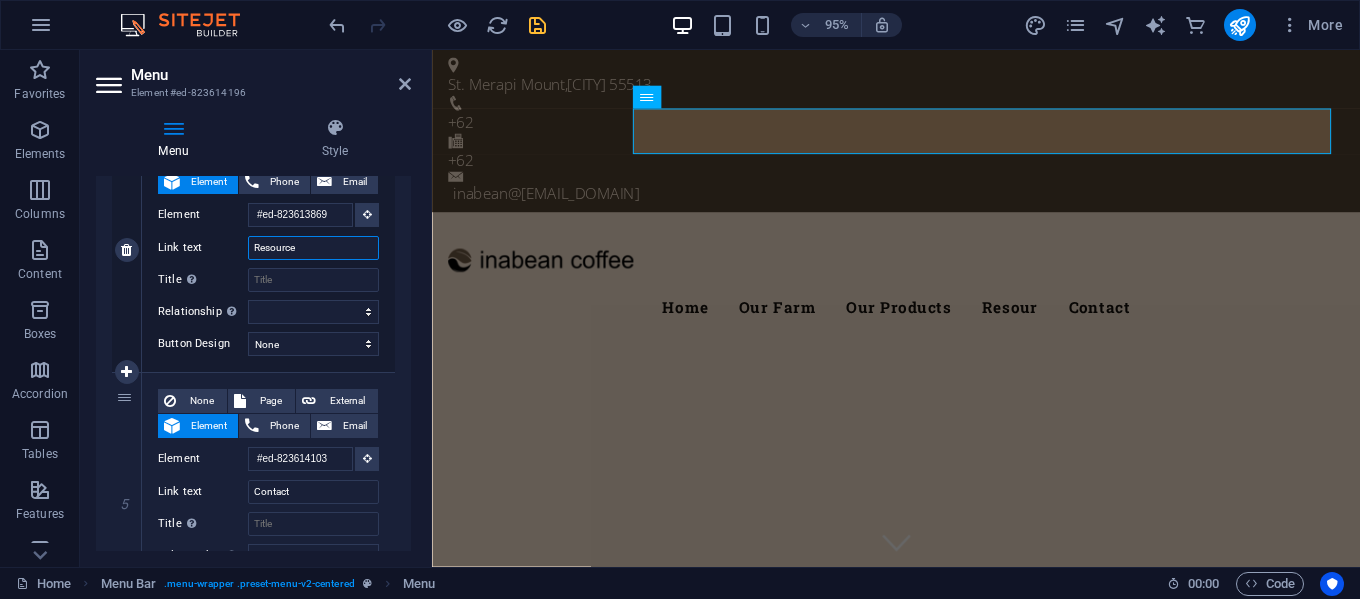 select 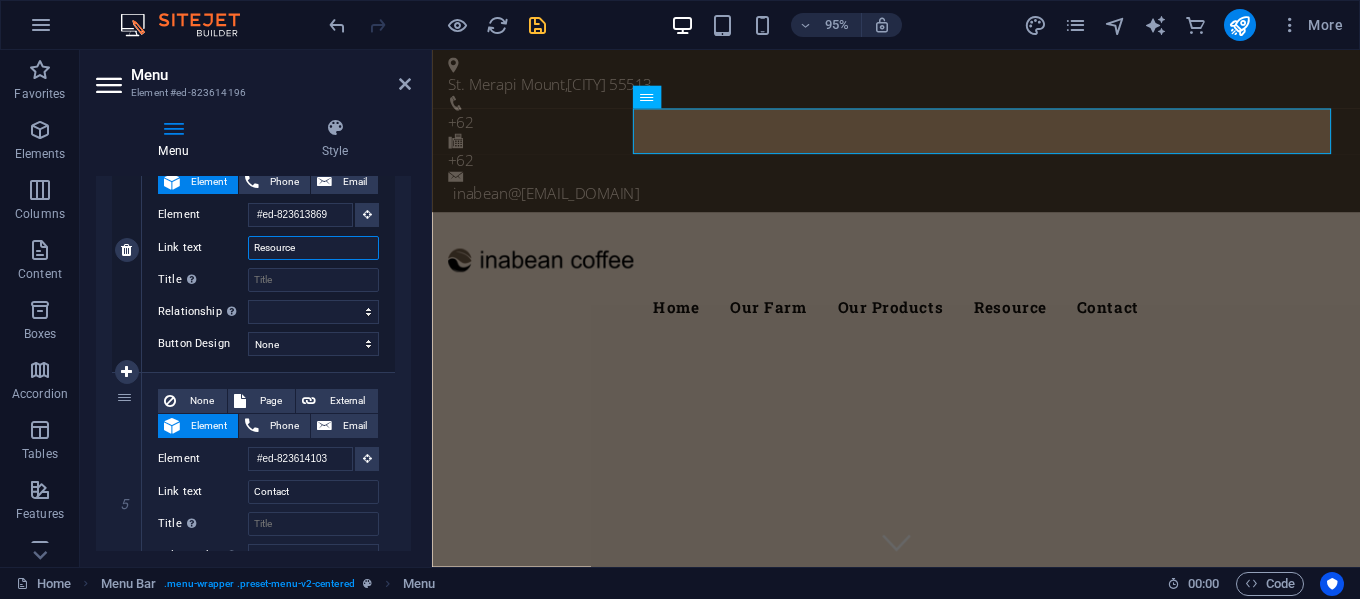 type on "Resources" 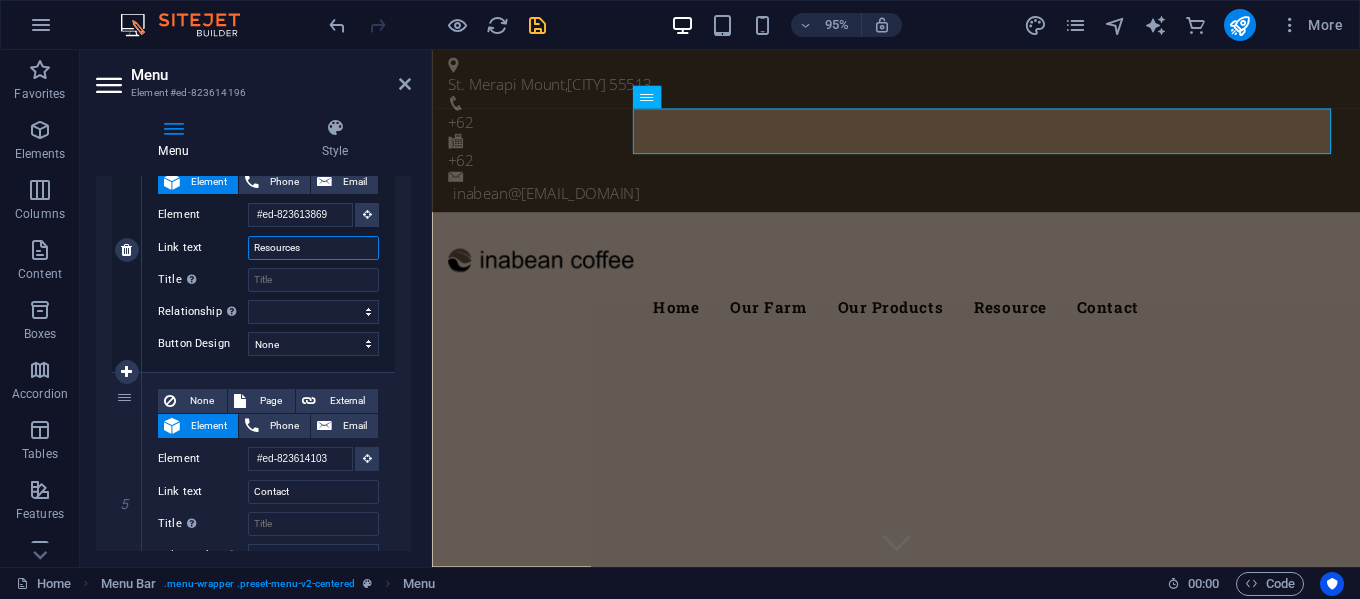 select 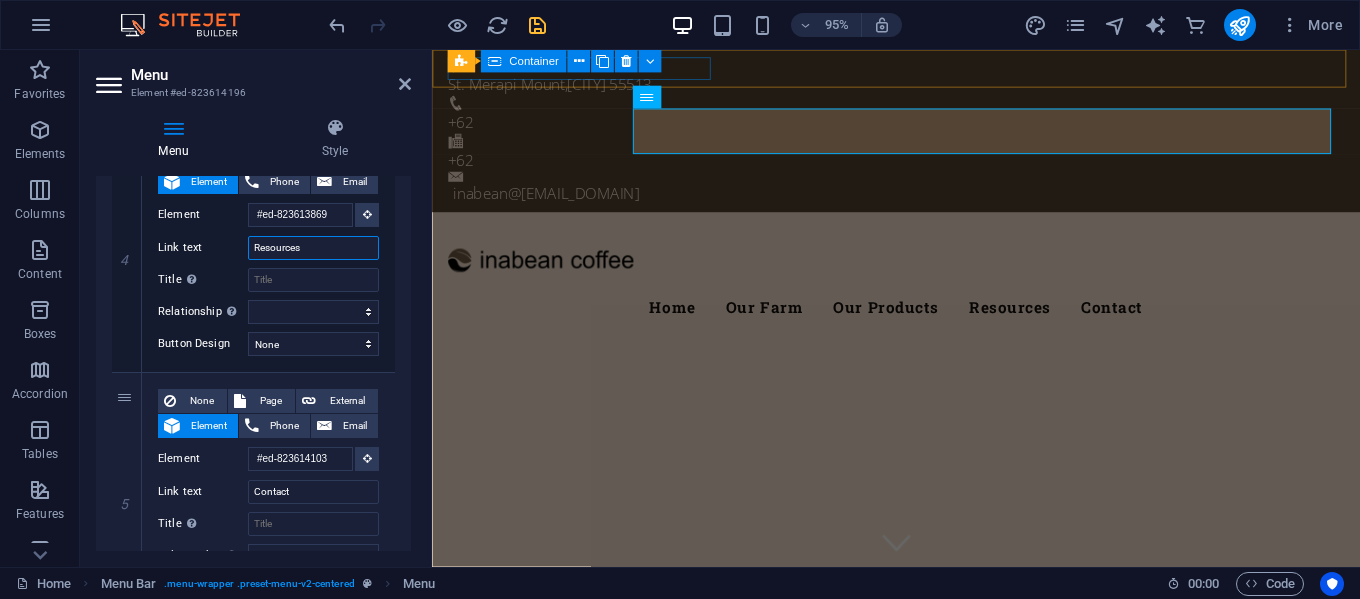 type on "Resources" 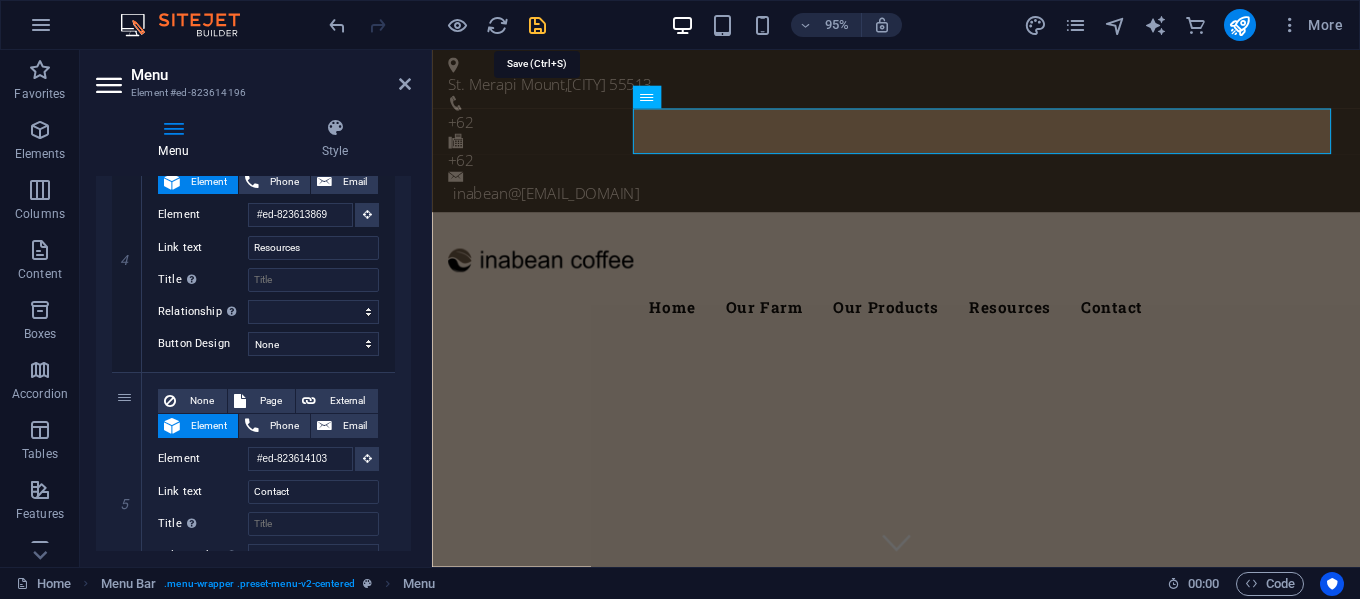 click at bounding box center (537, 25) 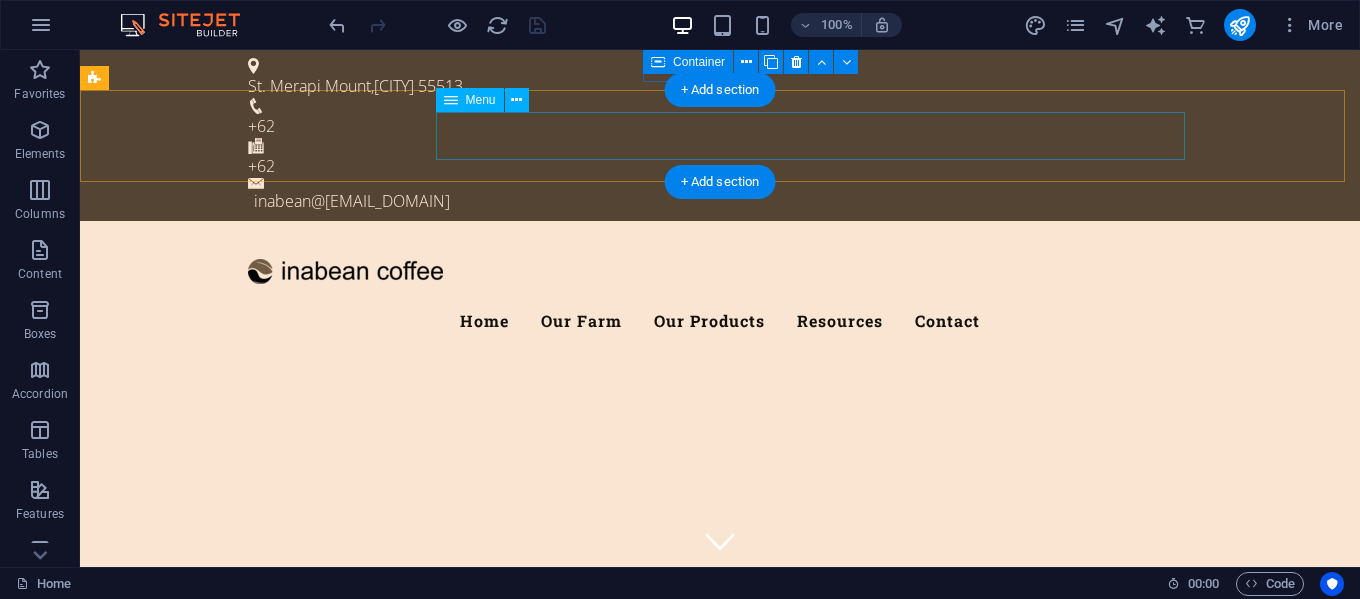 click on "Home Our Farm Our Products Resources Contact" at bounding box center [720, 321] 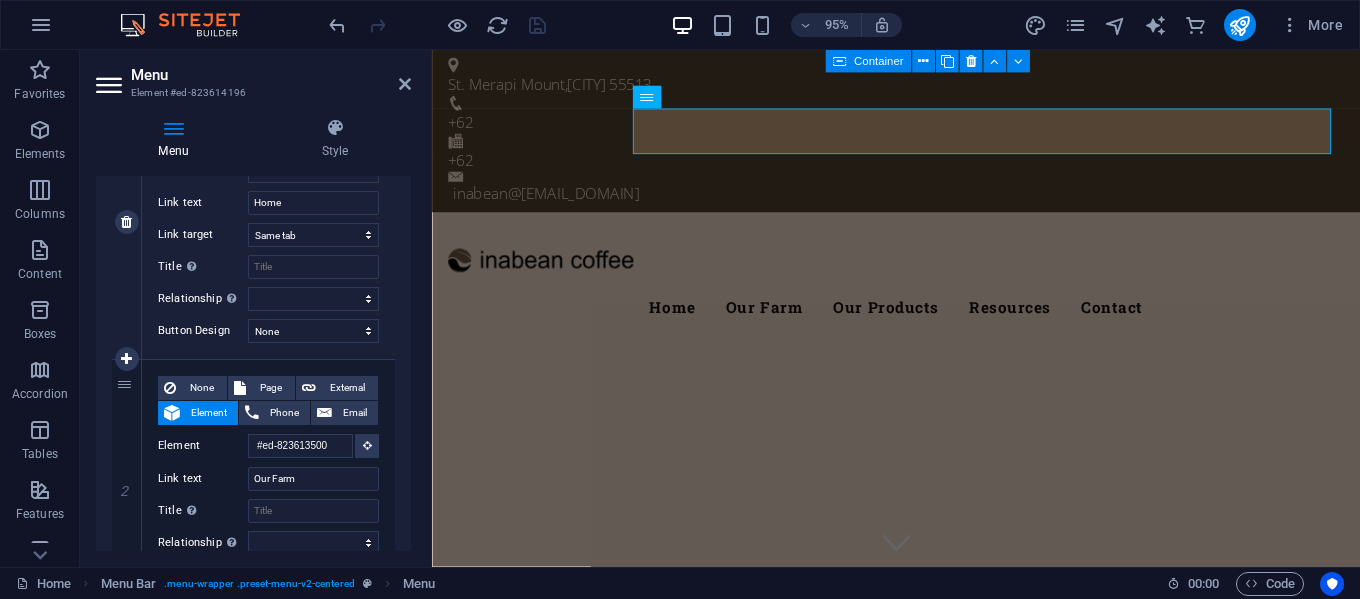 scroll, scrollTop: 400, scrollLeft: 0, axis: vertical 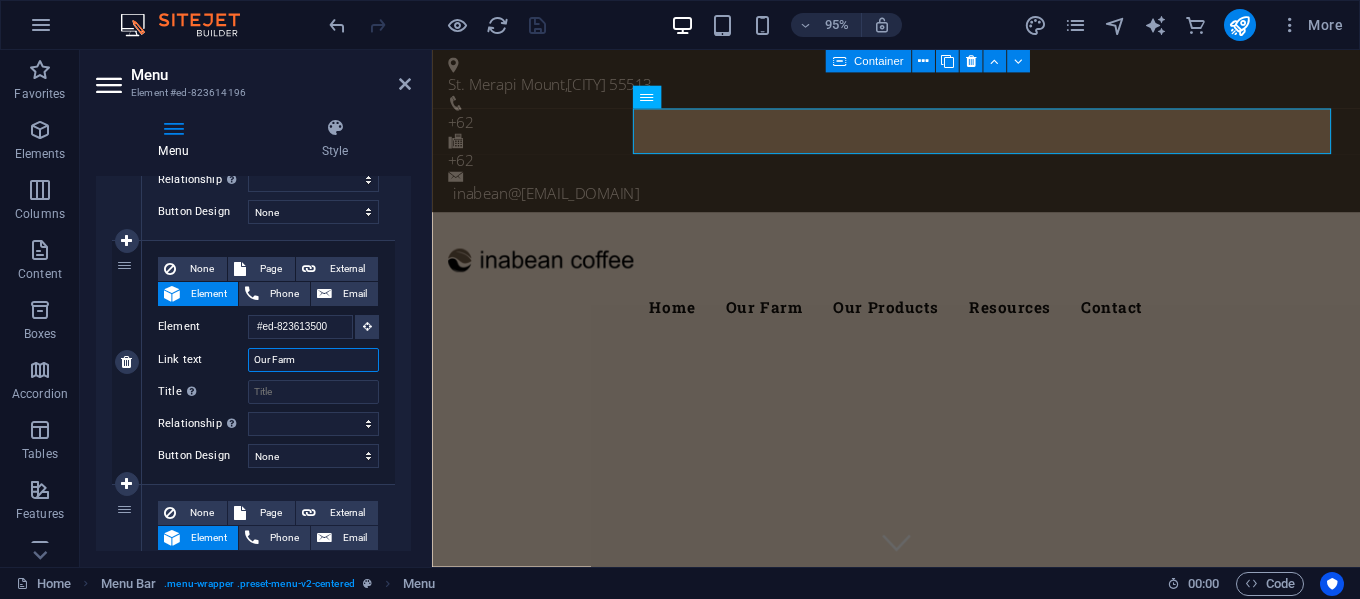 drag, startPoint x: 325, startPoint y: 355, endPoint x: 243, endPoint y: 359, distance: 82.0975 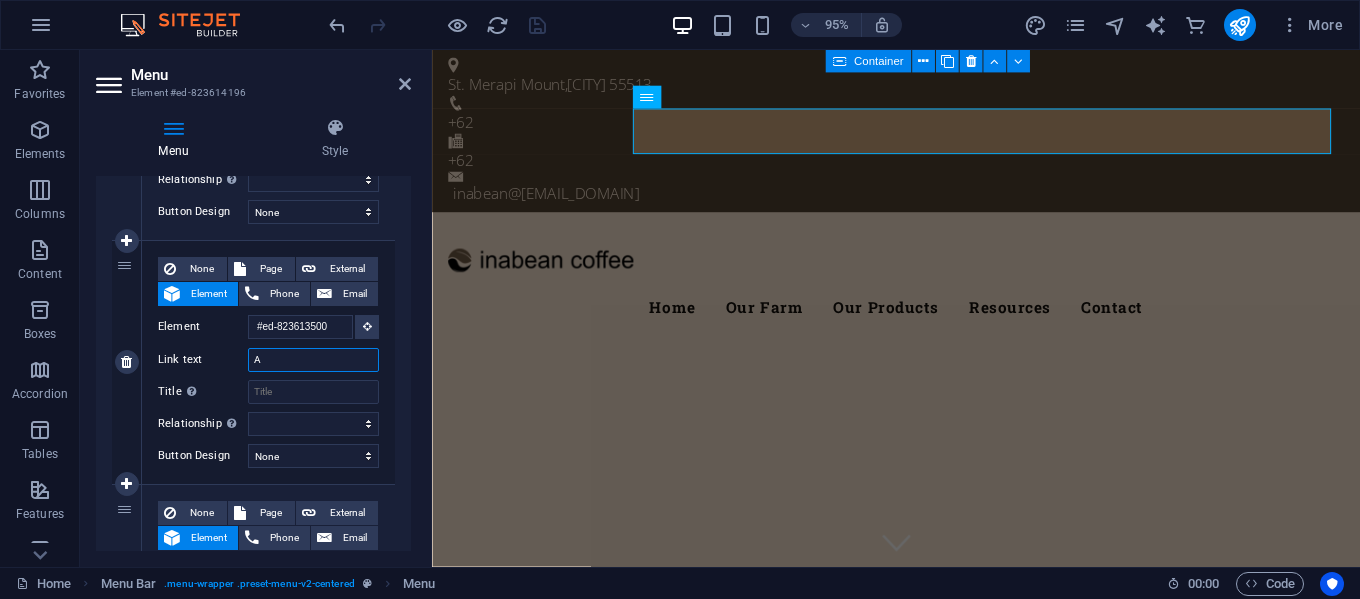 type on "Ab" 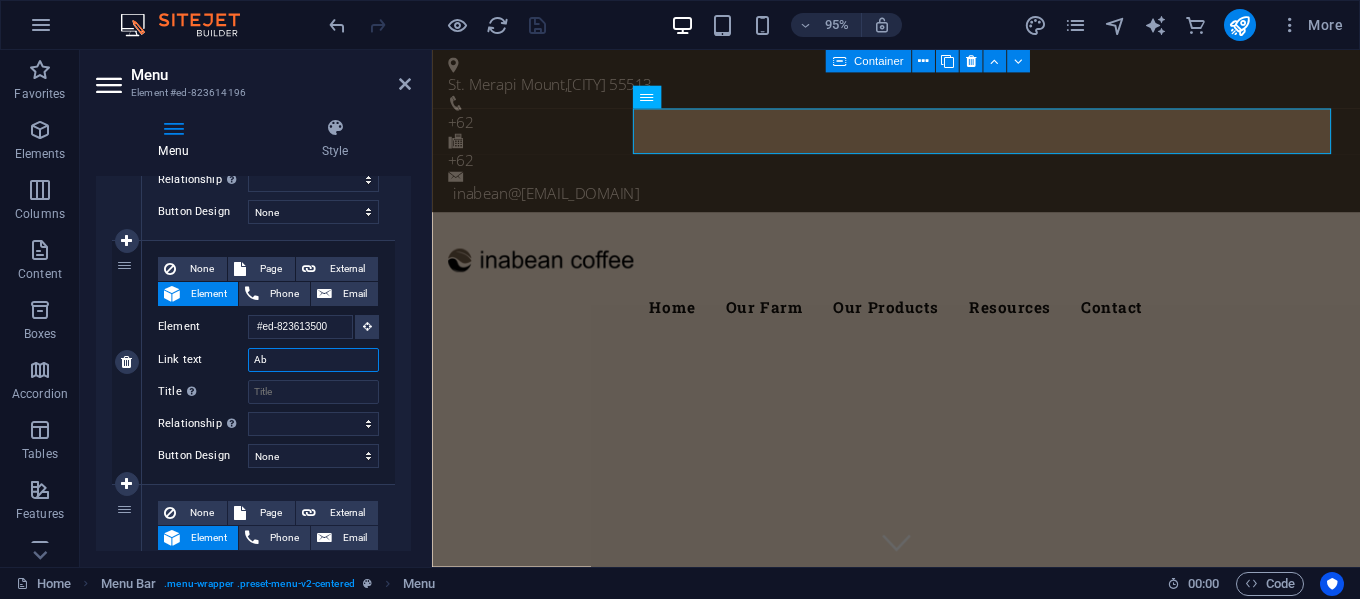 select 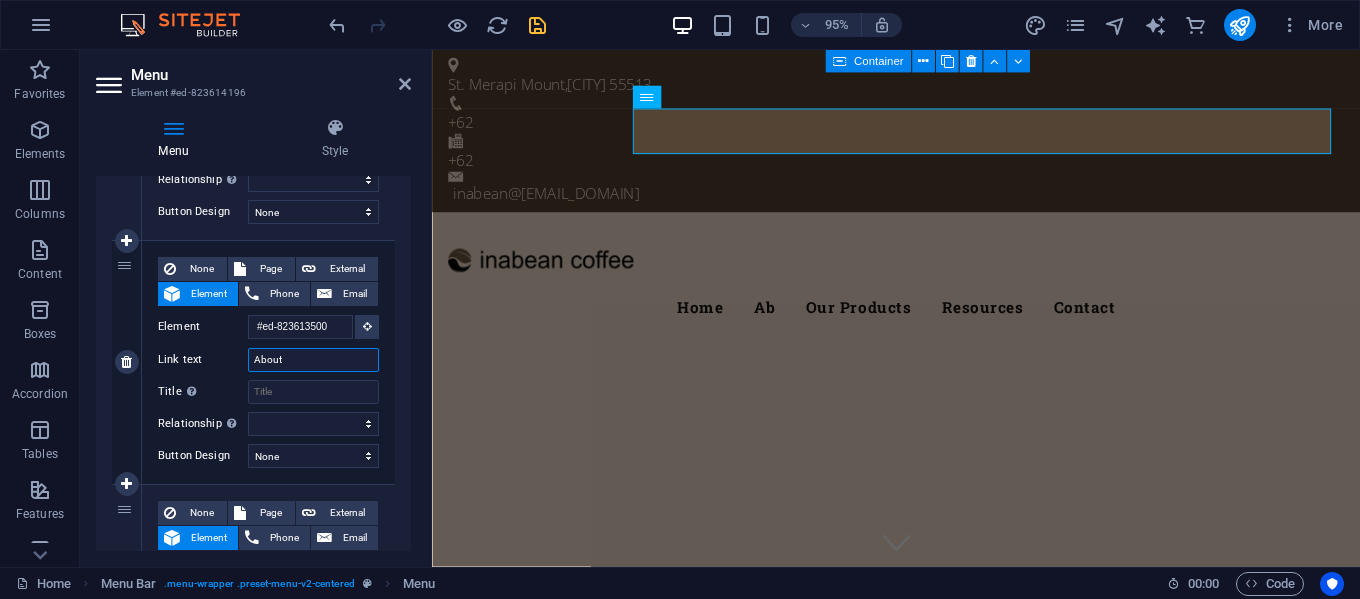 type on "About" 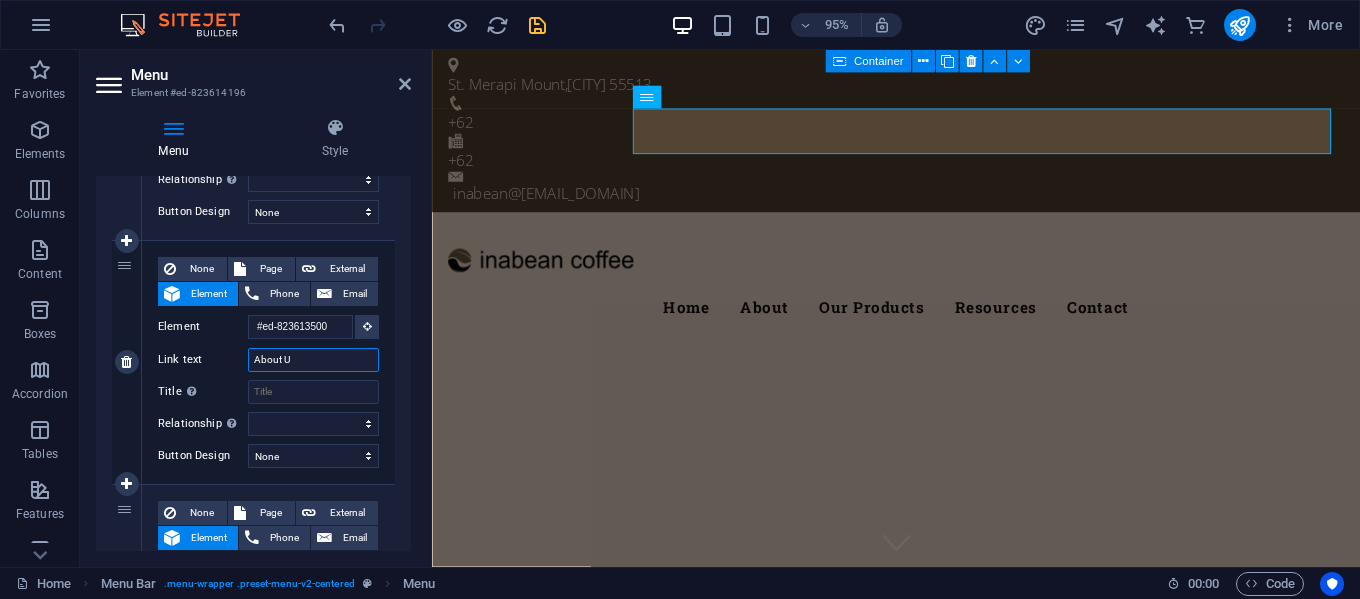 type on "About Us" 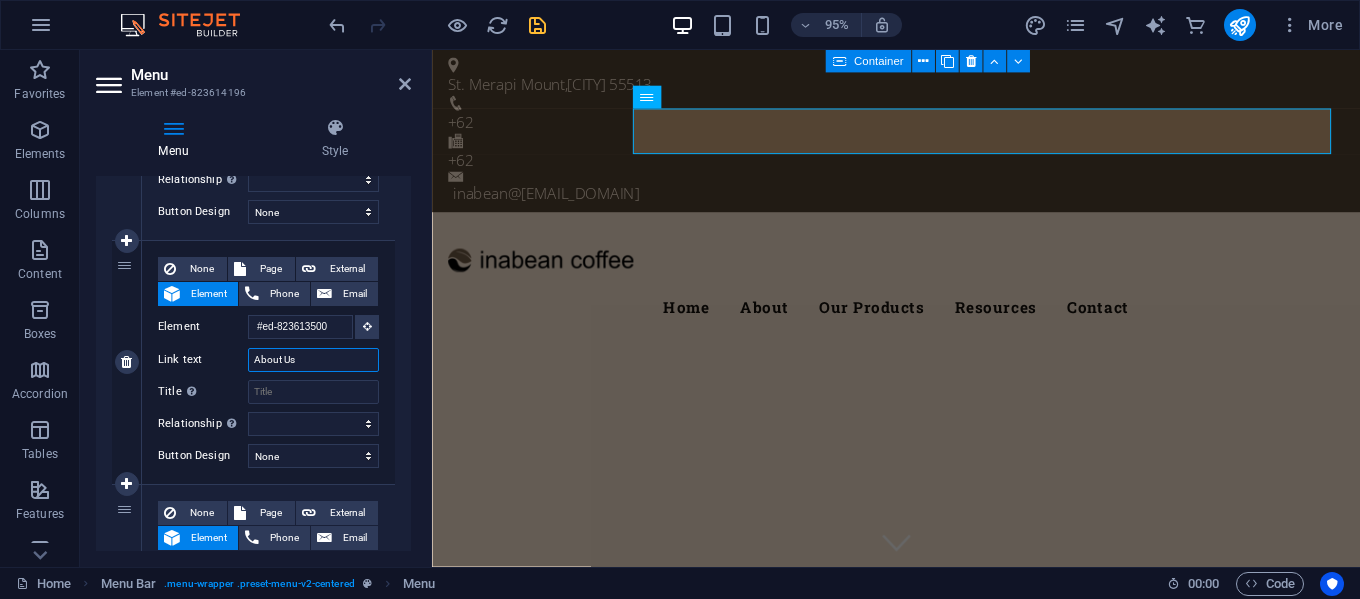select 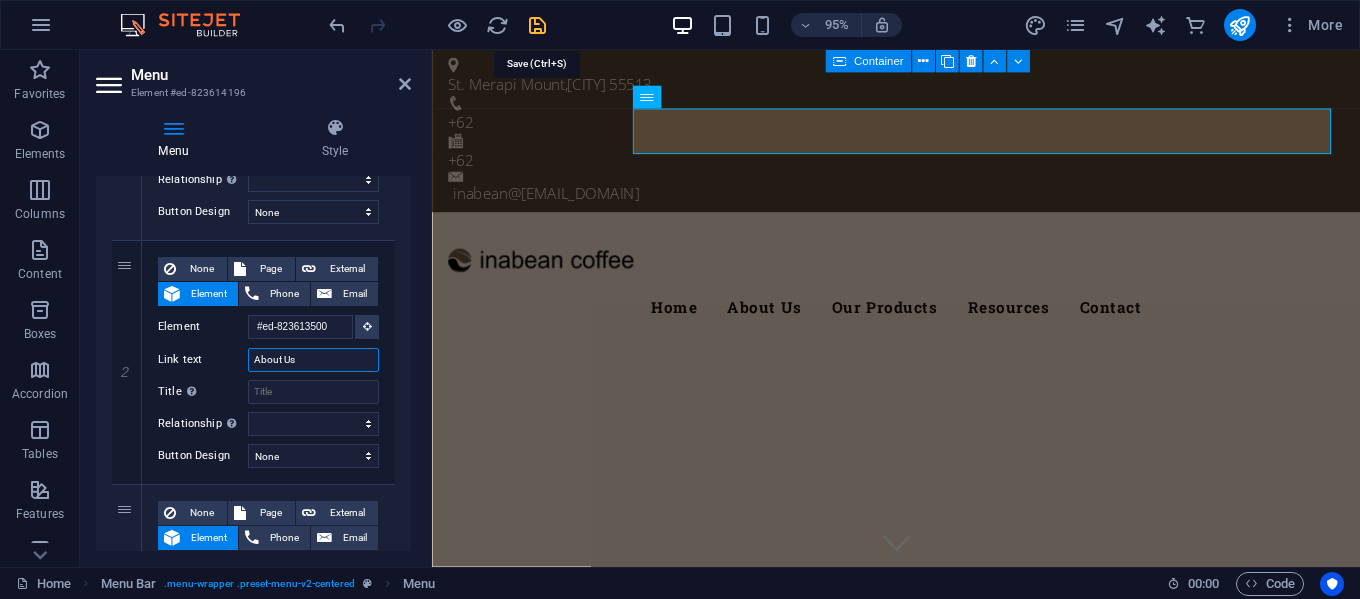 type on "About Us" 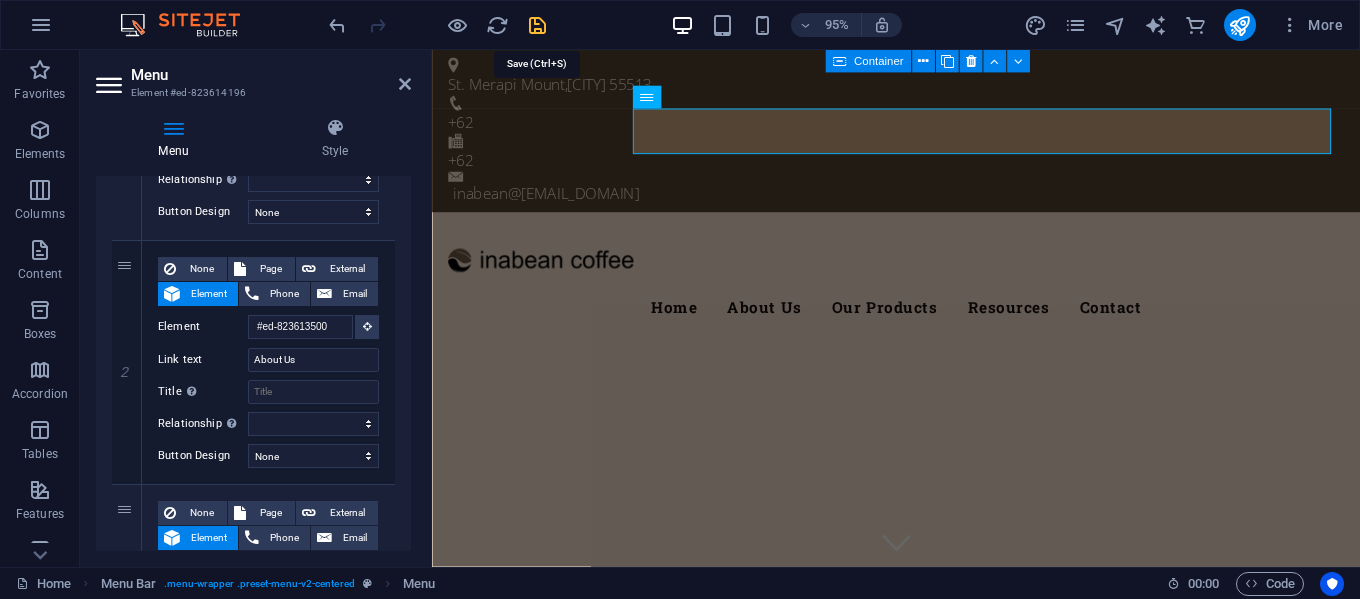 click at bounding box center (537, 25) 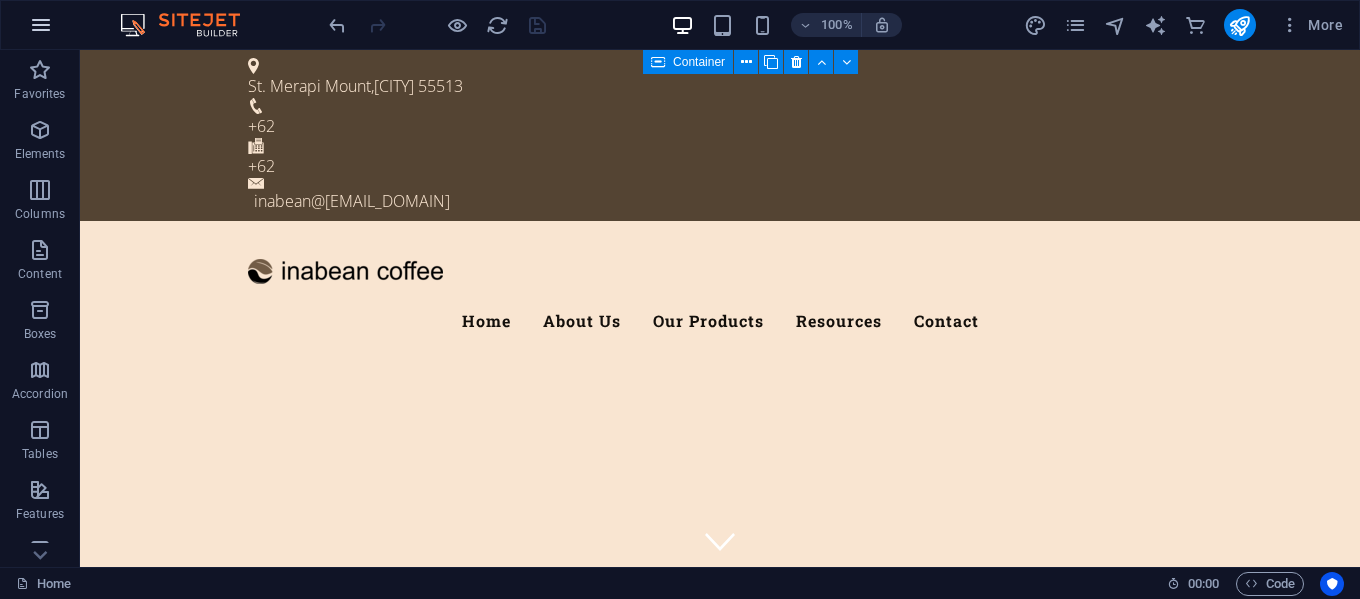 click at bounding box center [41, 25] 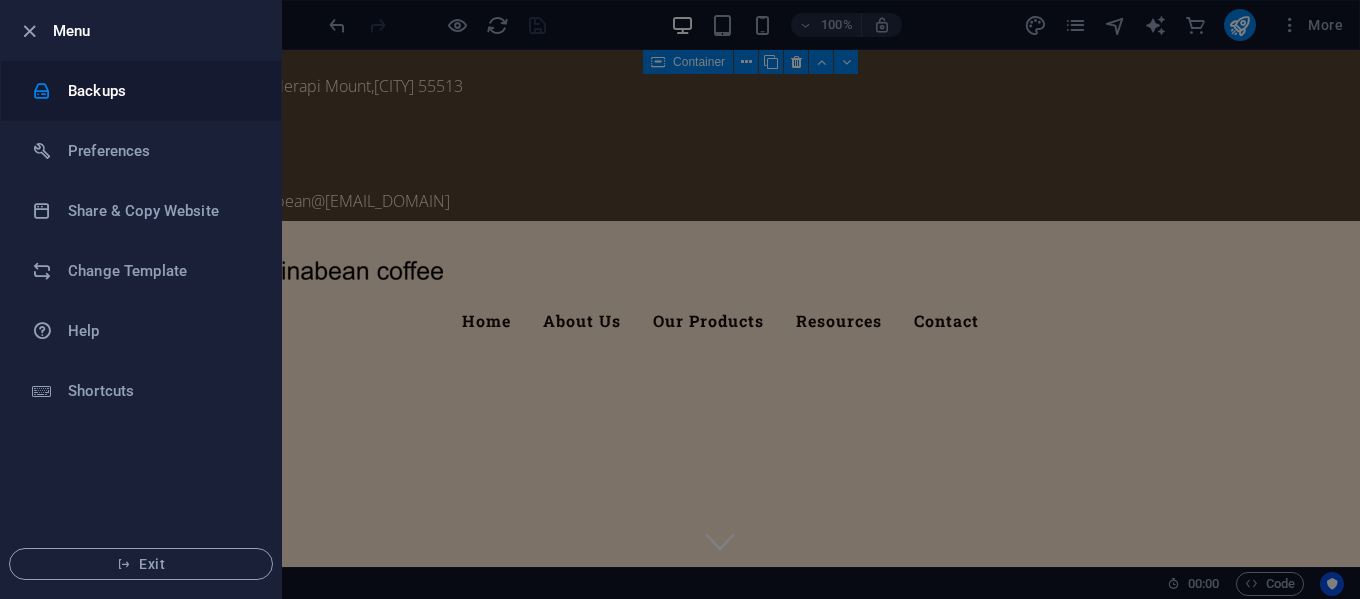 click on "Backups" at bounding box center [160, 91] 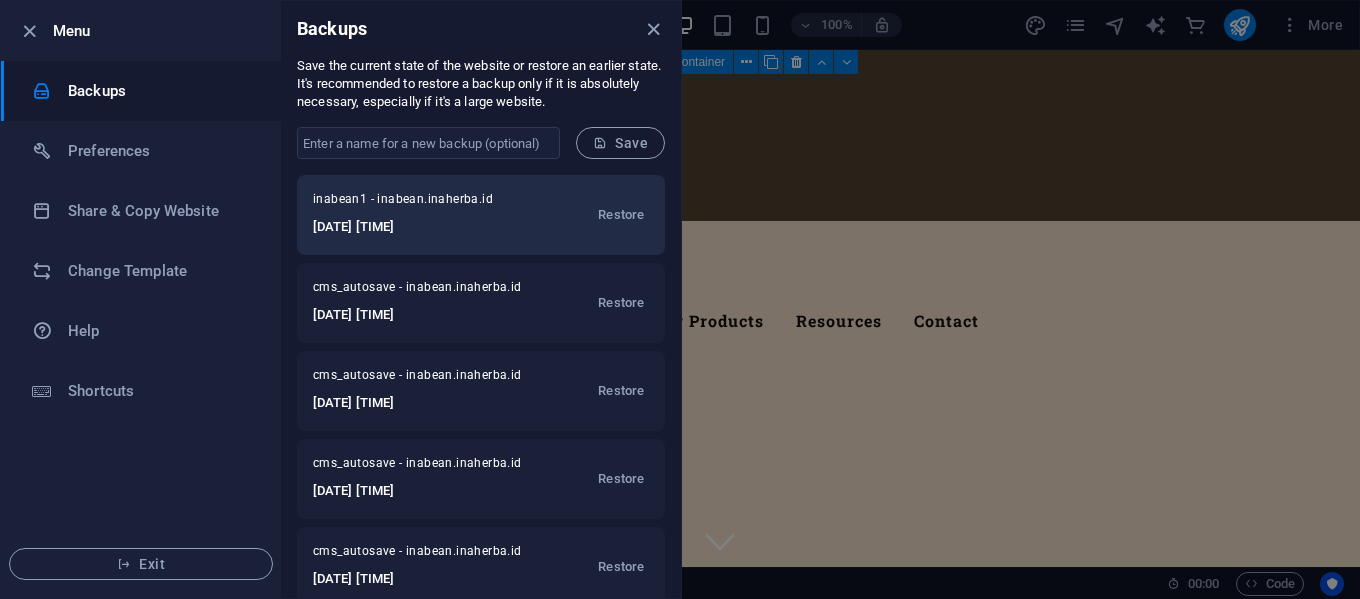 click on "inabean1 - inabean.inaherba.id [DATE] [TIME] Restore" at bounding box center (481, 215) 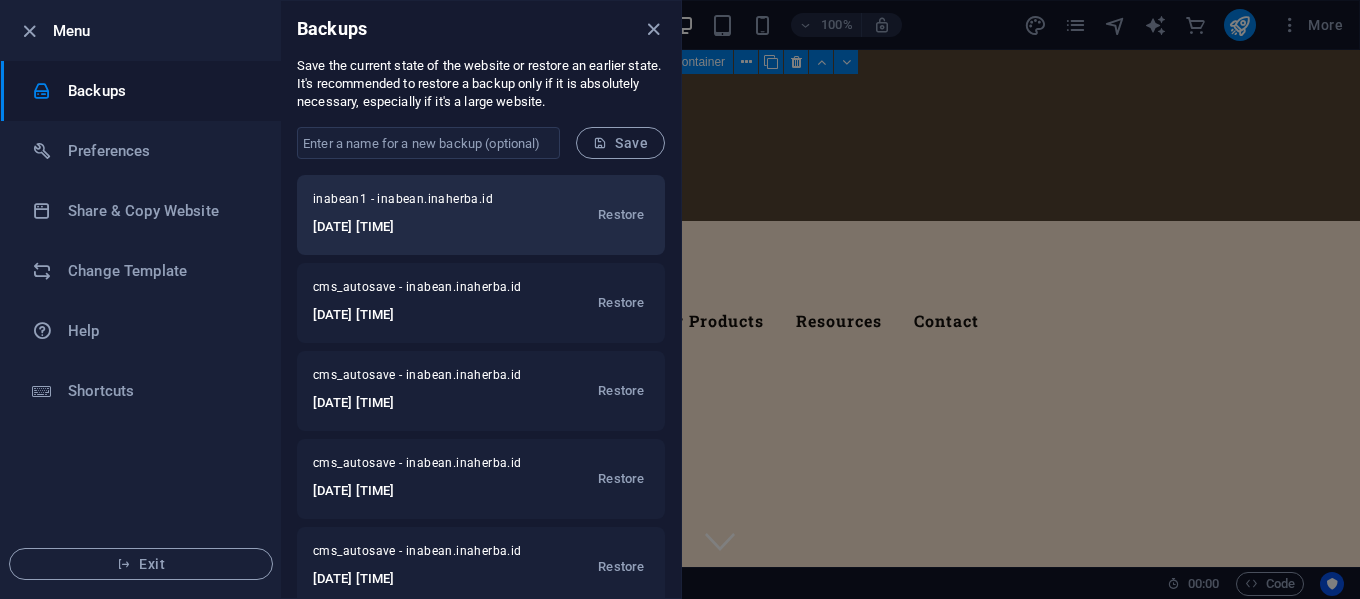 drag, startPoint x: 611, startPoint y: 222, endPoint x: 415, endPoint y: 237, distance: 196.57314 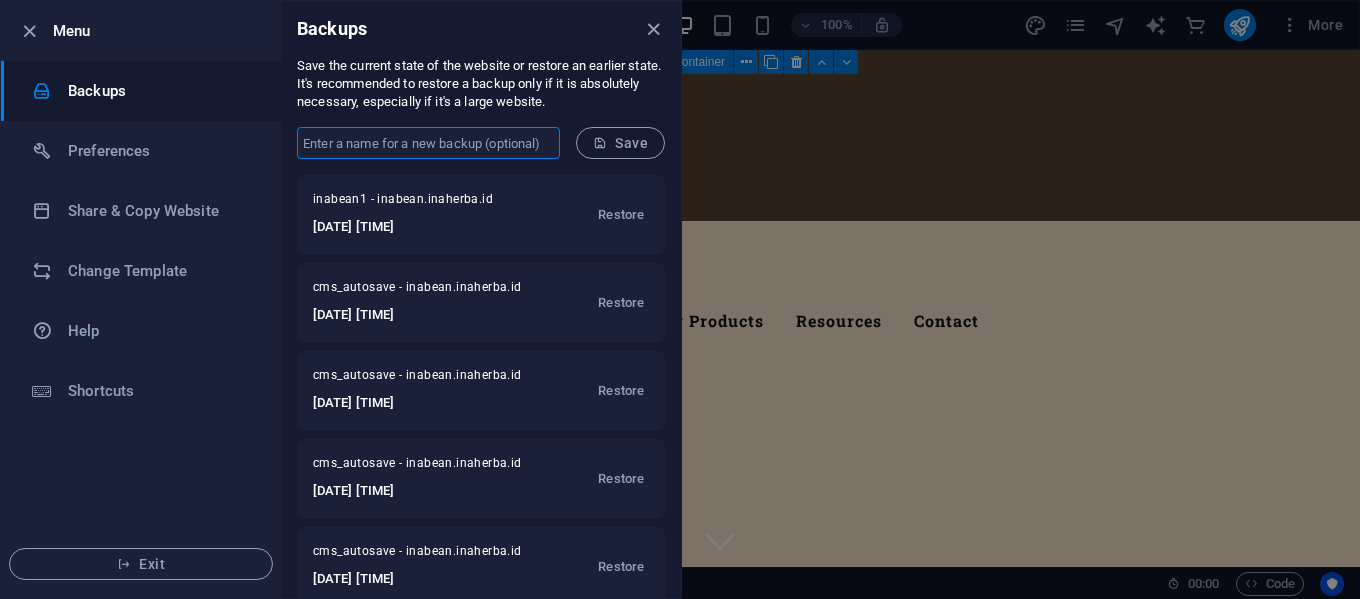 click at bounding box center (428, 143) 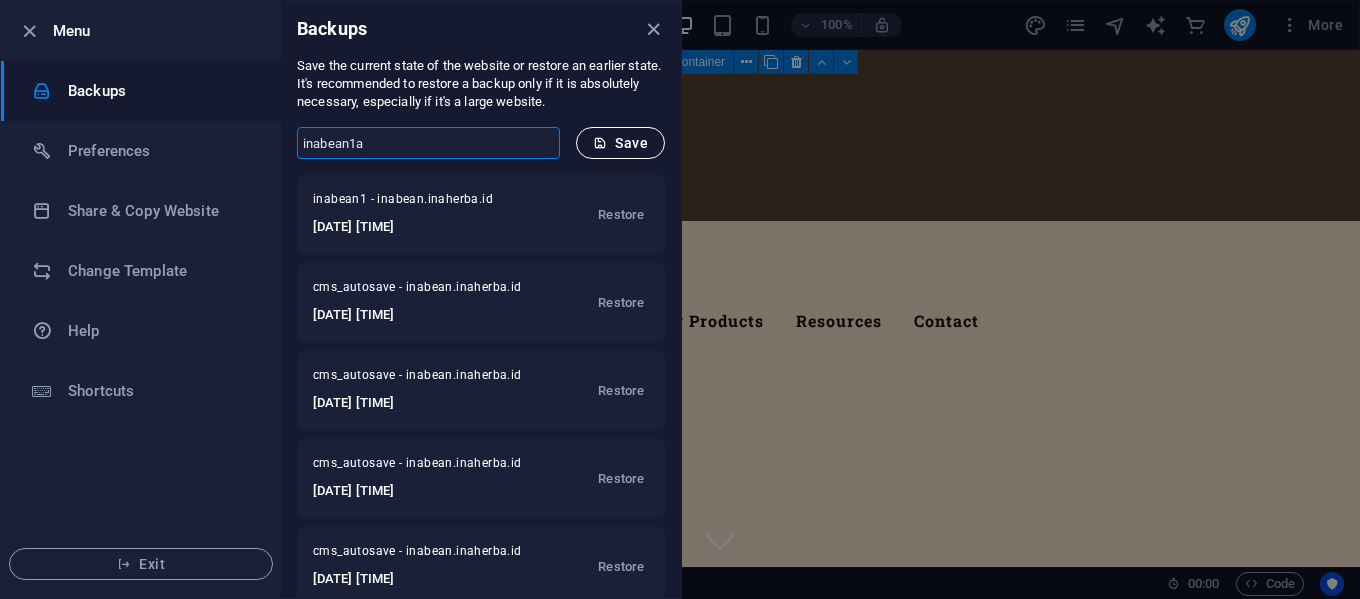 type on "inabean1a" 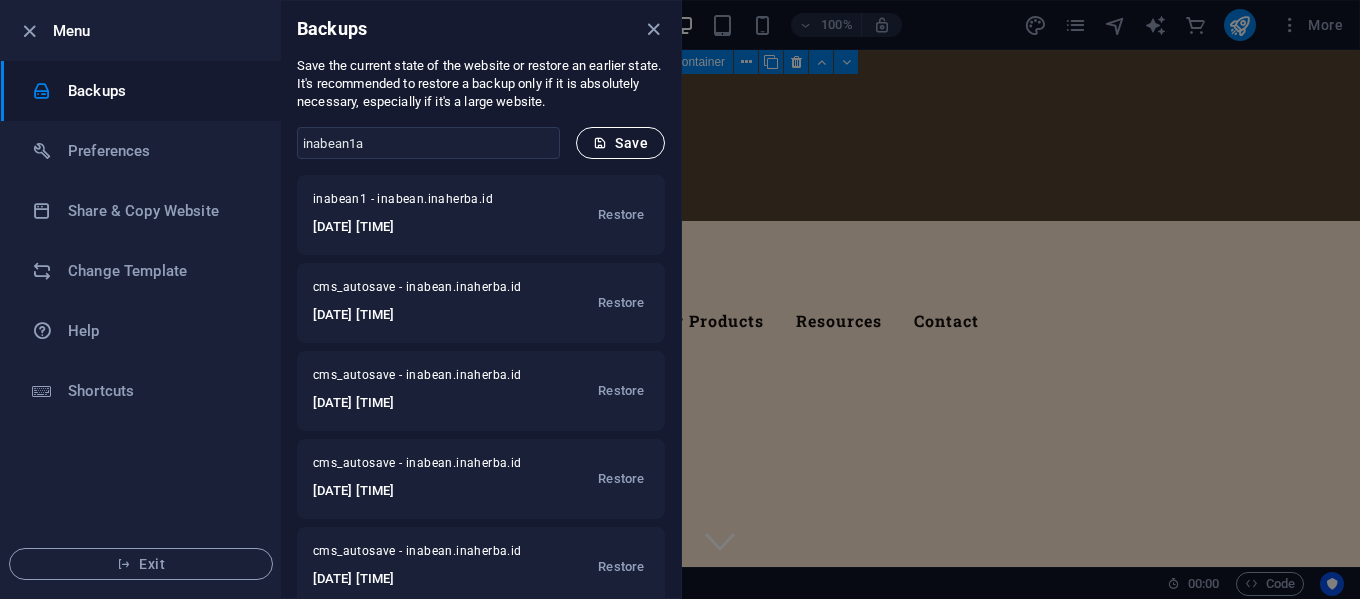 click at bounding box center [600, 143] 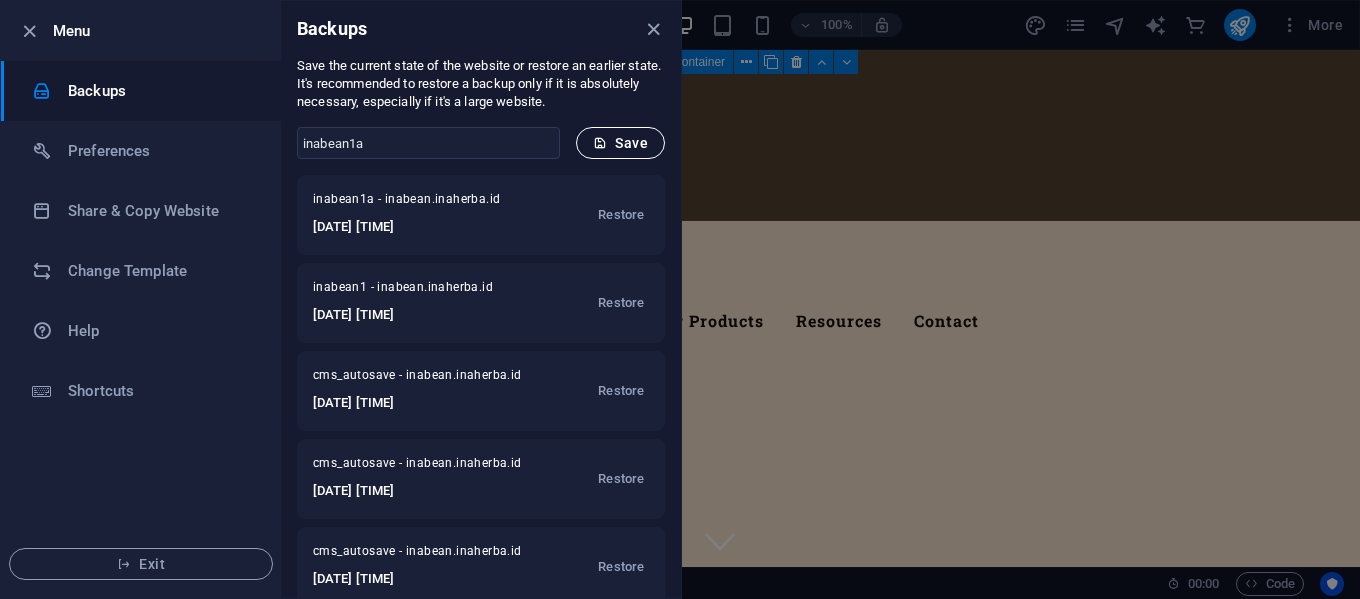 click on "Save" at bounding box center (620, 143) 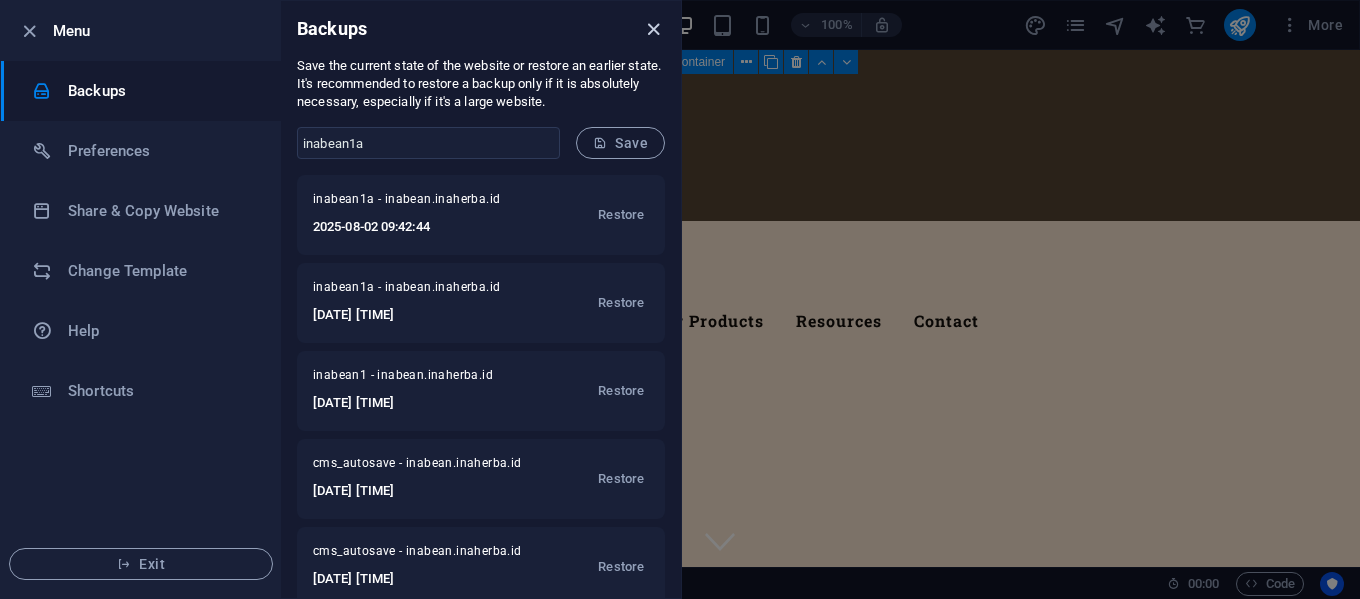 click at bounding box center (653, 29) 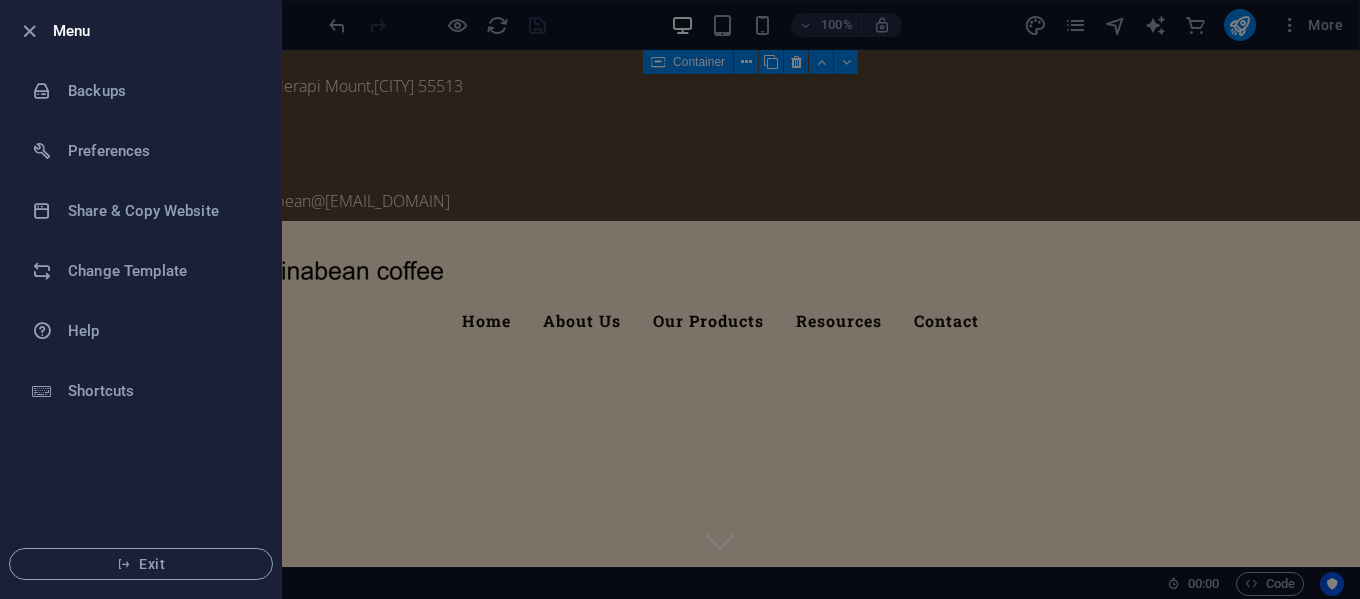 click at bounding box center (680, 299) 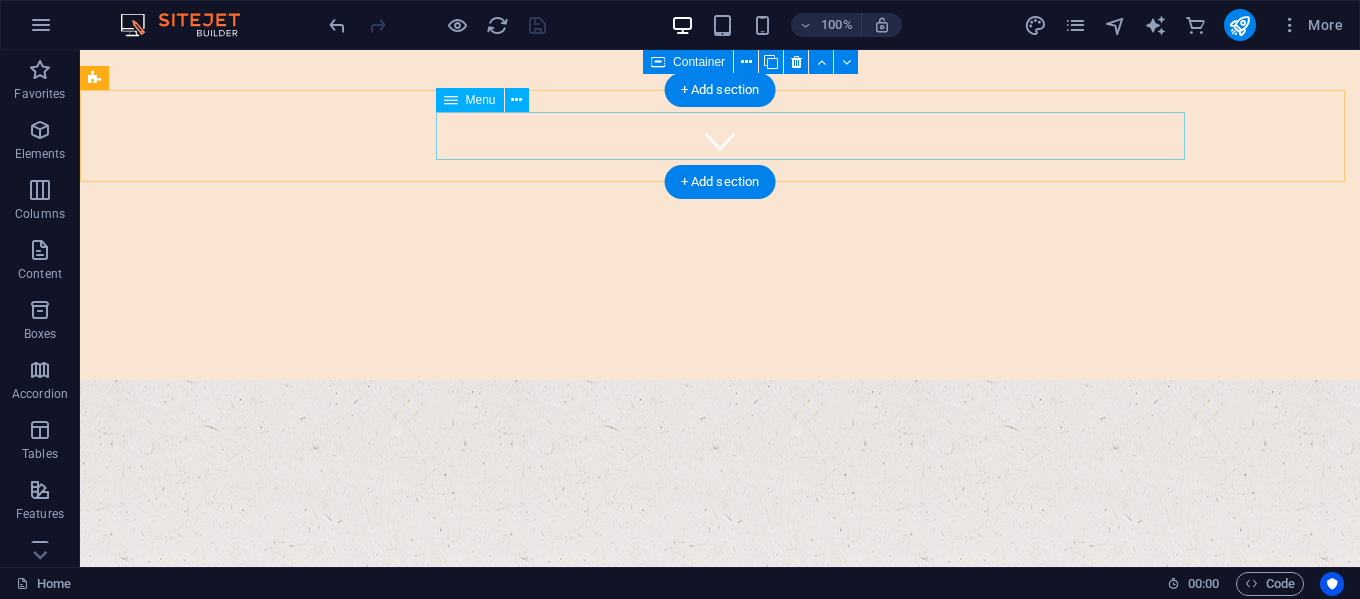 scroll, scrollTop: 0, scrollLeft: 0, axis: both 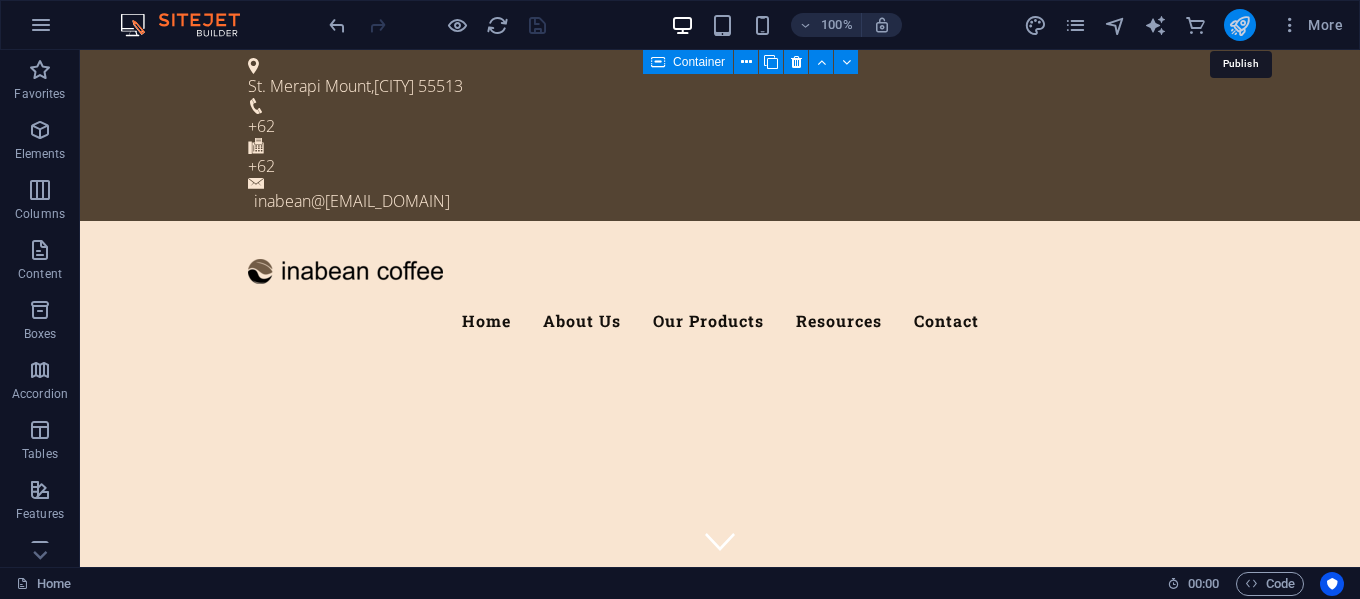 click at bounding box center (1239, 25) 